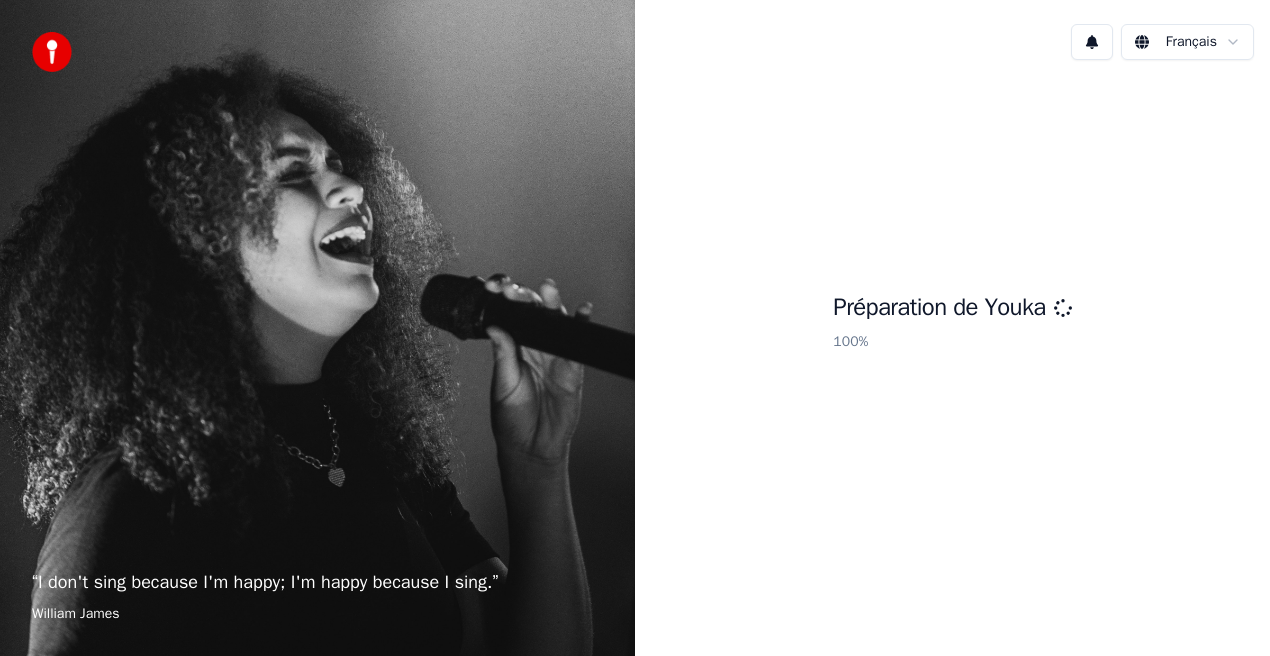 scroll, scrollTop: 0, scrollLeft: 0, axis: both 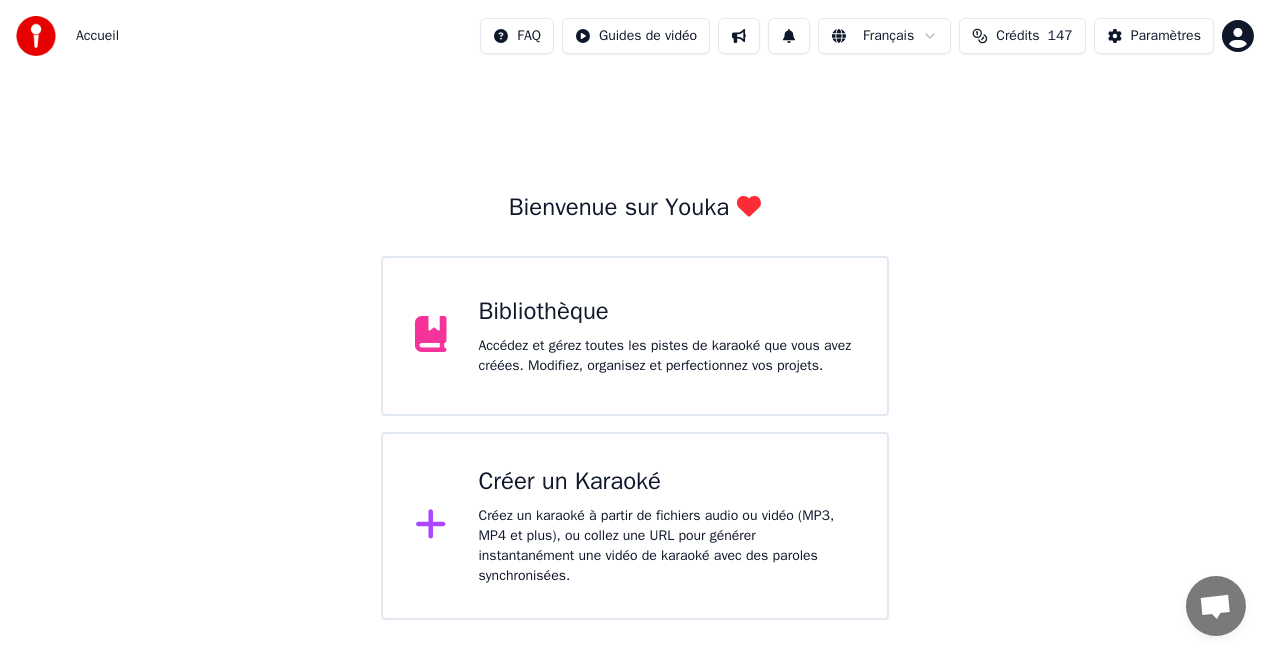 click on "Accédez et gérez toutes les pistes de karaoké que vous avez créées. Modifiez, organisez et perfectionnez vos projets." at bounding box center (667, 356) 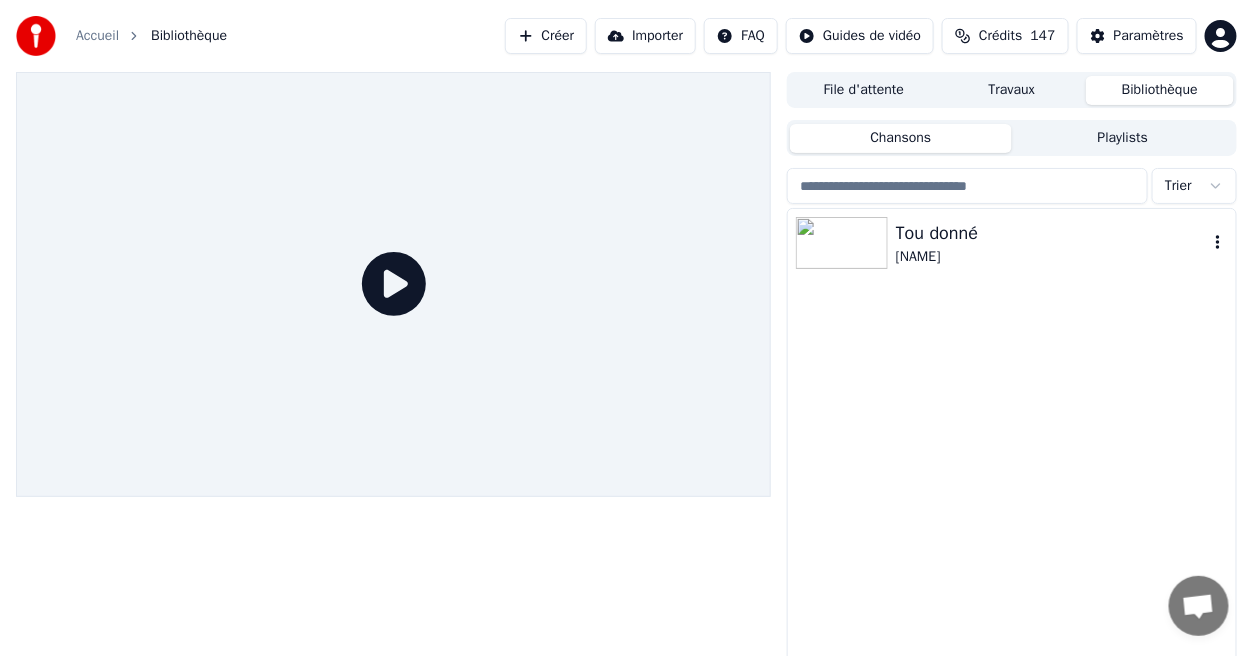 click on "Tou donné" at bounding box center [1052, 233] 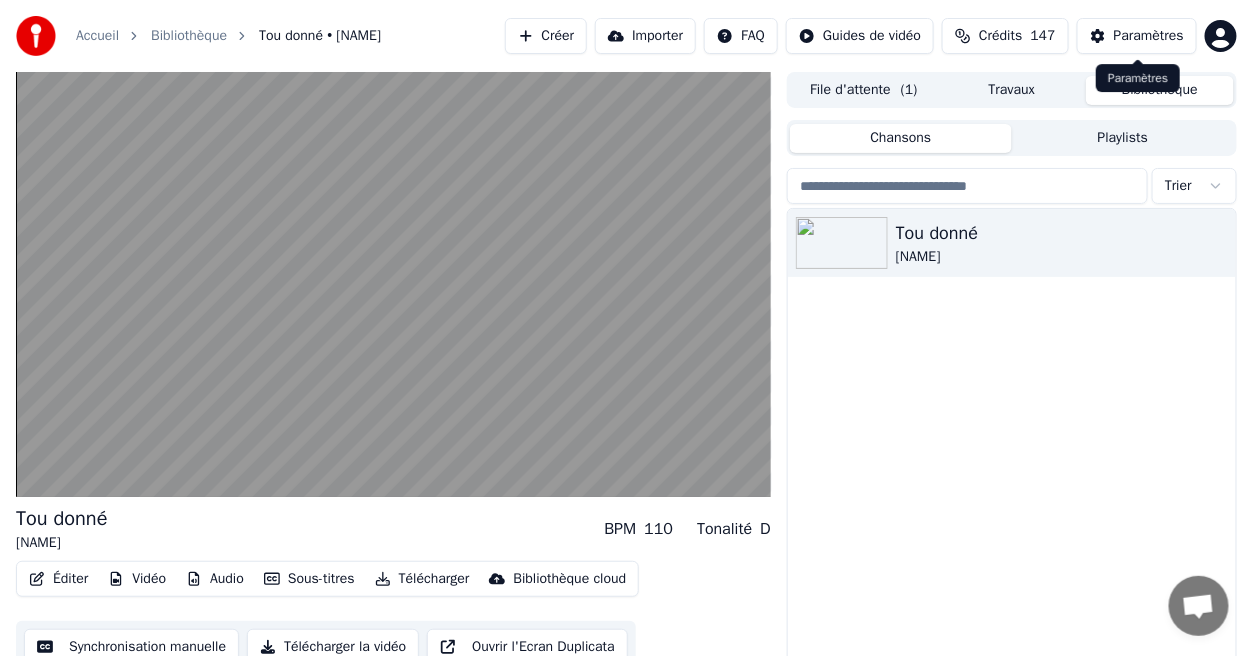 click on "Paramètres" at bounding box center (1149, 36) 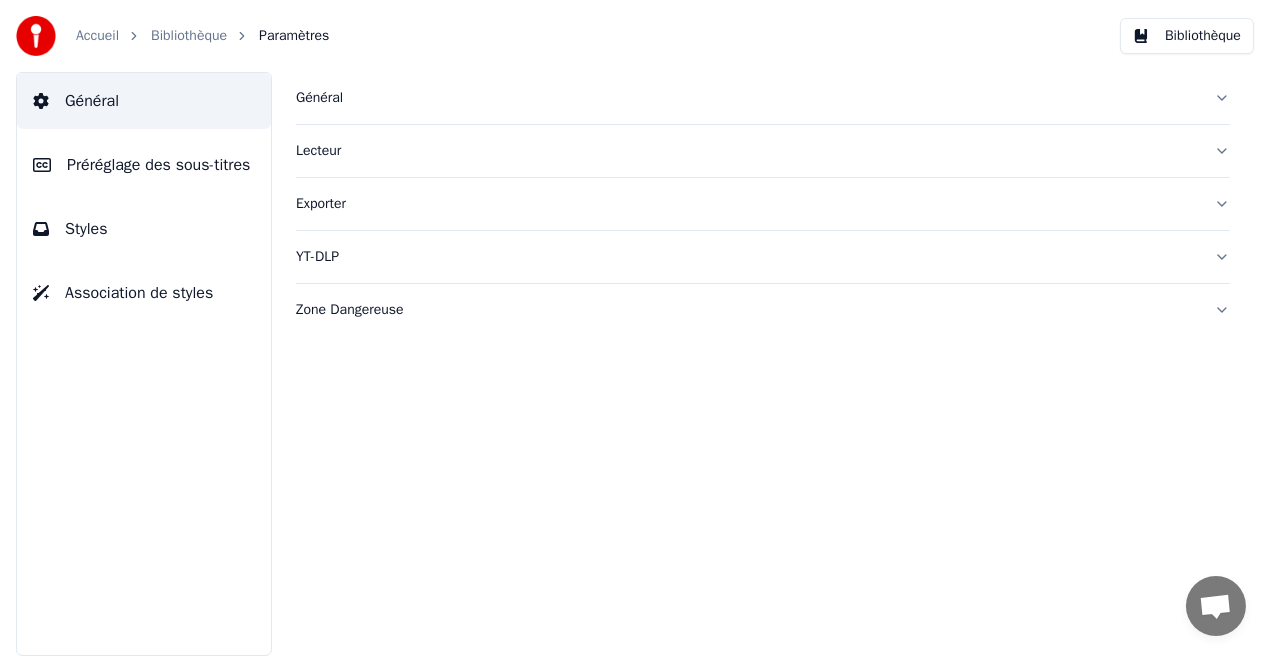 click on "Préréglage des sous-titres" at bounding box center [144, 165] 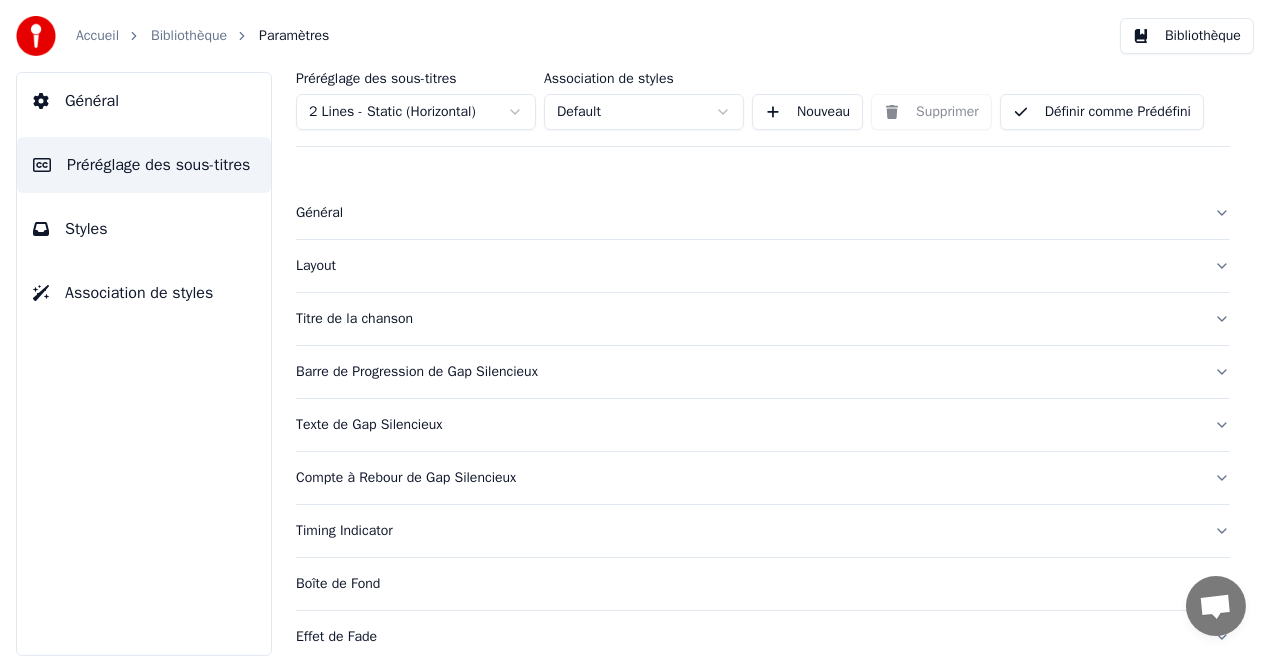 click on "Layout" at bounding box center [747, 266] 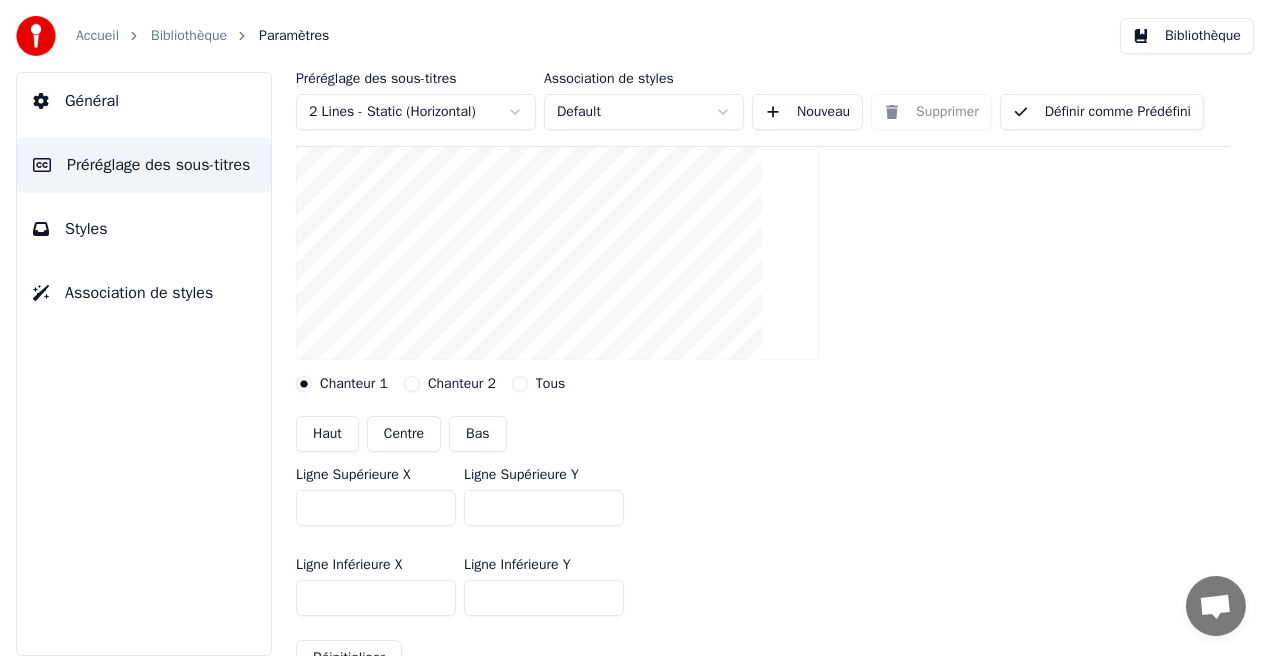 scroll, scrollTop: 315, scrollLeft: 0, axis: vertical 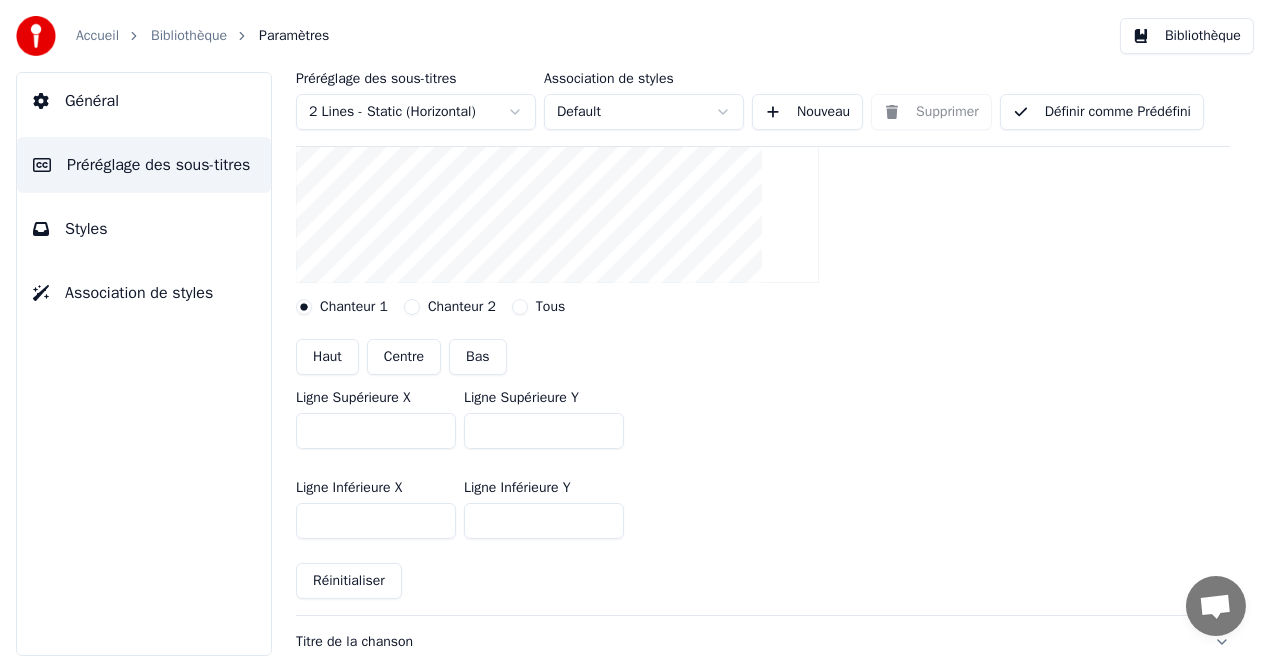 click on "***" at bounding box center [544, 431] 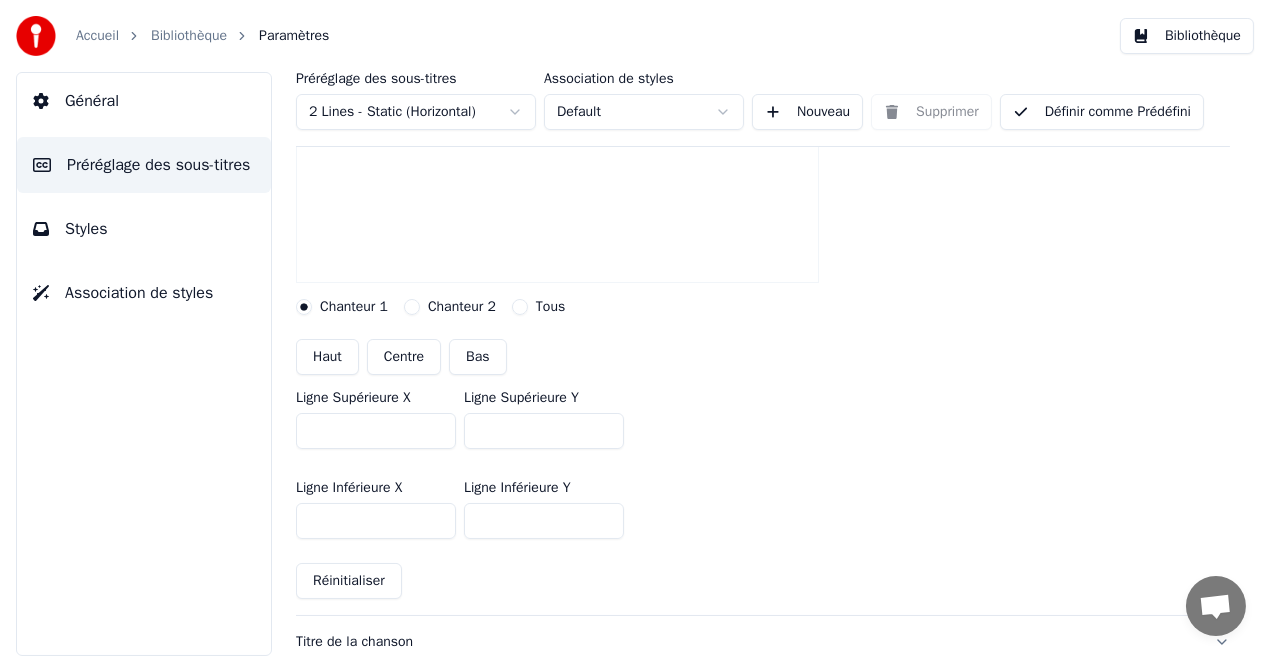 click on "***" at bounding box center (544, 431) 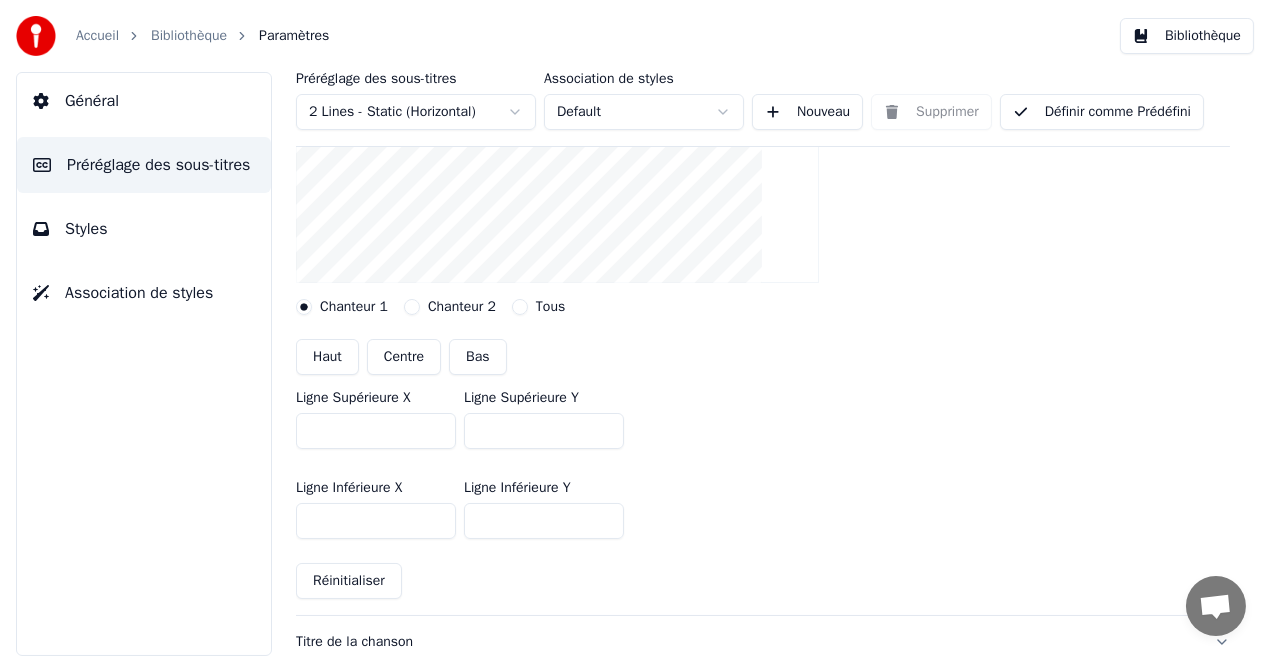 click on "***" at bounding box center [544, 431] 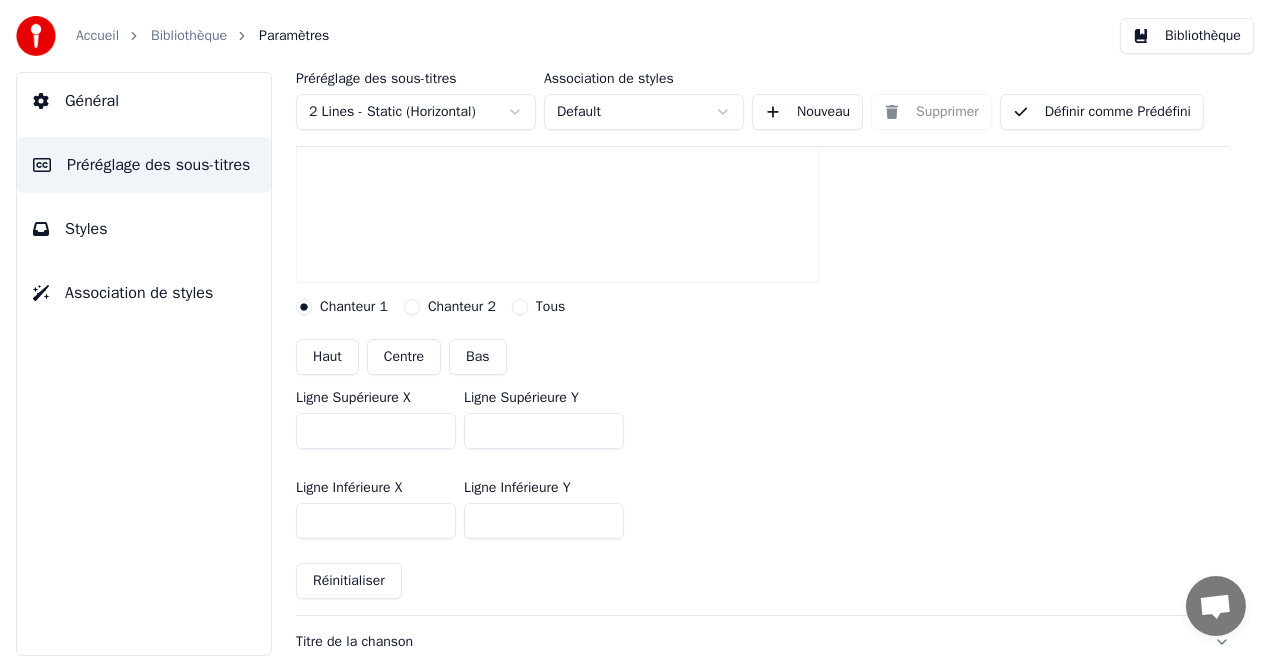 click on "***" at bounding box center (544, 431) 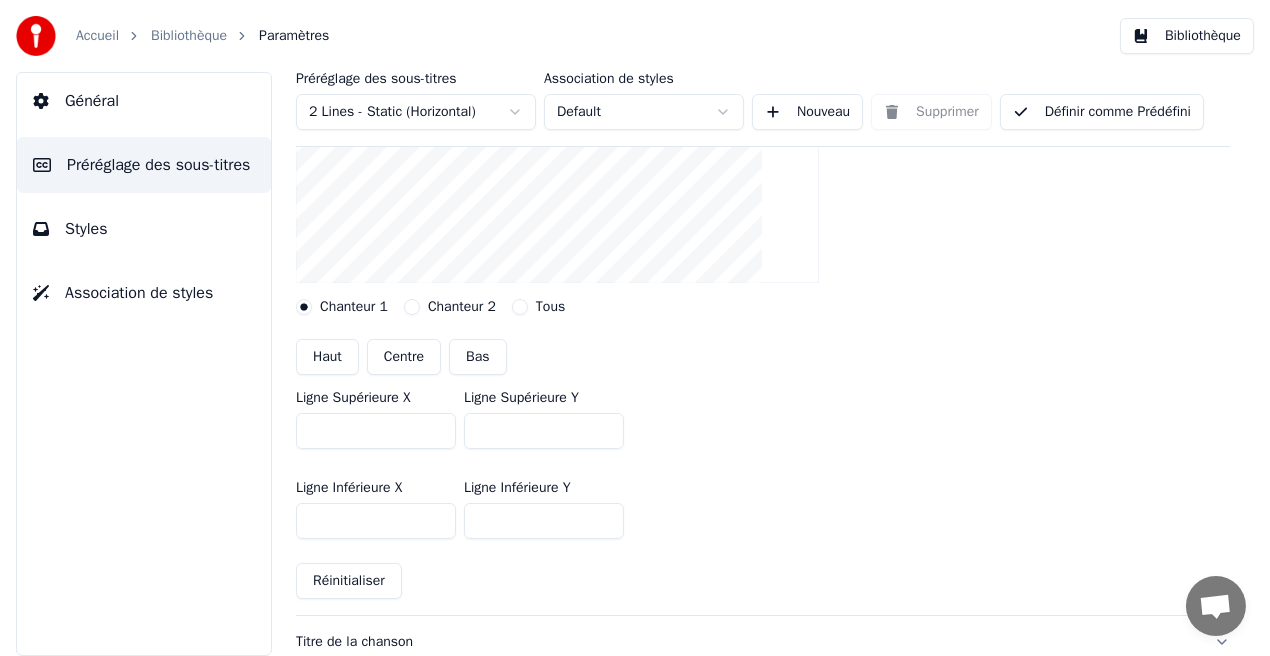click on "***" at bounding box center [544, 431] 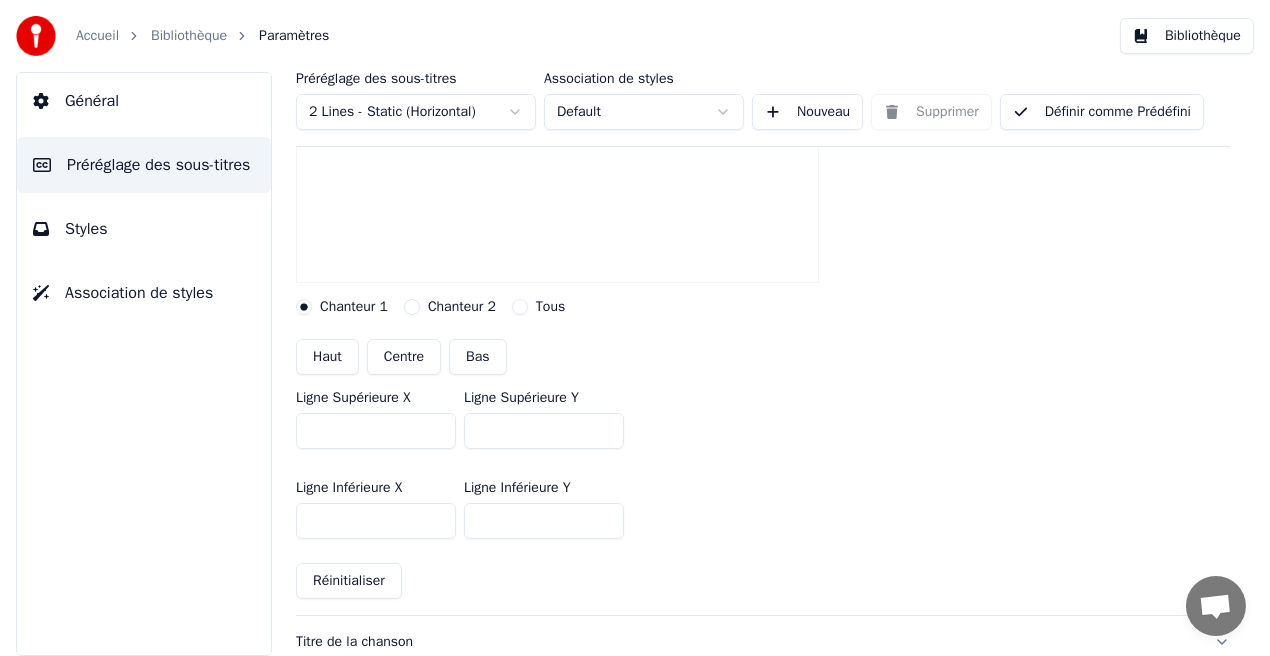 click on "***" at bounding box center (544, 431) 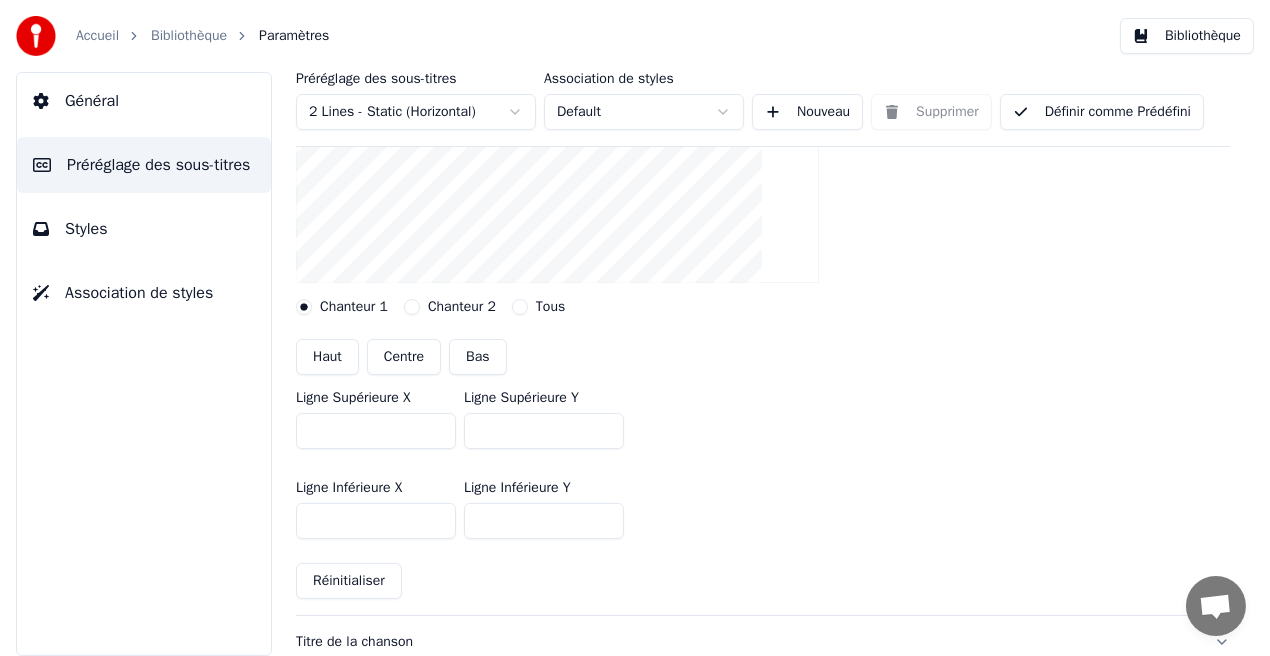 click on "***" at bounding box center (544, 431) 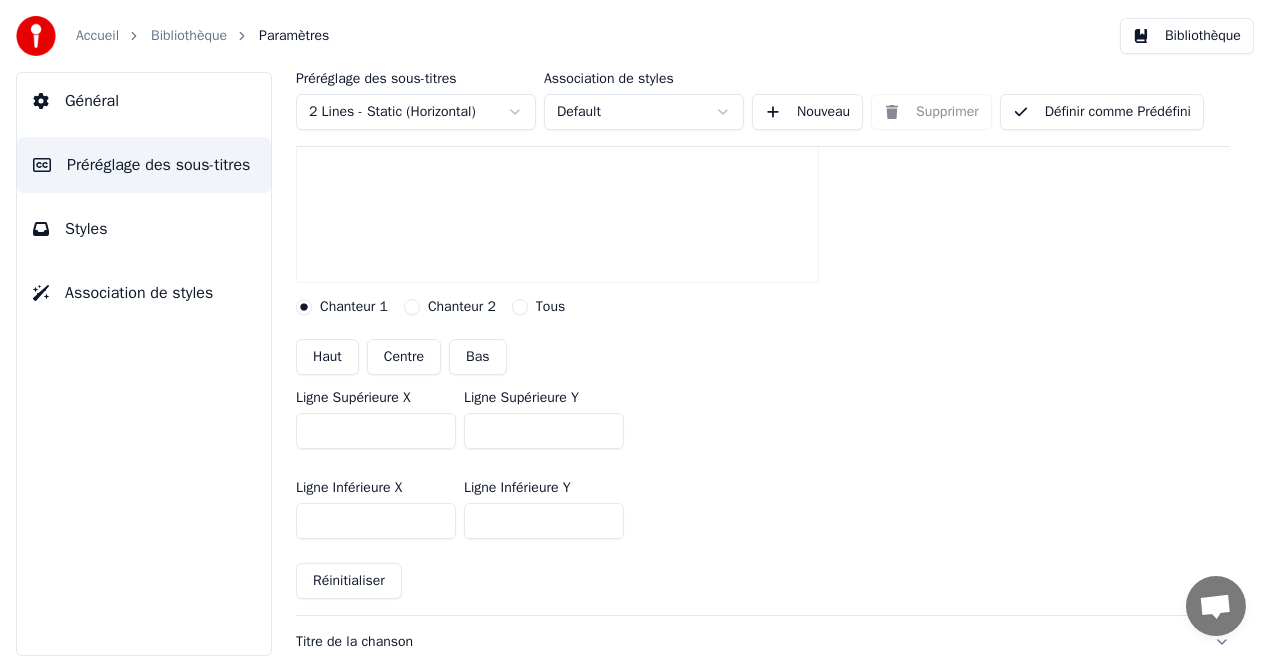 click on "***" at bounding box center [544, 431] 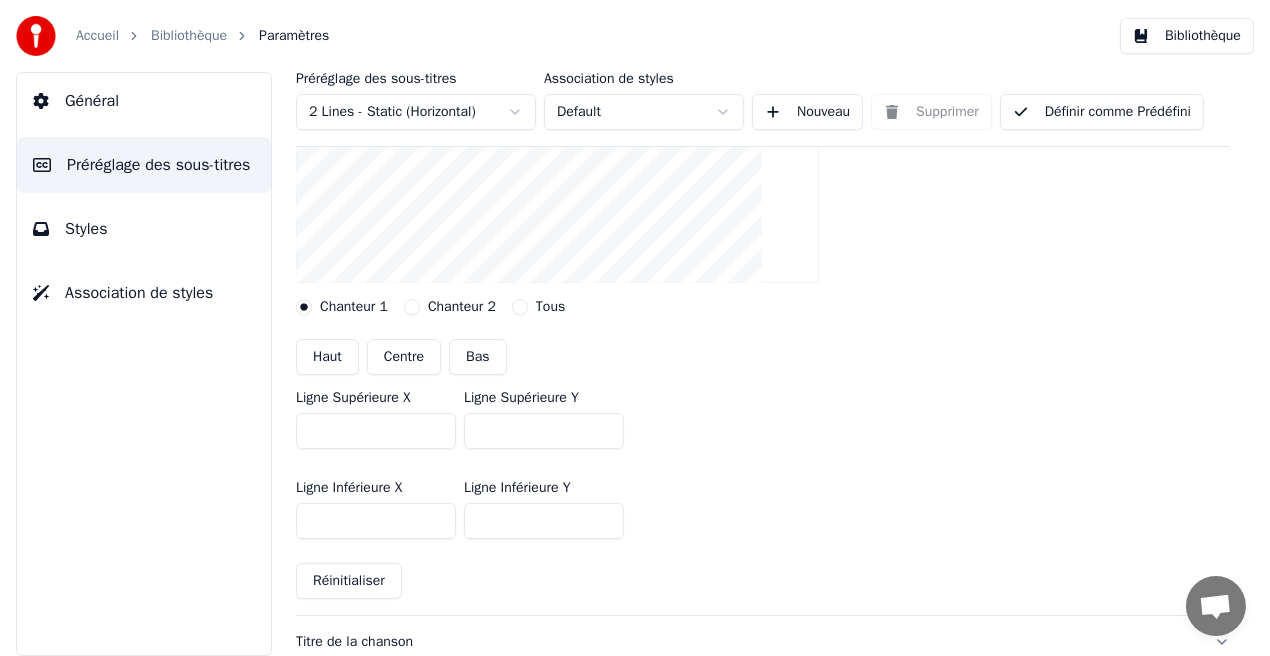 click on "***" at bounding box center (544, 431) 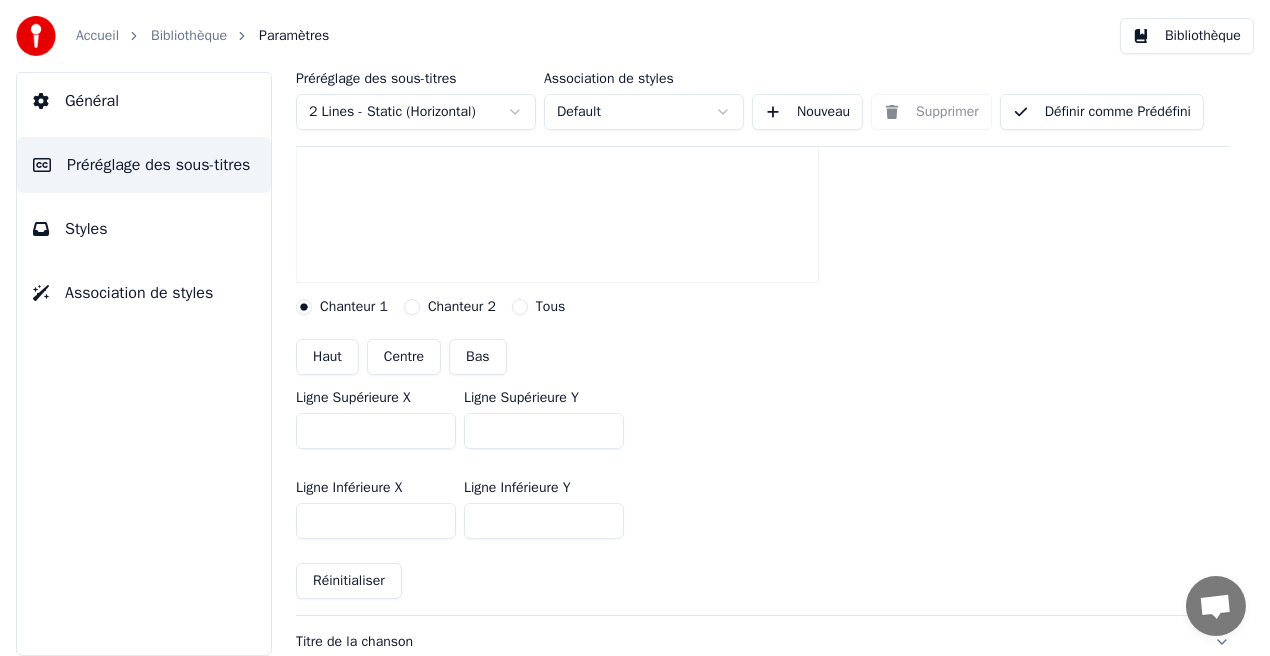 click on "***" at bounding box center [544, 431] 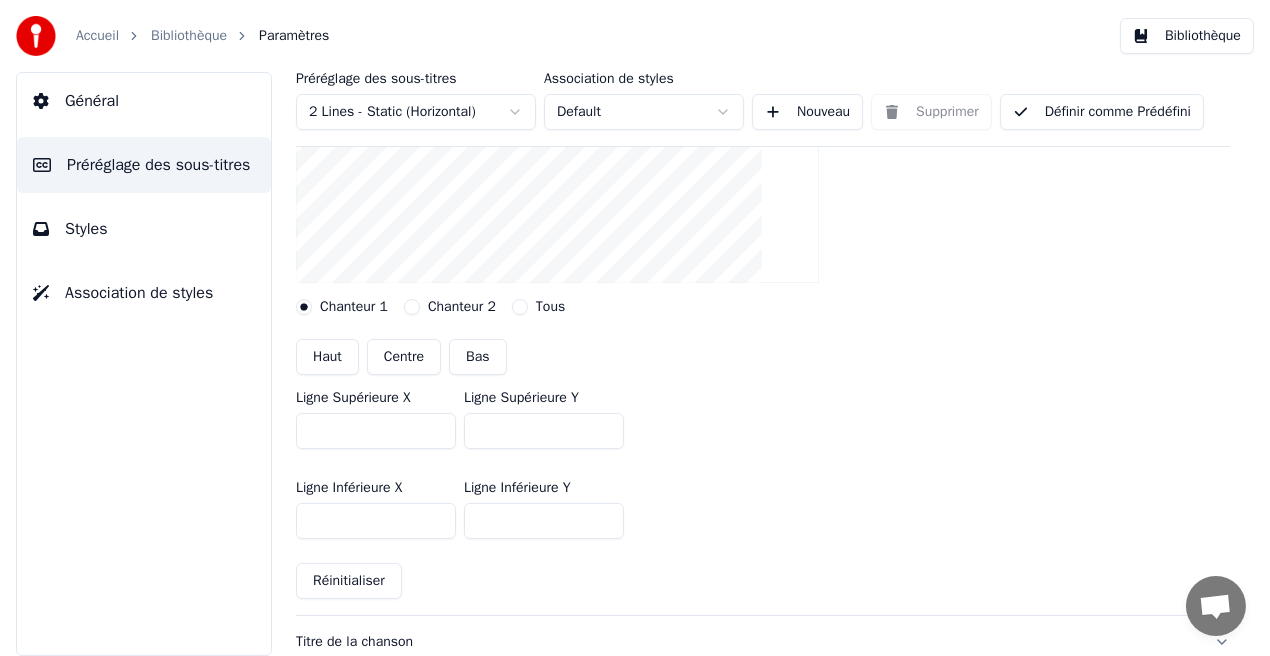 type on "***" 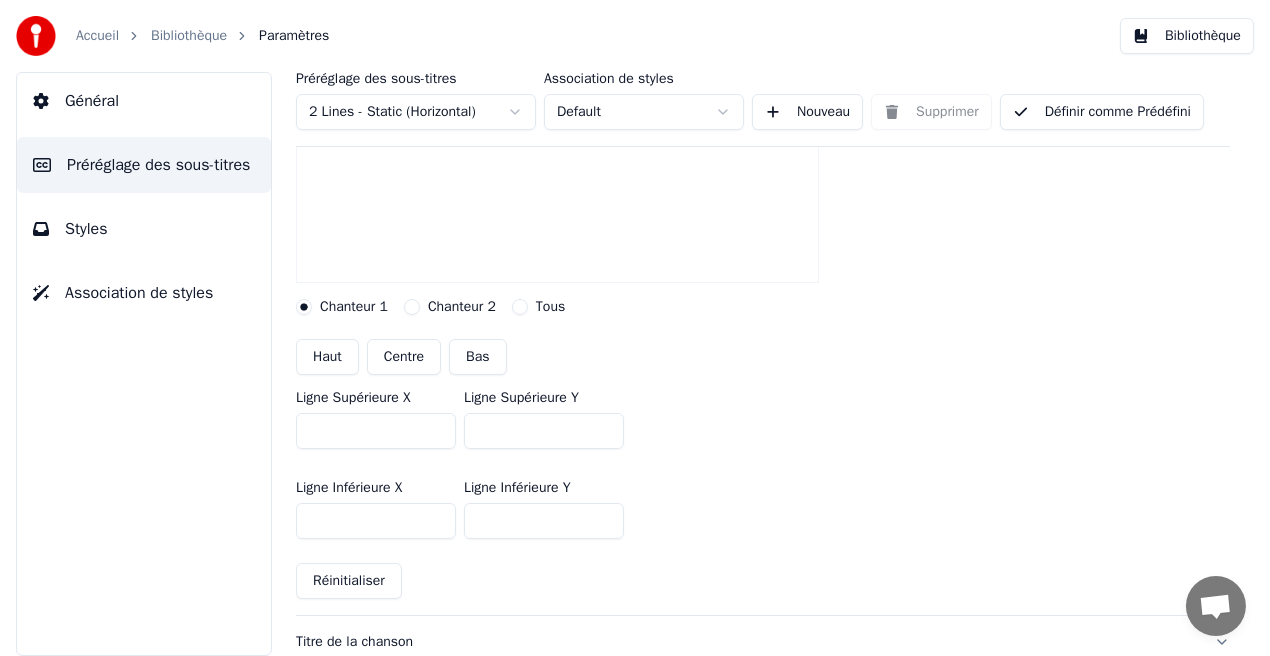 type on "***" 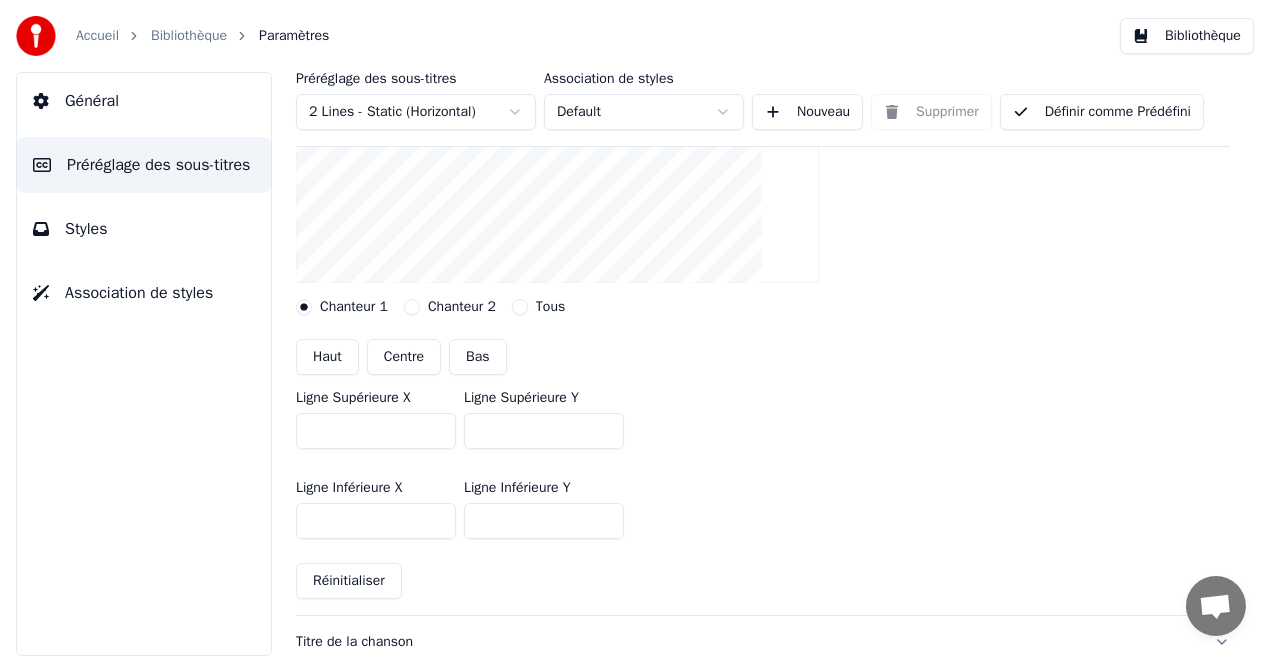 click on "Définir comme Prédéfini" at bounding box center (1102, 112) 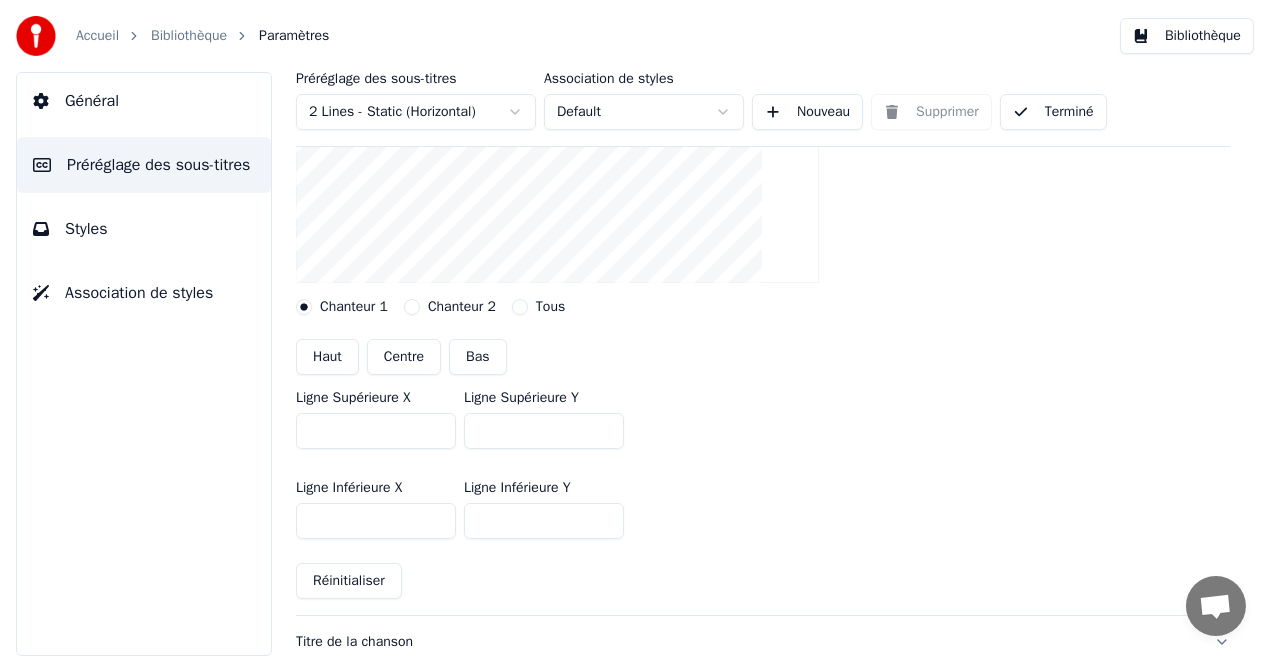 click on "Bibliothèque" at bounding box center (1187, 36) 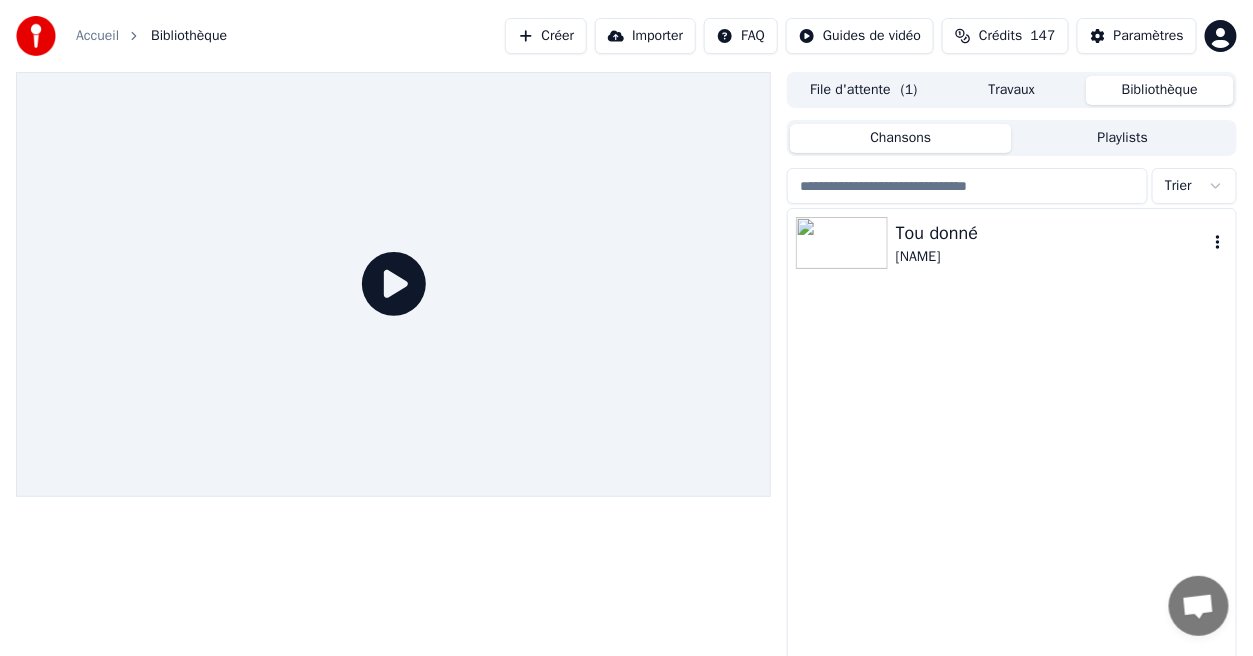 click on "Tou donné" at bounding box center [1052, 233] 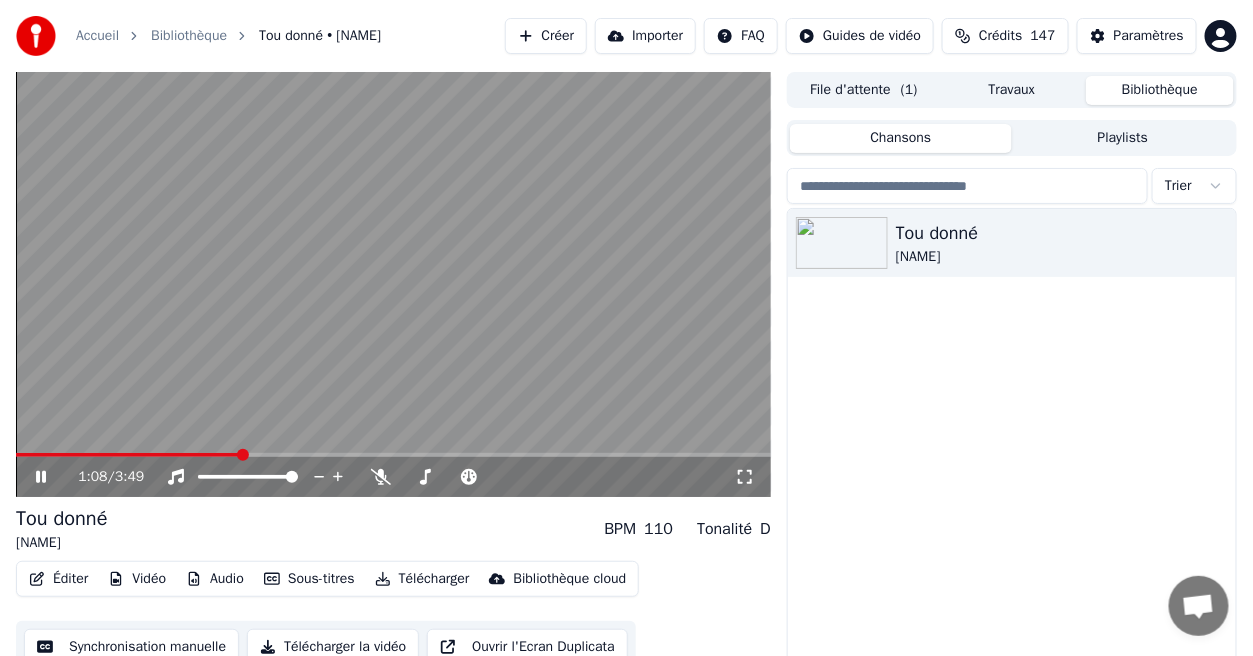 click 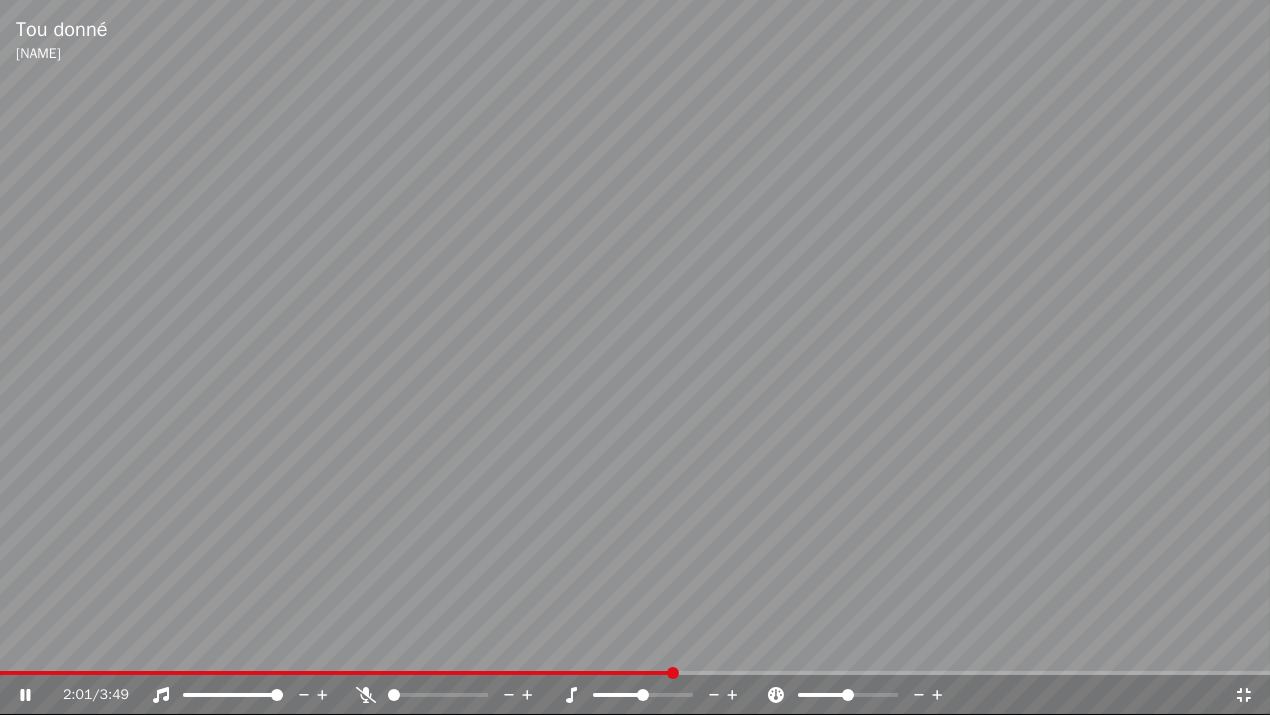 click at bounding box center [635, 673] 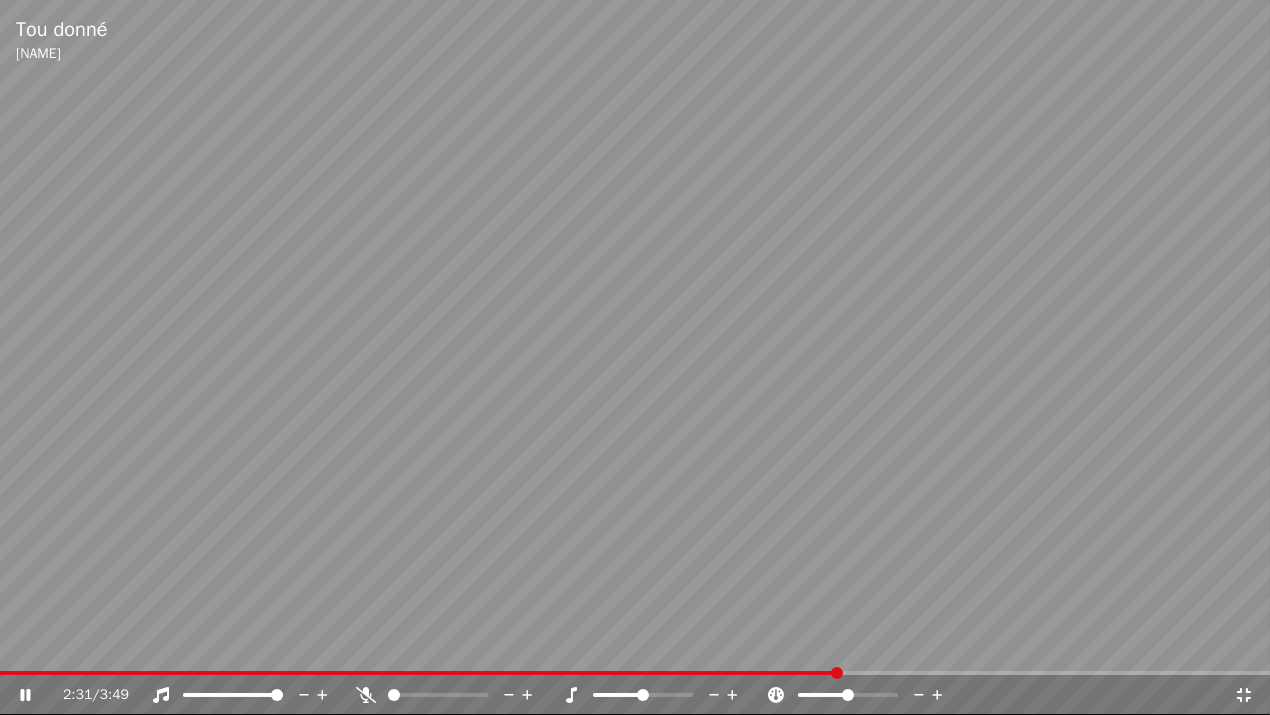 click 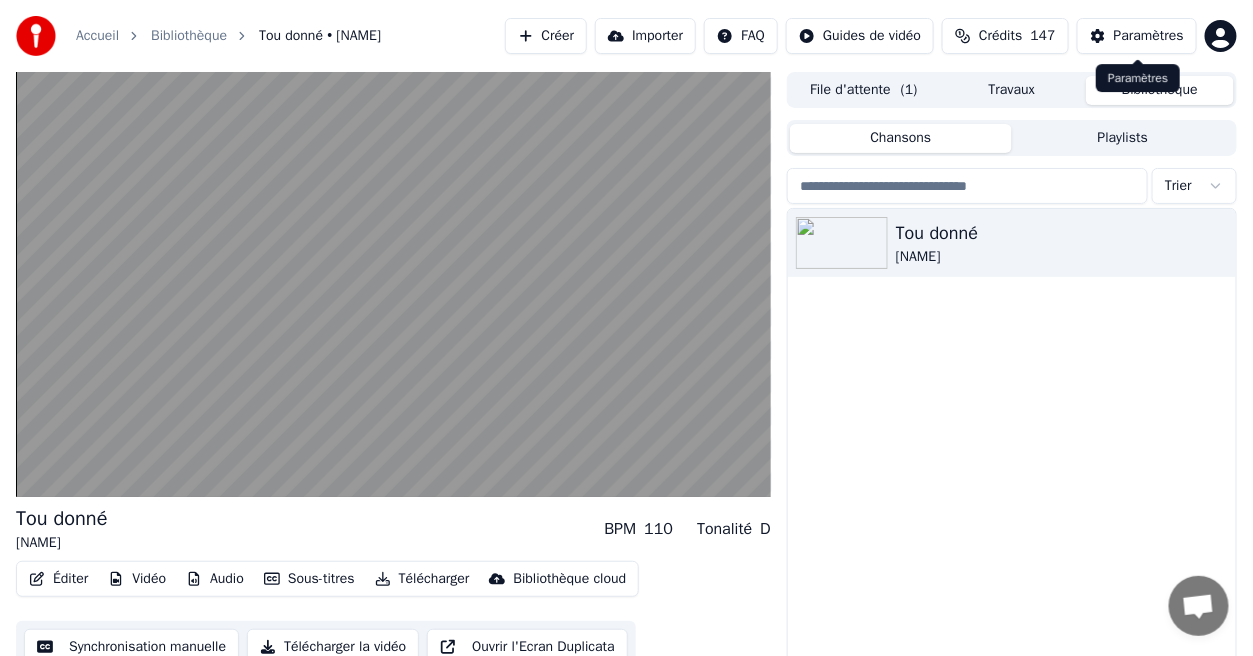click on "Paramètres" at bounding box center [1149, 36] 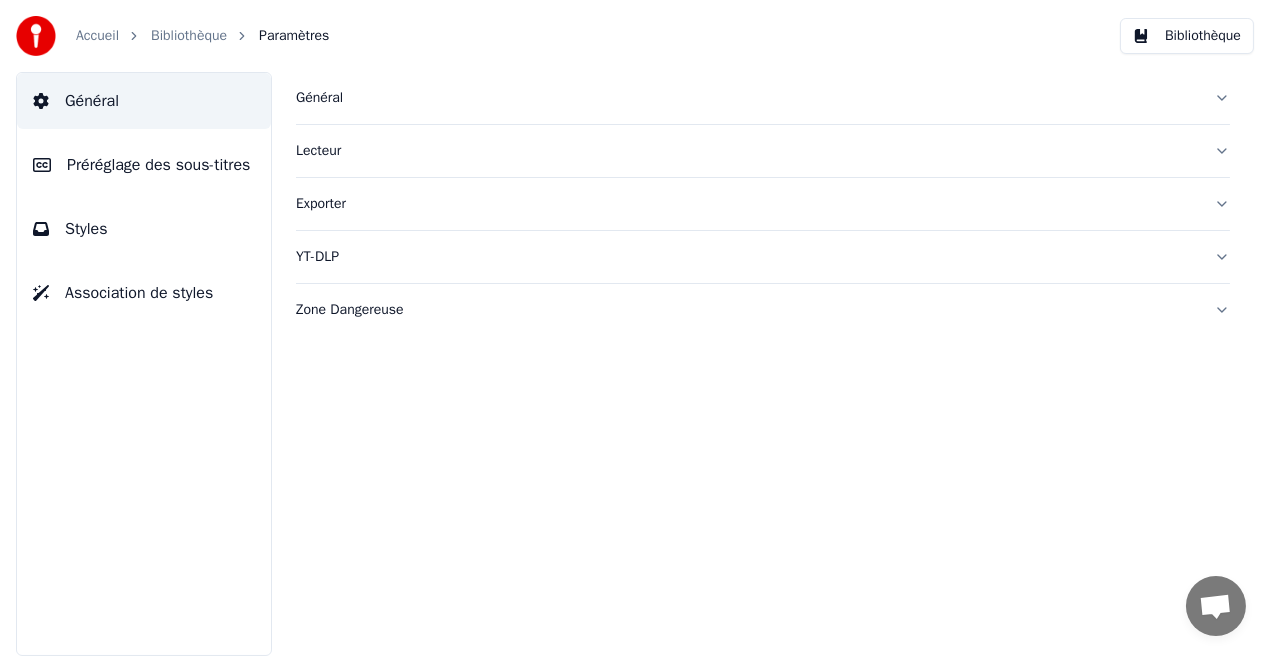 click on "Préréglage des sous-titres" at bounding box center (144, 165) 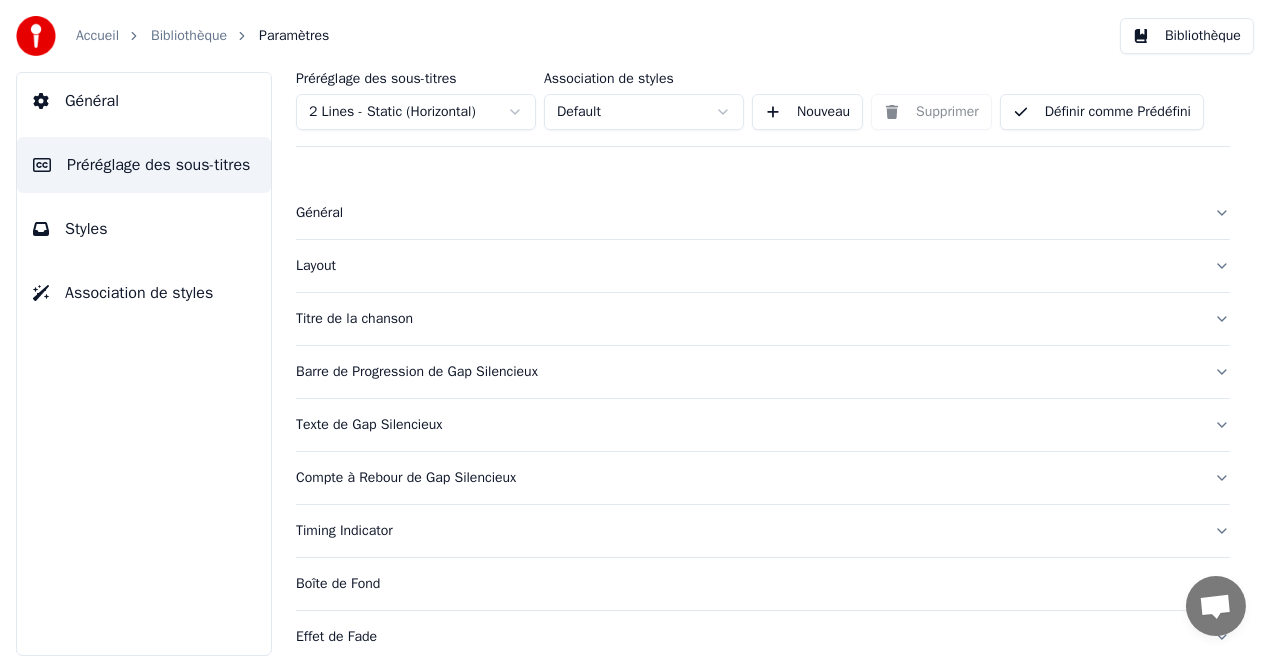click on "Layout" at bounding box center (747, 266) 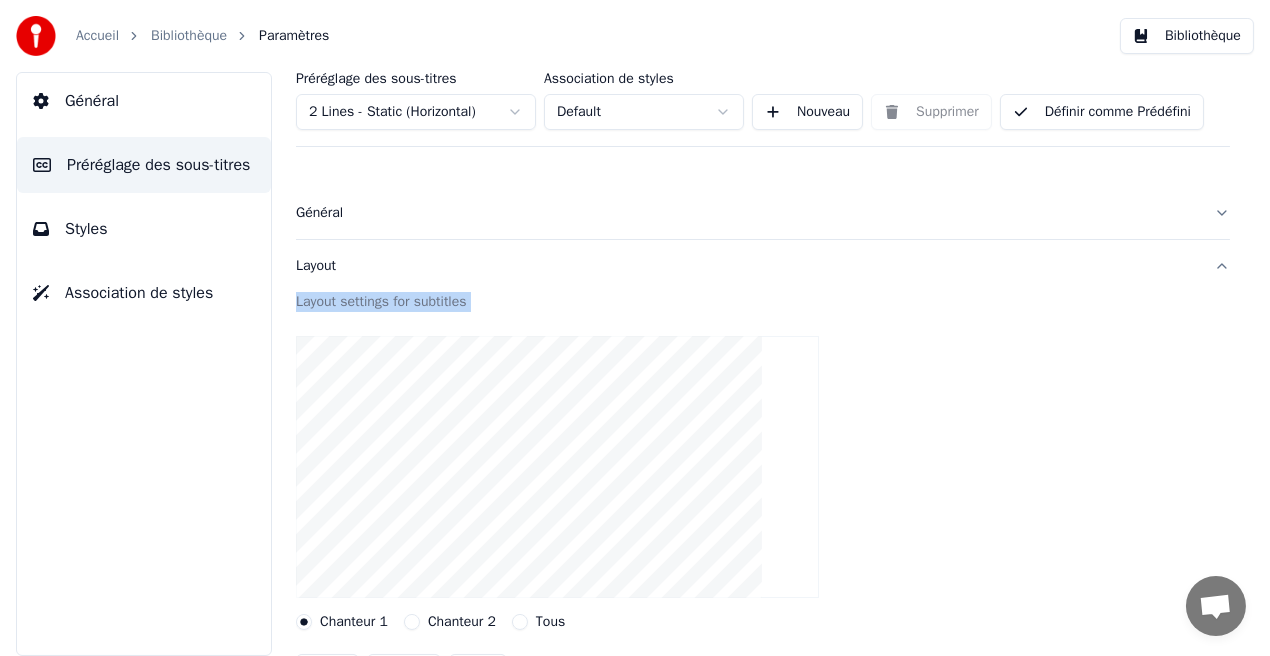 drag, startPoint x: 1252, startPoint y: 263, endPoint x: 1254, endPoint y: 346, distance: 83.02409 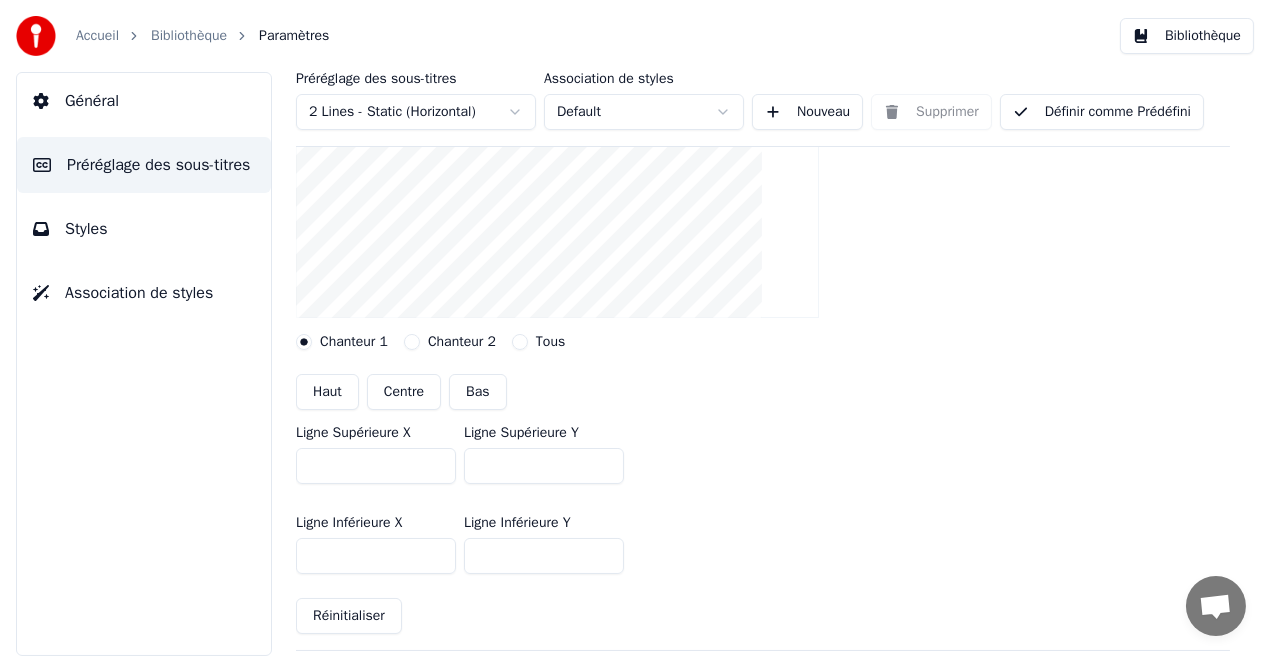 scroll, scrollTop: 337, scrollLeft: 0, axis: vertical 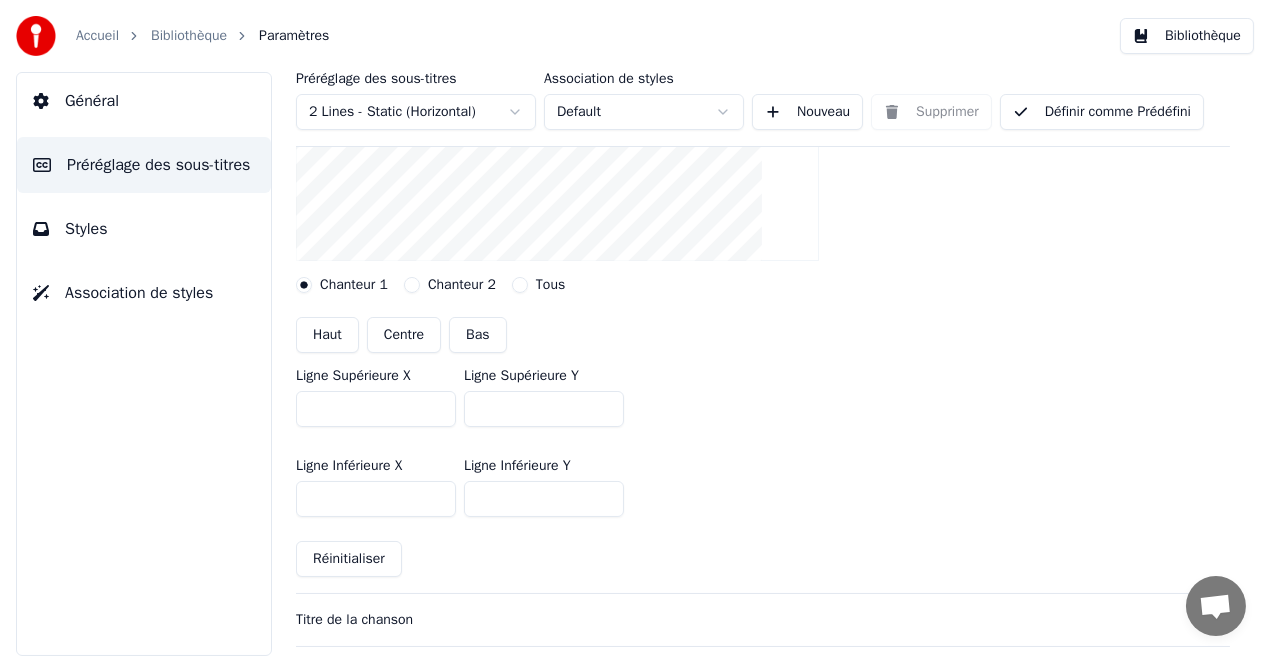 click on "***" at bounding box center [544, 409] 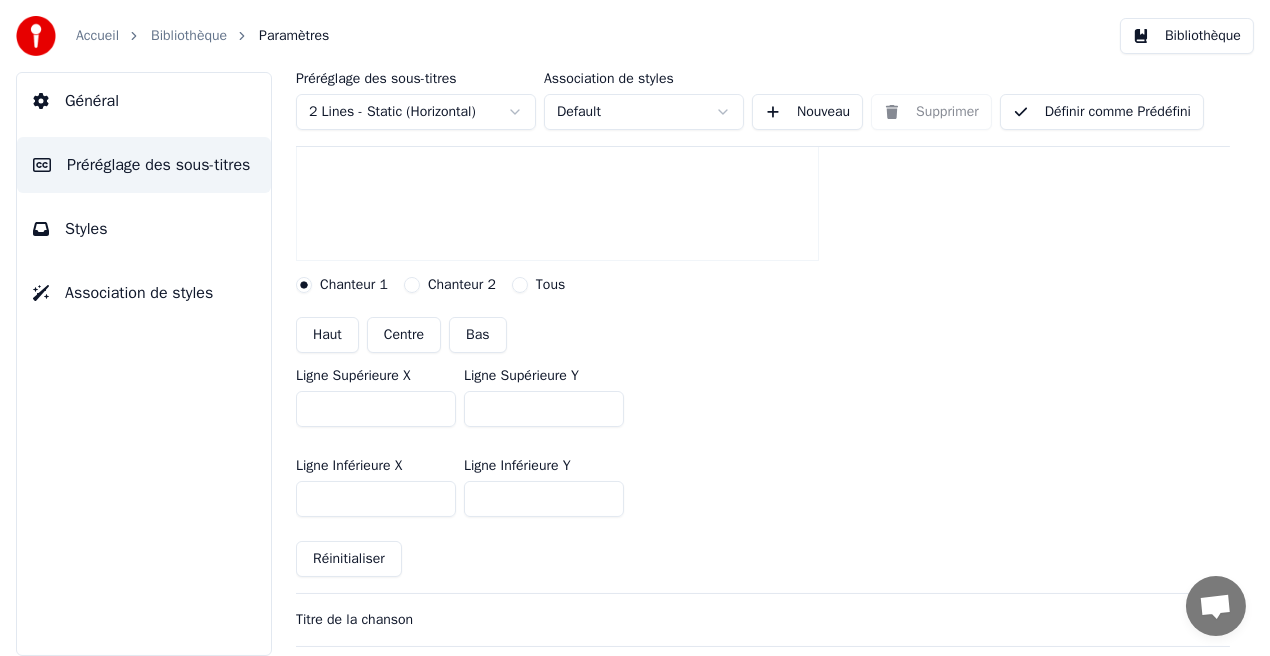 click on "***" at bounding box center [544, 409] 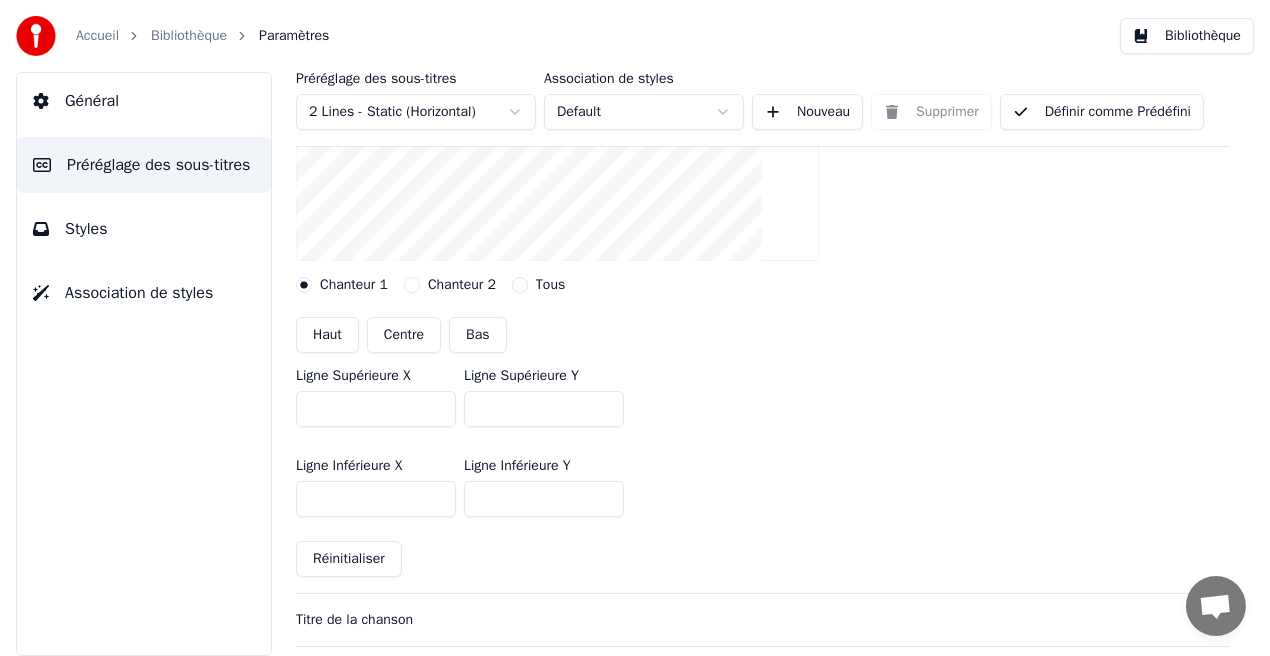 click on "***" at bounding box center (544, 409) 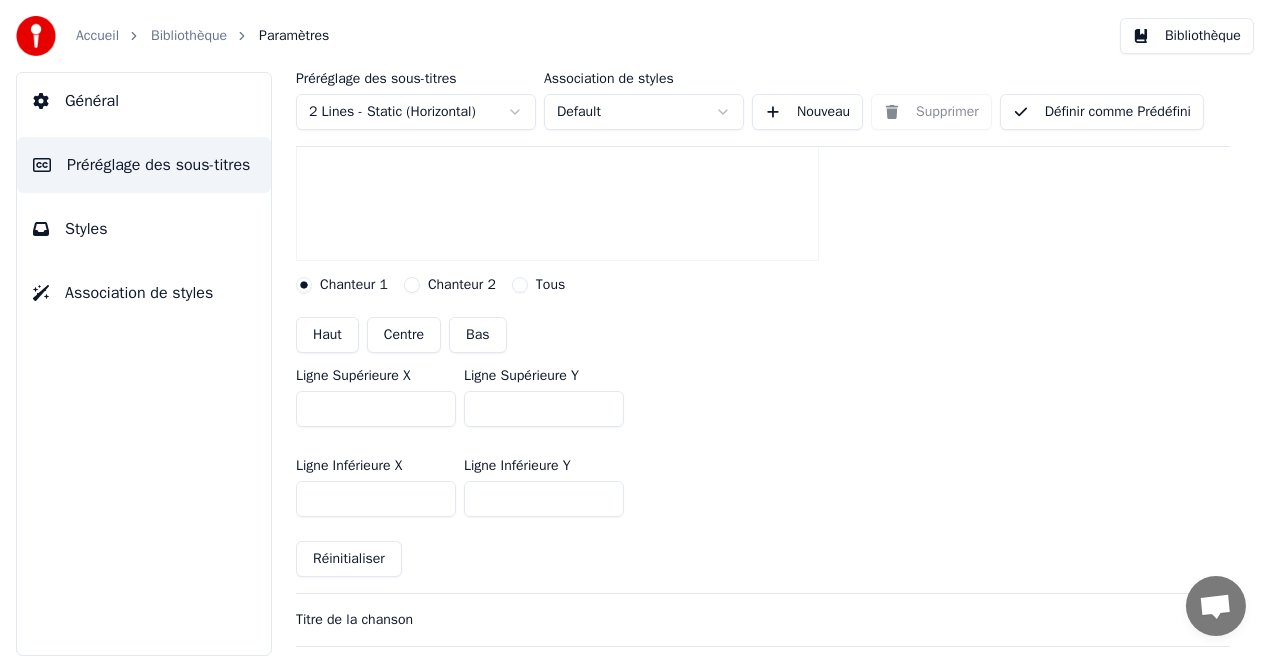 click on "***" at bounding box center (544, 499) 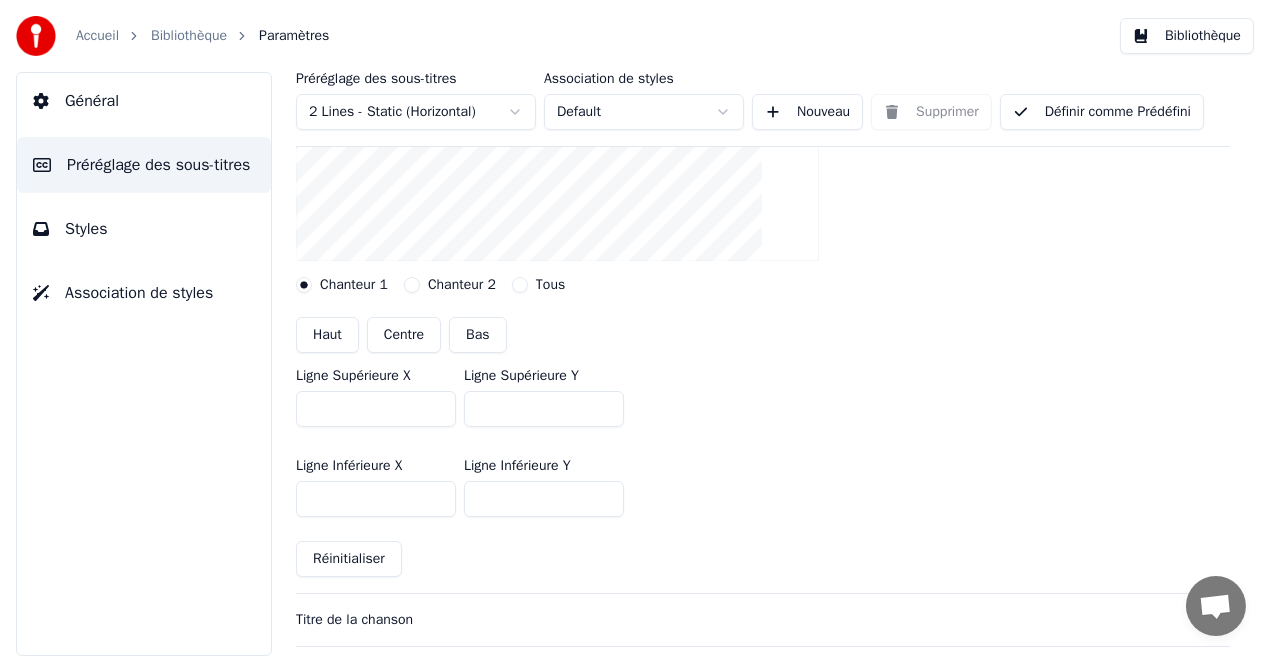 click on "***" at bounding box center [544, 499] 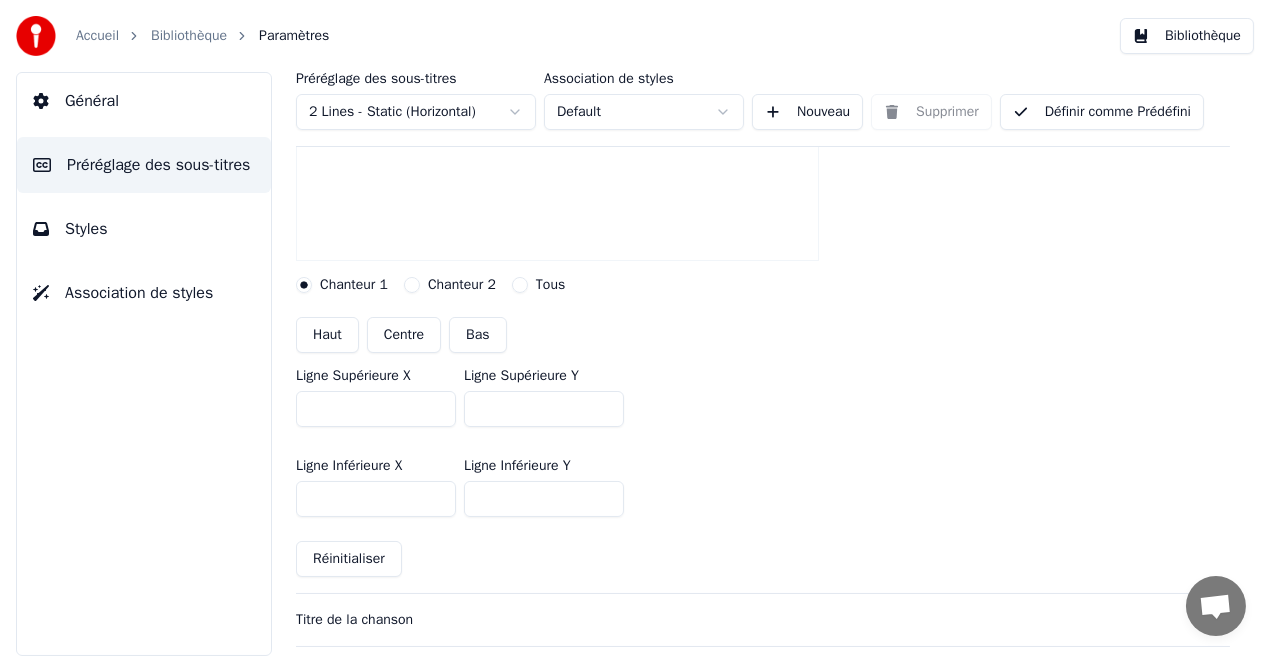 click on "***" at bounding box center (544, 499) 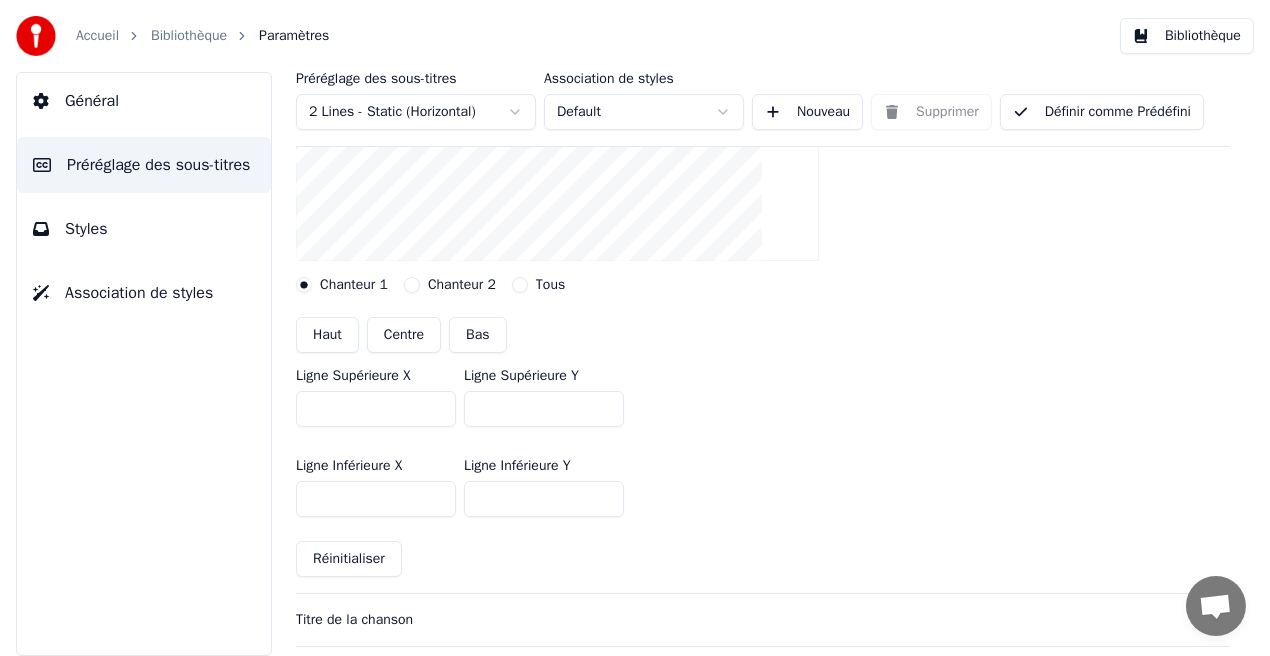 click on "***" at bounding box center (544, 499) 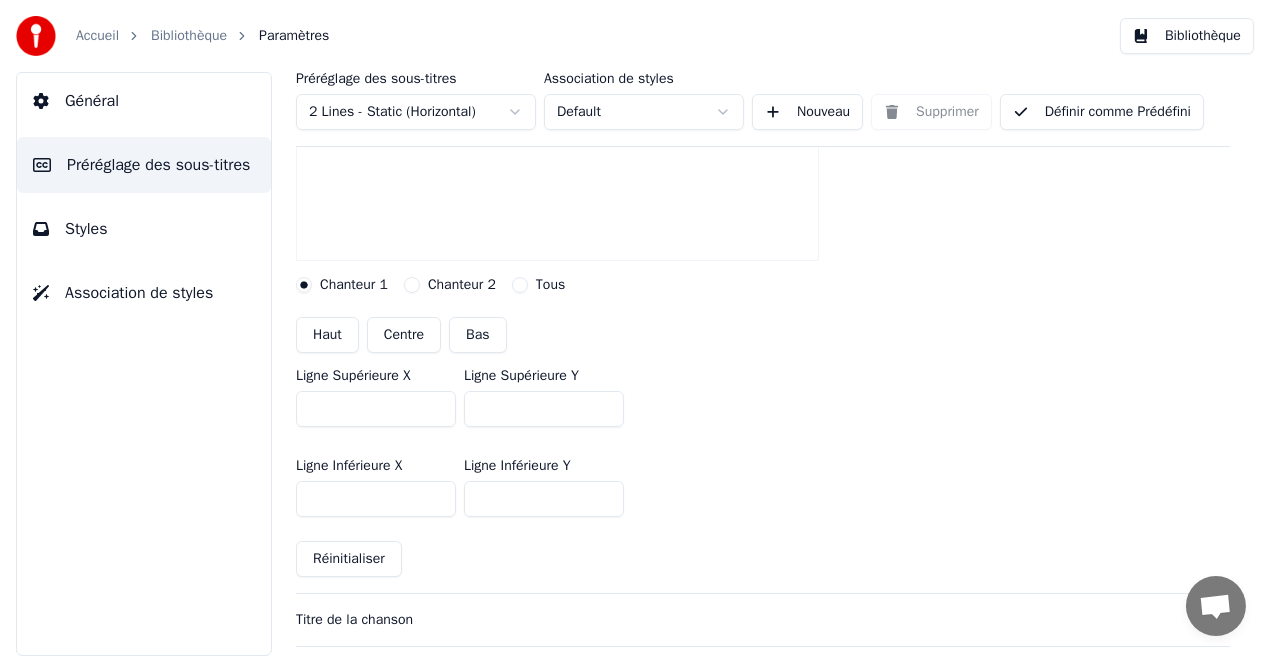 click on "***" at bounding box center (544, 499) 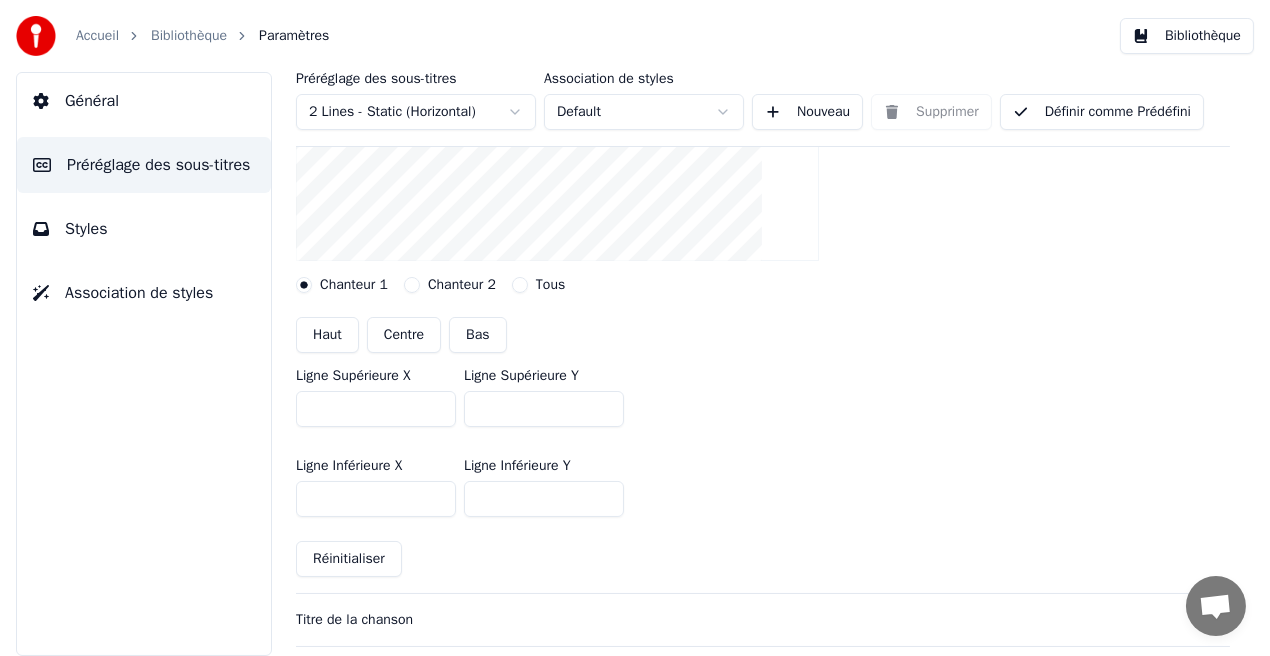 click on "***" at bounding box center [544, 499] 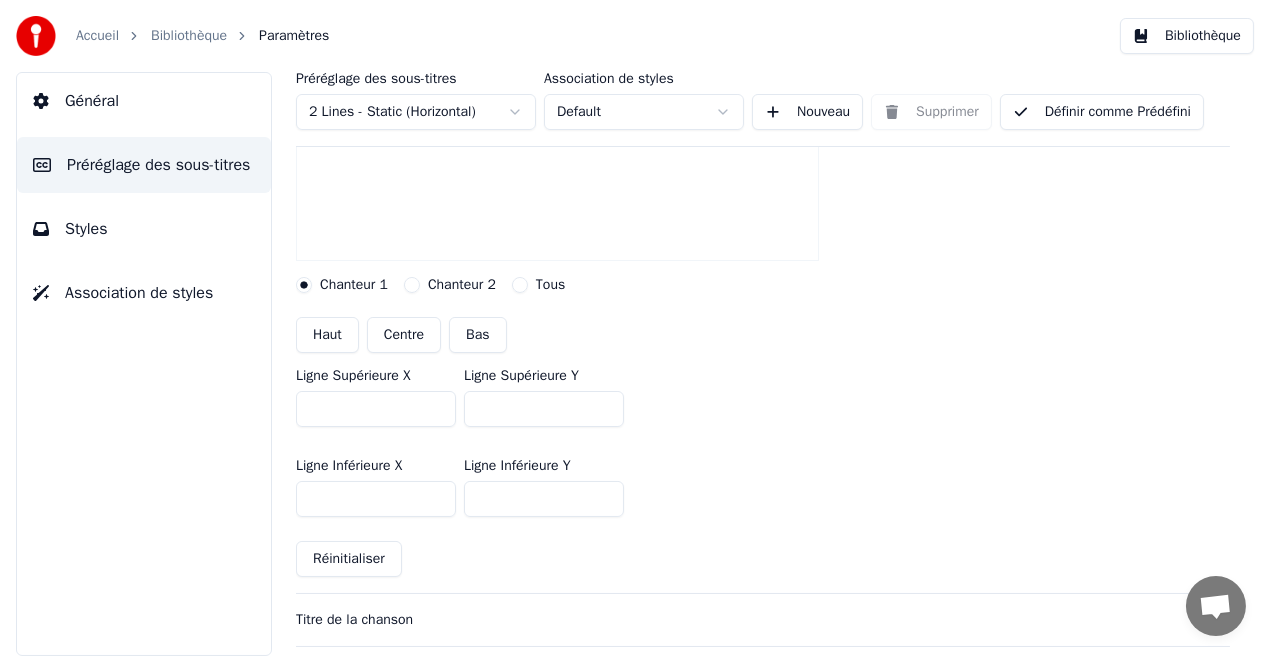 type on "***" 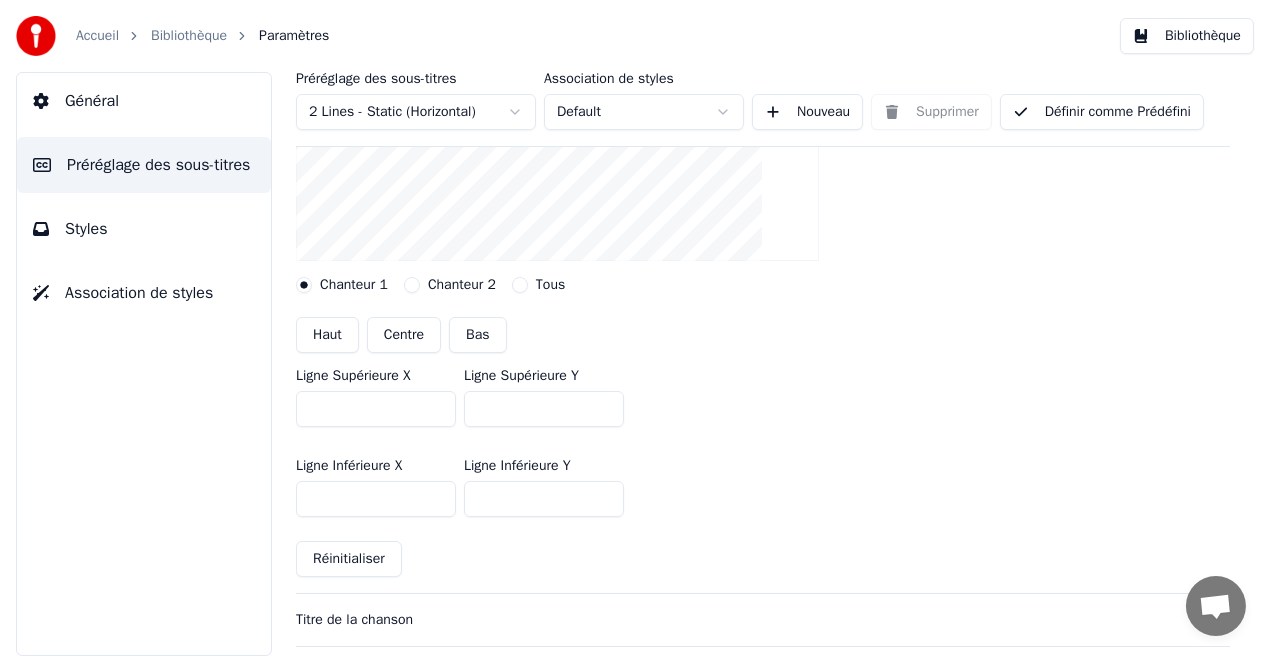 click on "***" at bounding box center [544, 409] 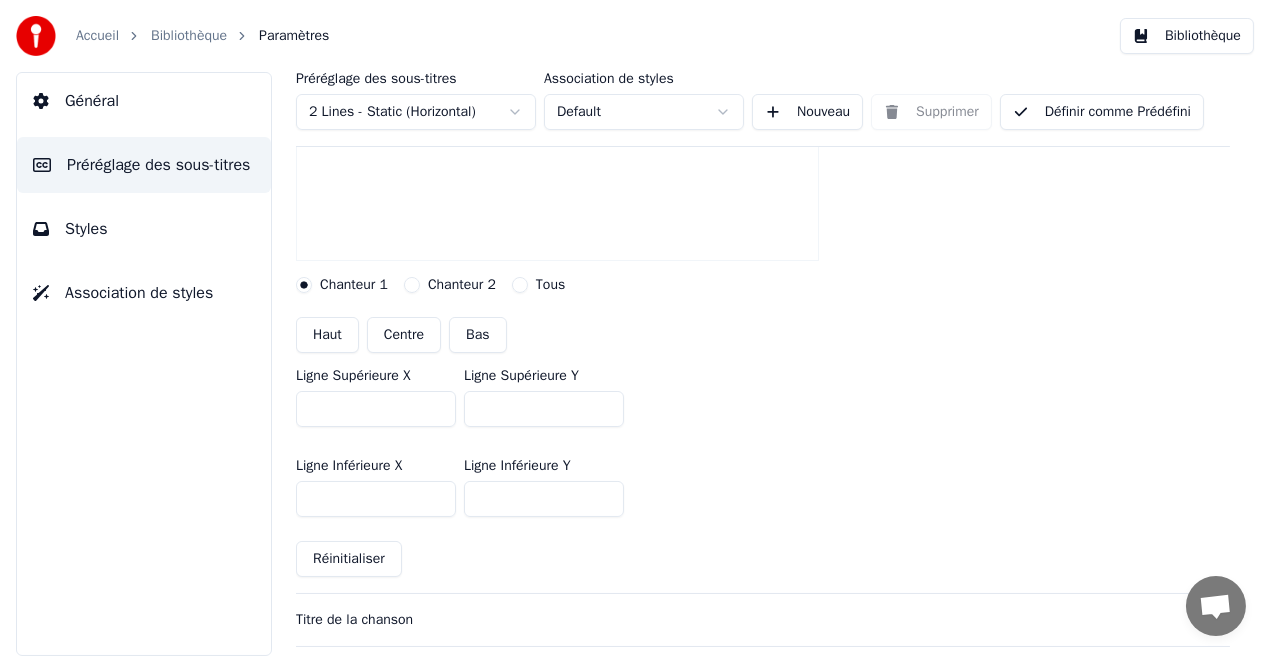 click on "***" at bounding box center (544, 409) 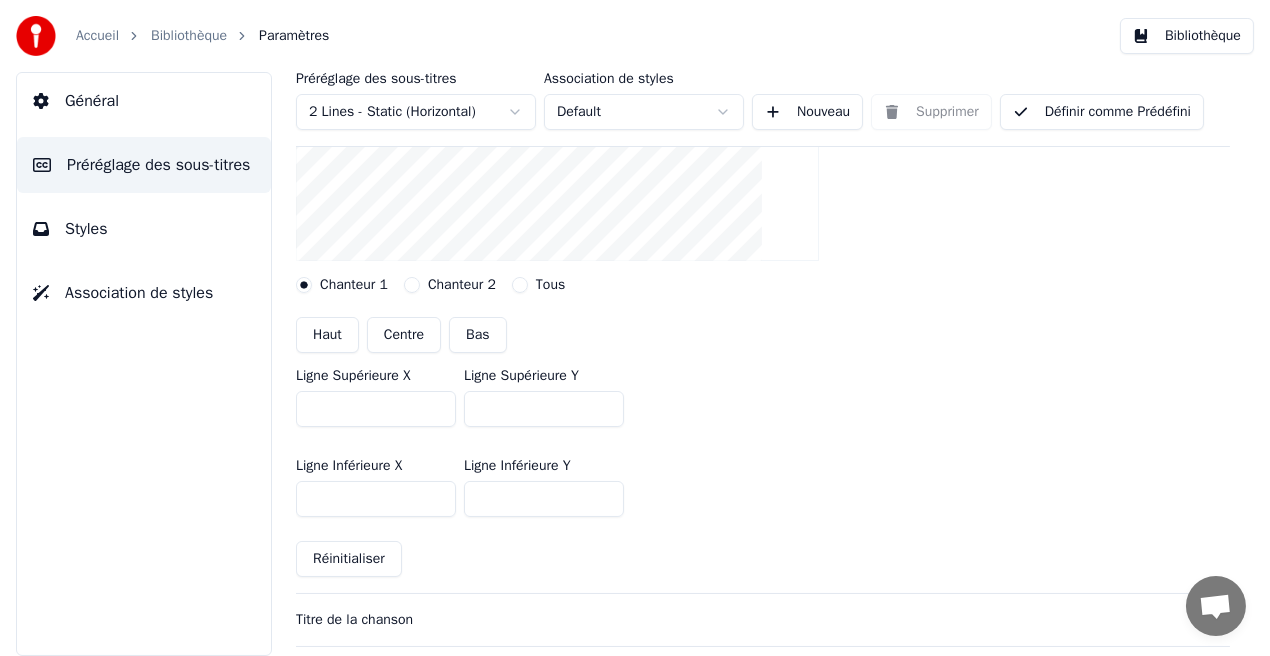 click on "***" at bounding box center [544, 409] 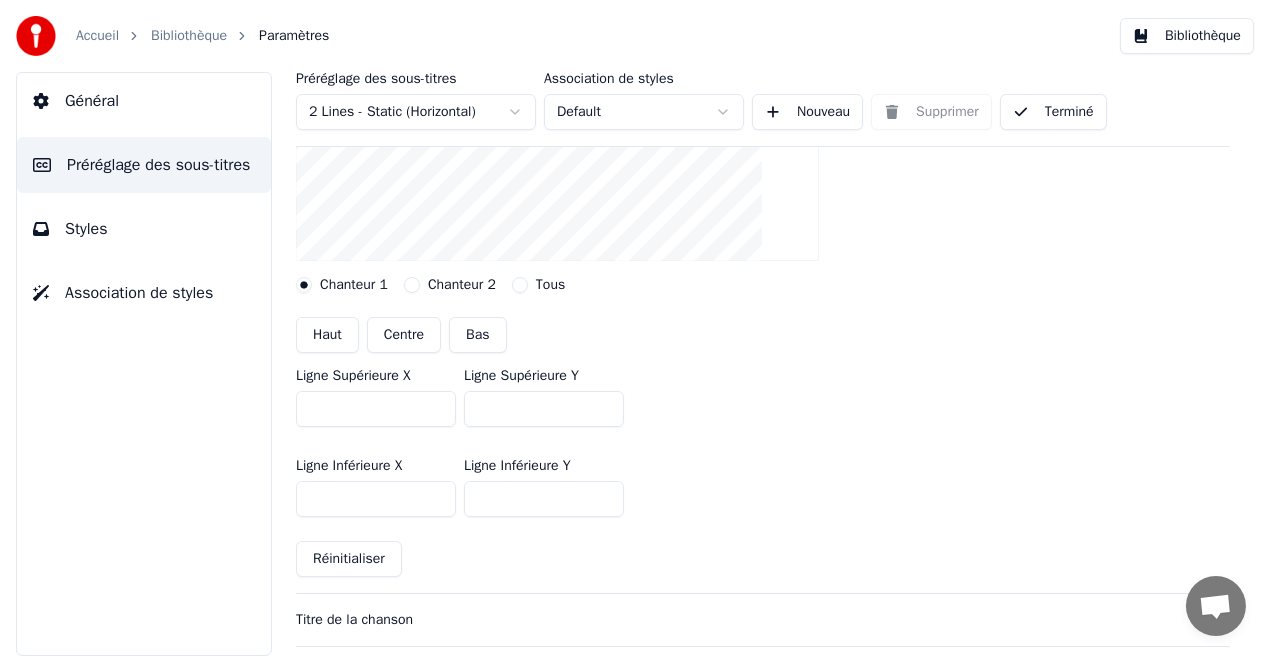 click on "Bibliothèque" at bounding box center [1187, 36] 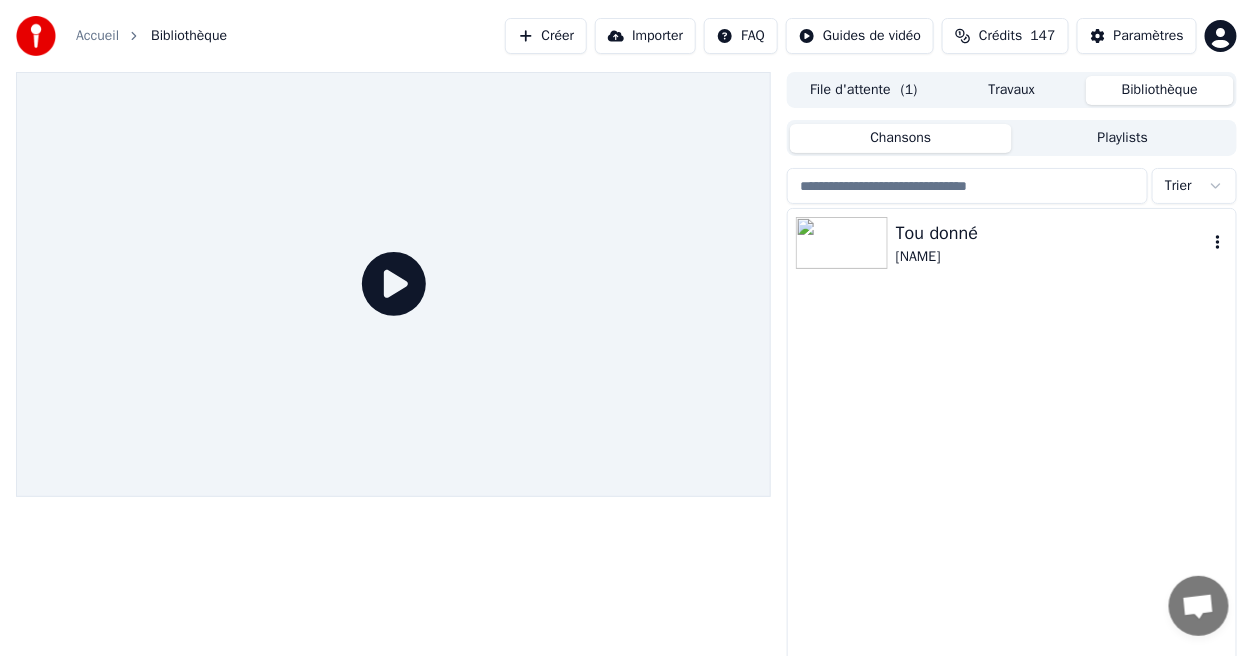click on "Tou donné" at bounding box center [1052, 233] 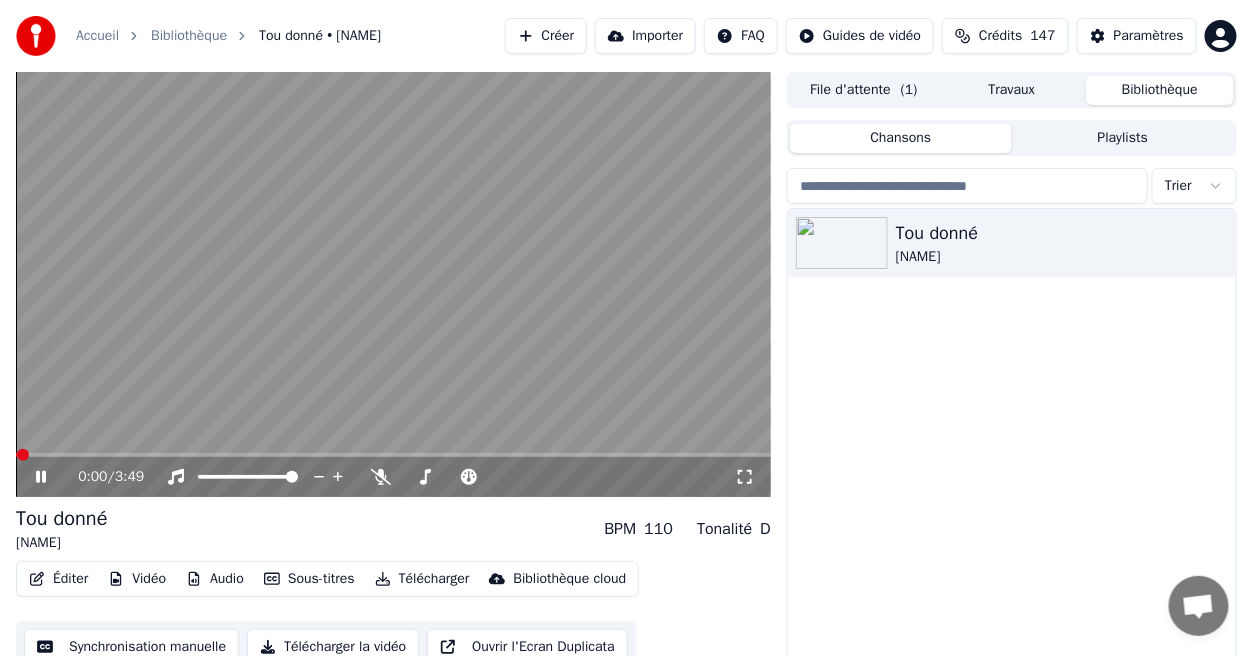 click at bounding box center [393, 284] 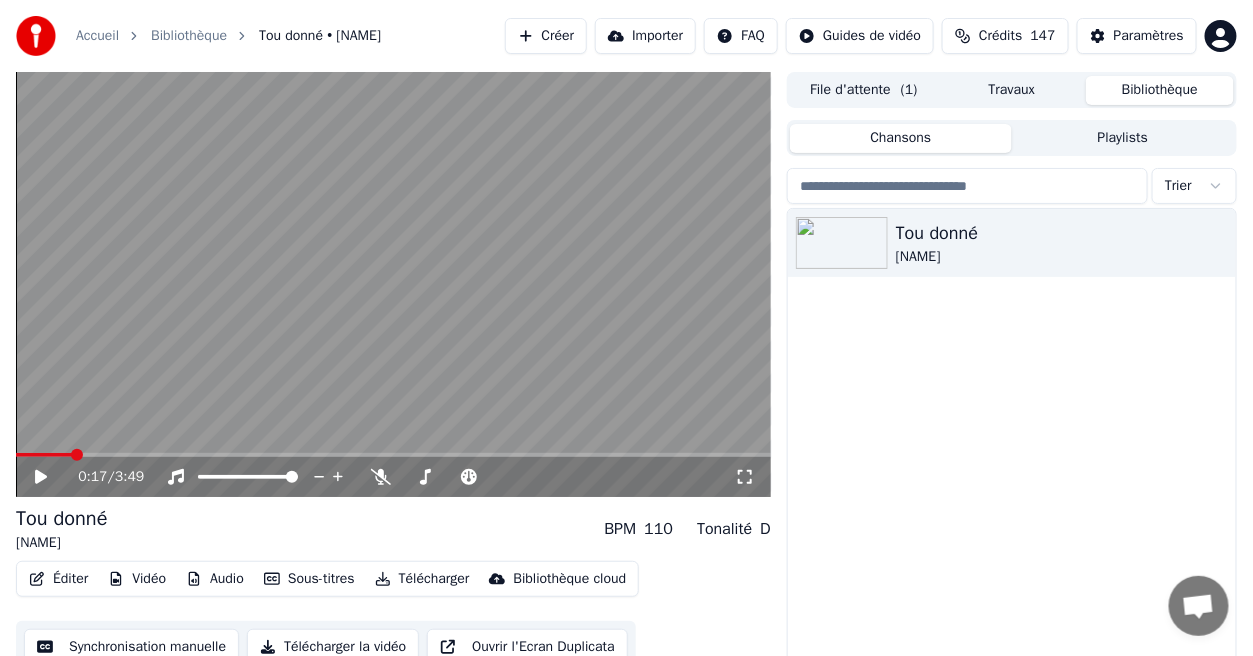click at bounding box center (393, 455) 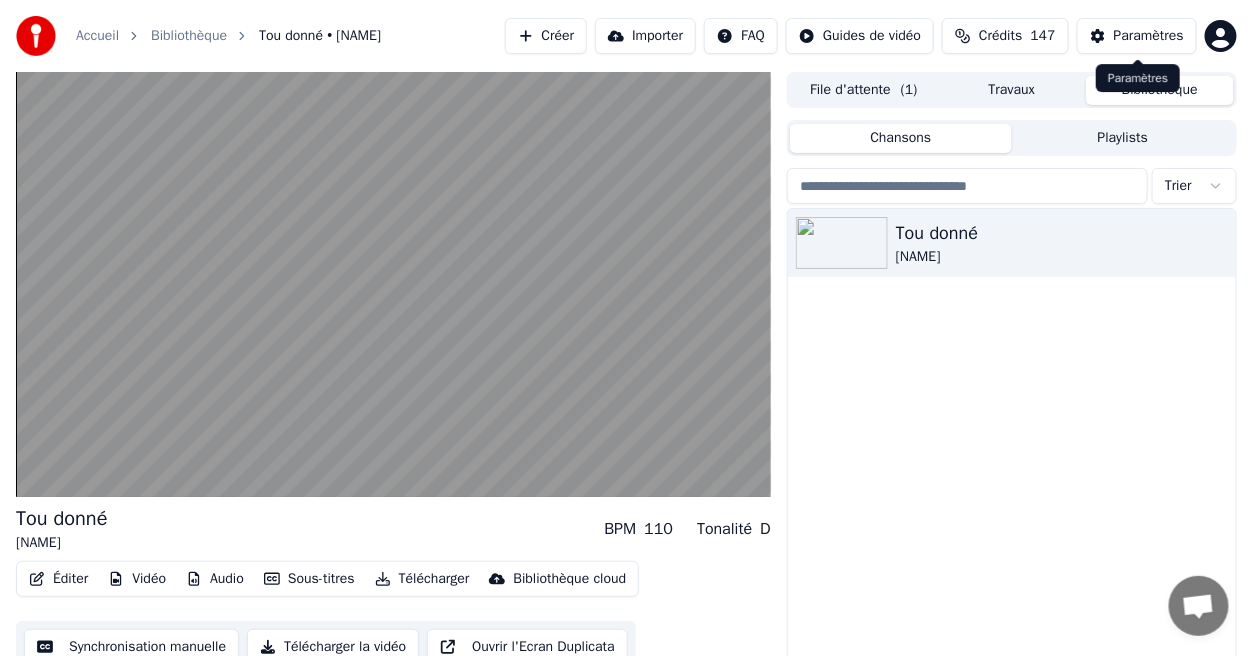 click on "Paramètres" at bounding box center [1149, 36] 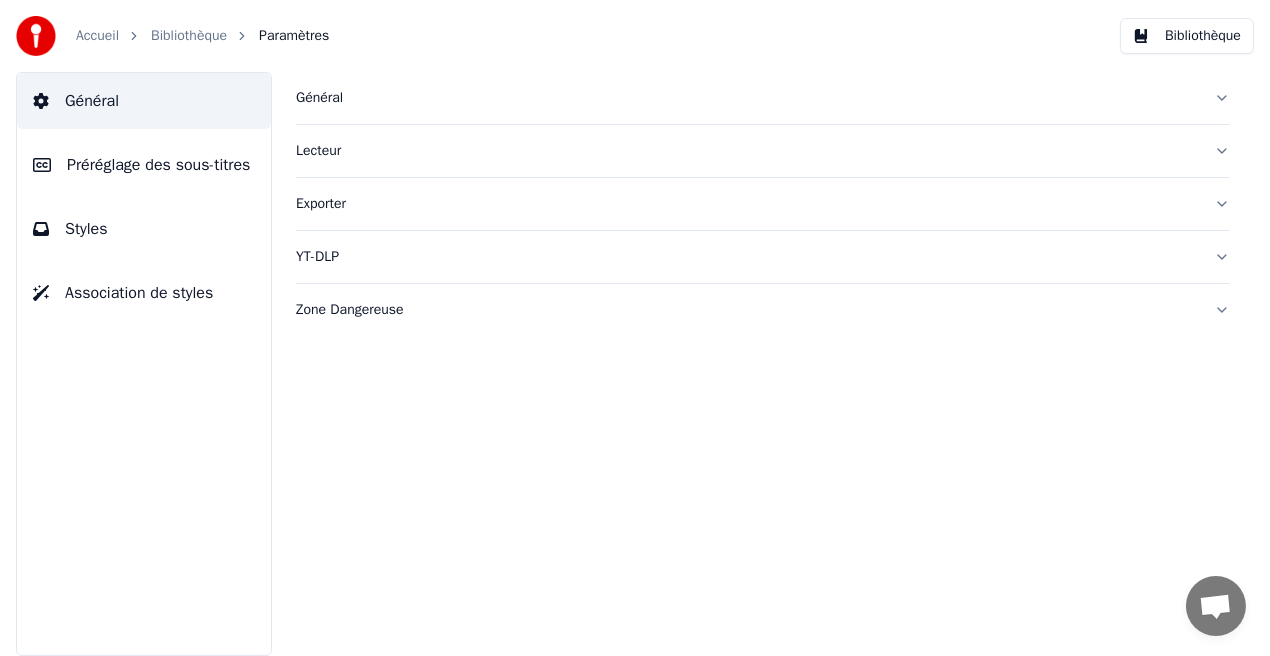 click on "Préréglage des sous-titres" at bounding box center [144, 165] 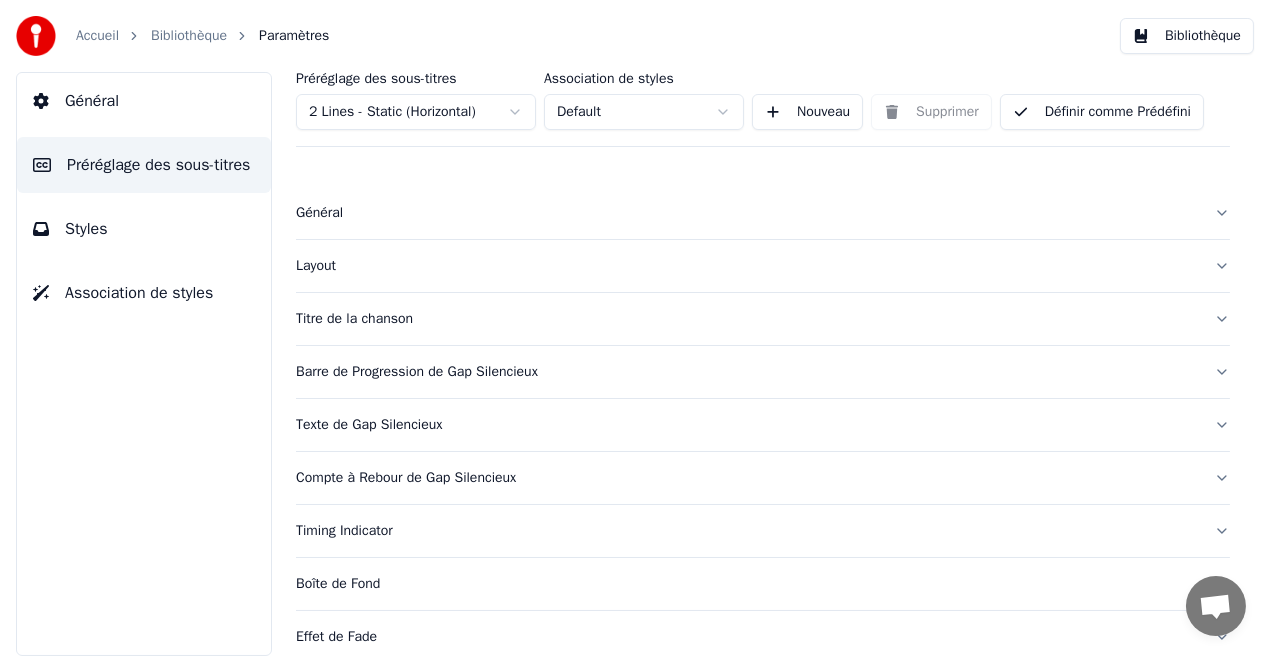 click on "Layout" at bounding box center [747, 266] 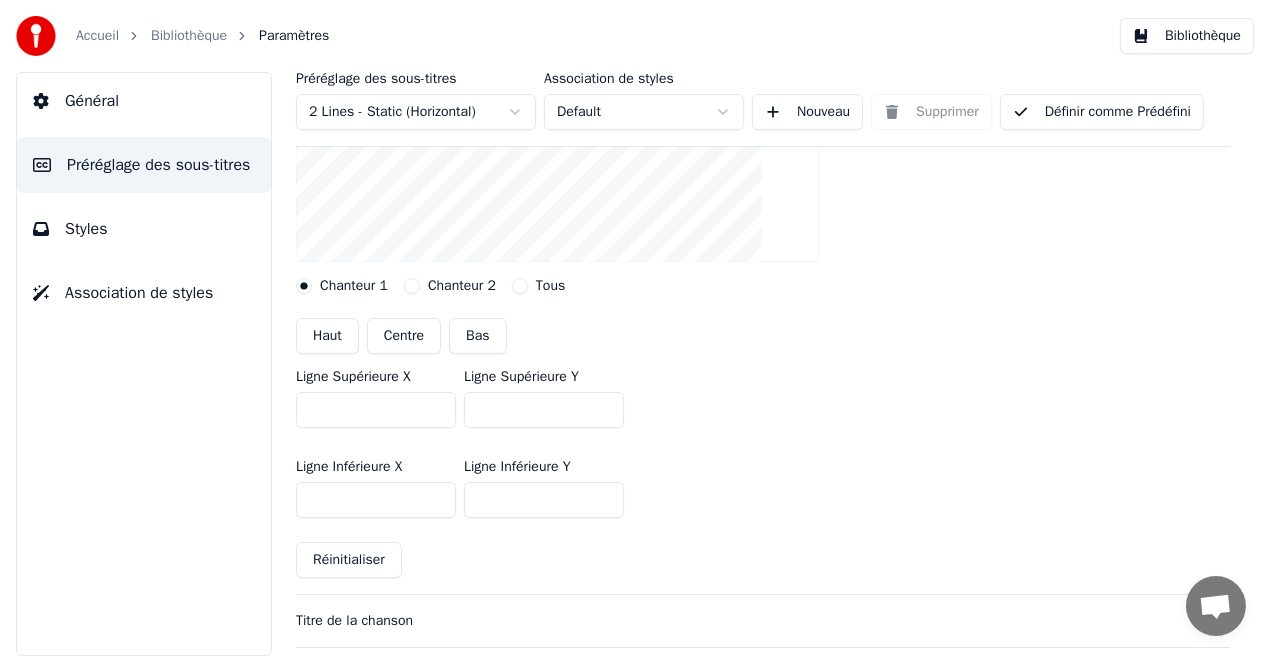 scroll, scrollTop: 474, scrollLeft: 0, axis: vertical 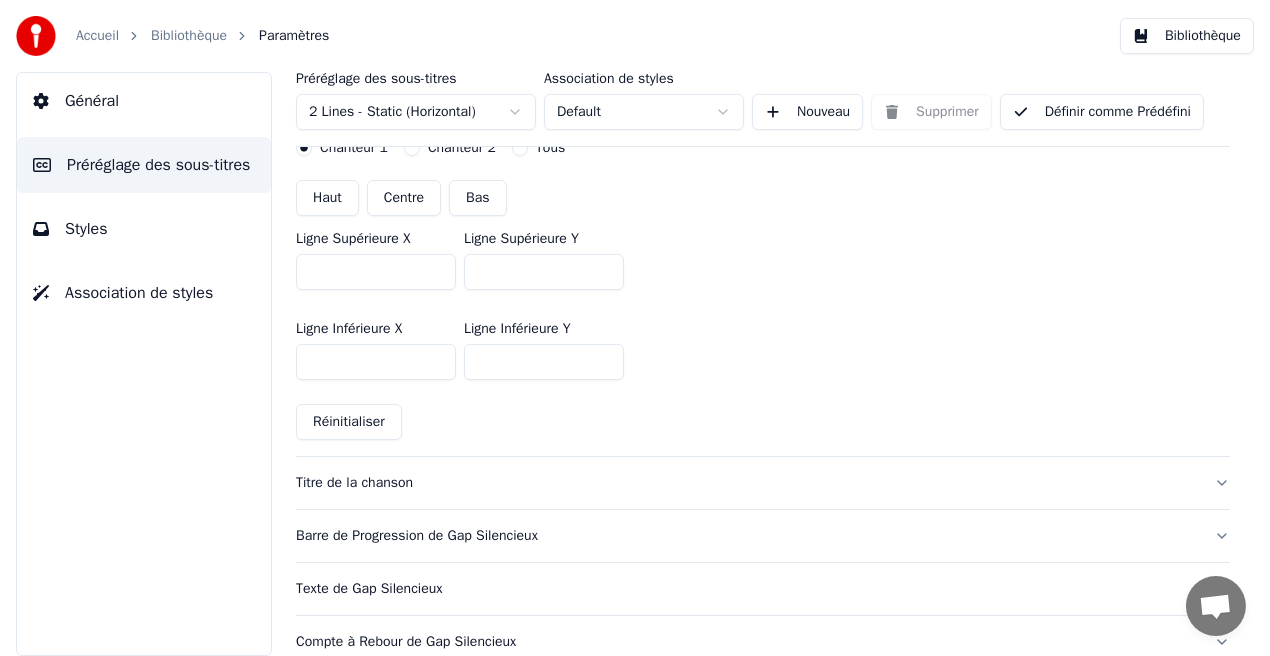 click on "Réinitialiser" at bounding box center [349, 422] 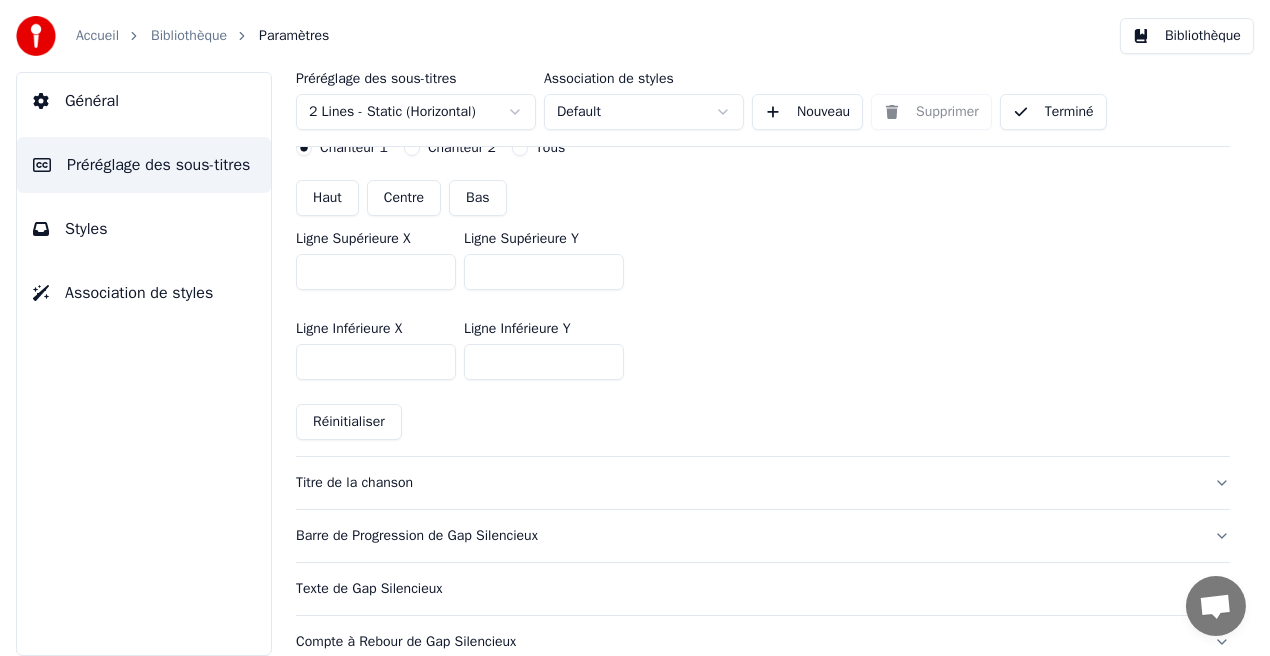 click on "Bibliothèque" at bounding box center (1187, 36) 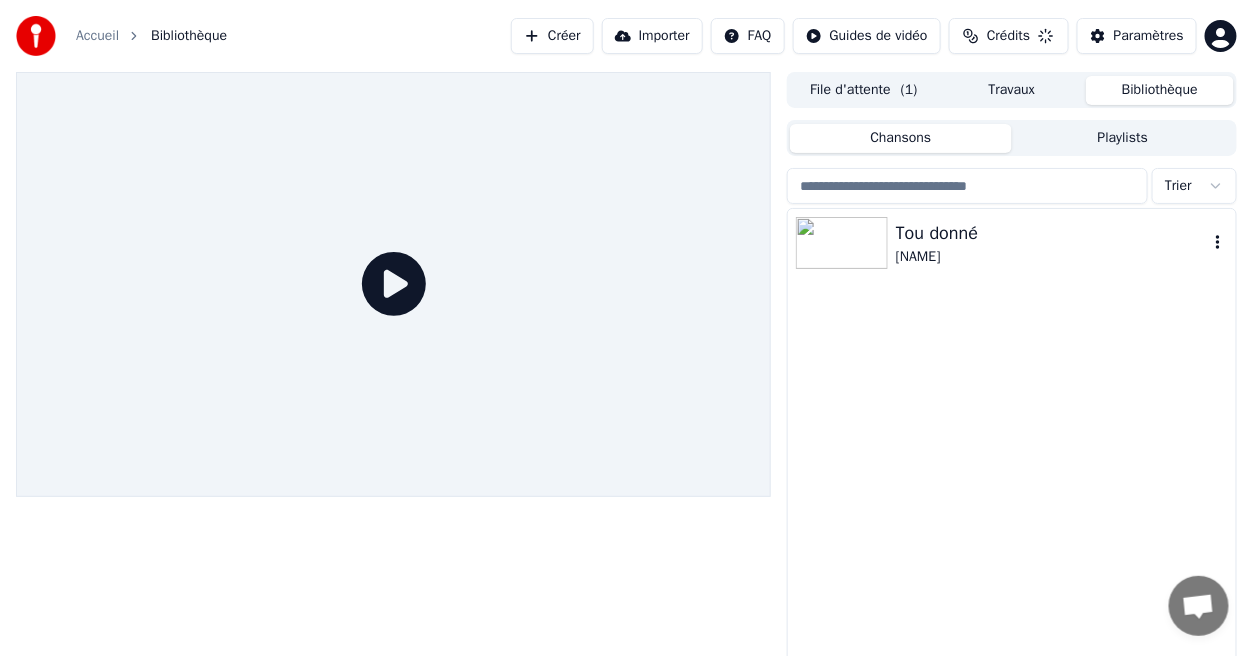 click on "Tou donné" at bounding box center [1052, 233] 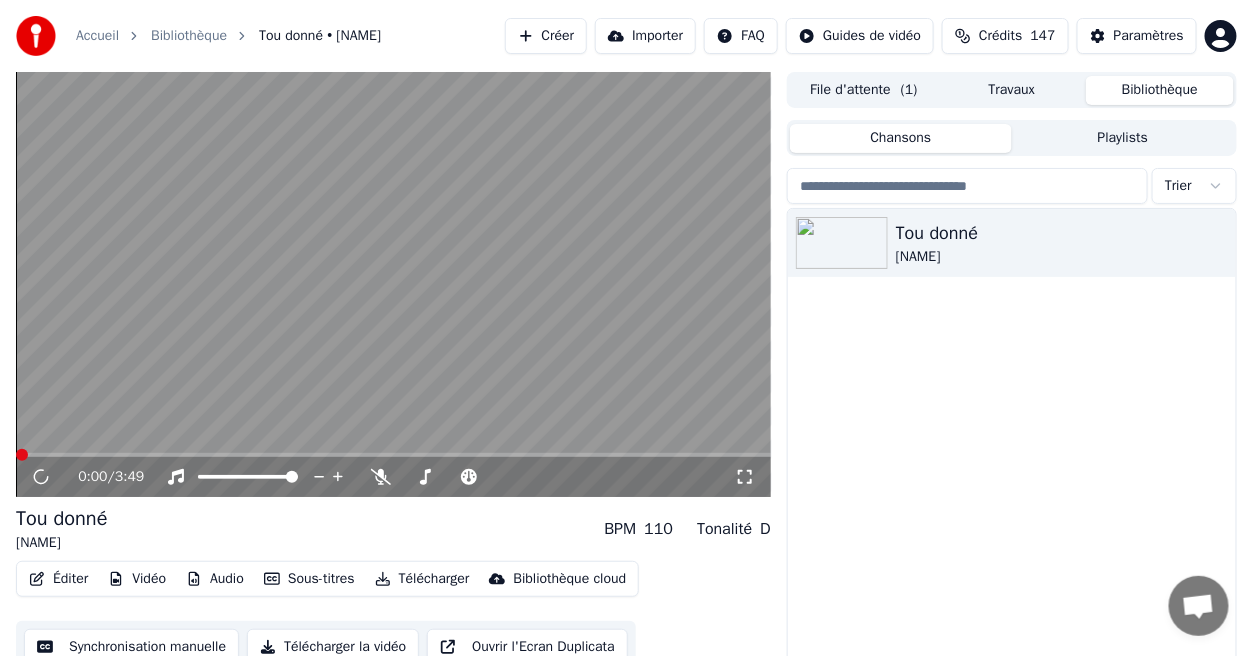 click at bounding box center [393, 455] 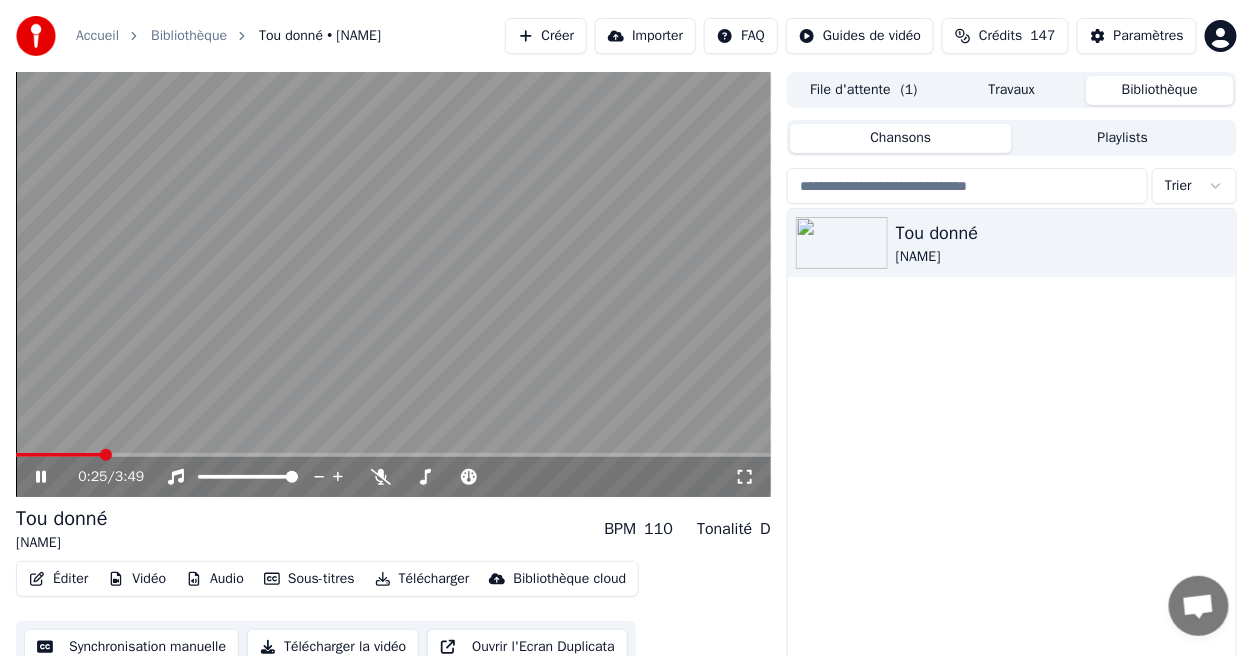 click 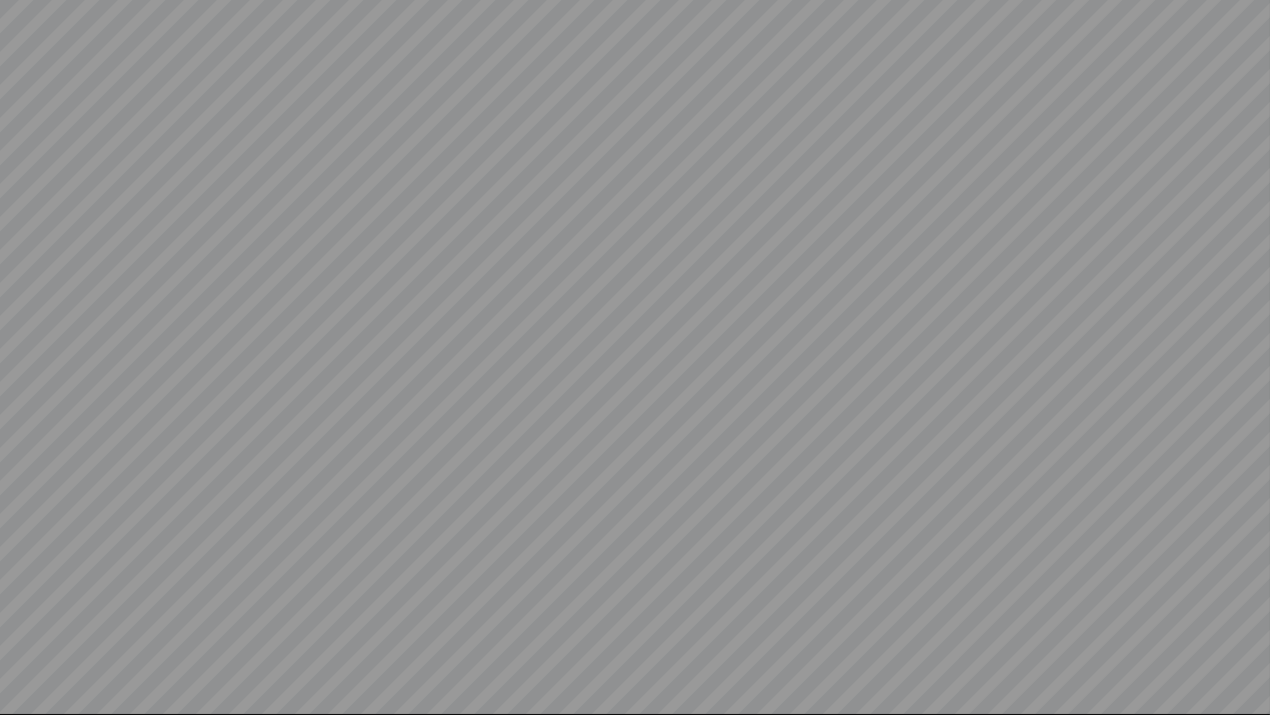 click at bounding box center [635, 357] 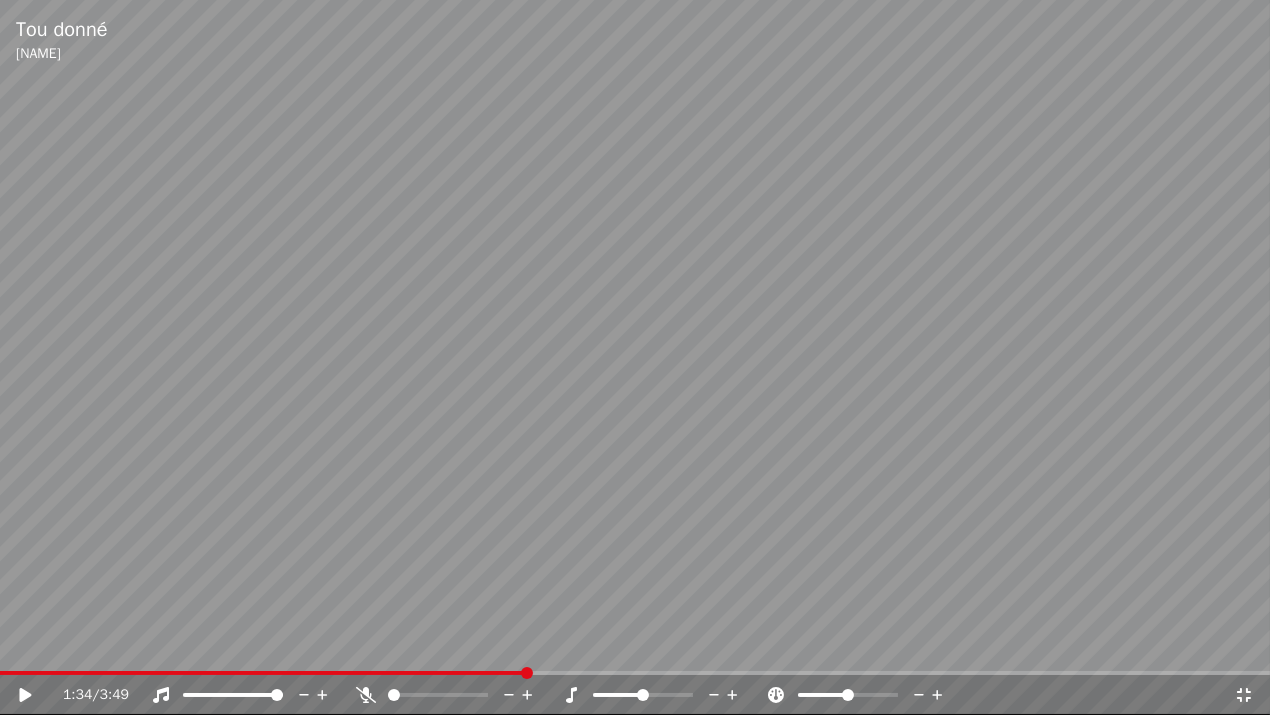 click on "1:34  /  3:49" at bounding box center (635, 695) 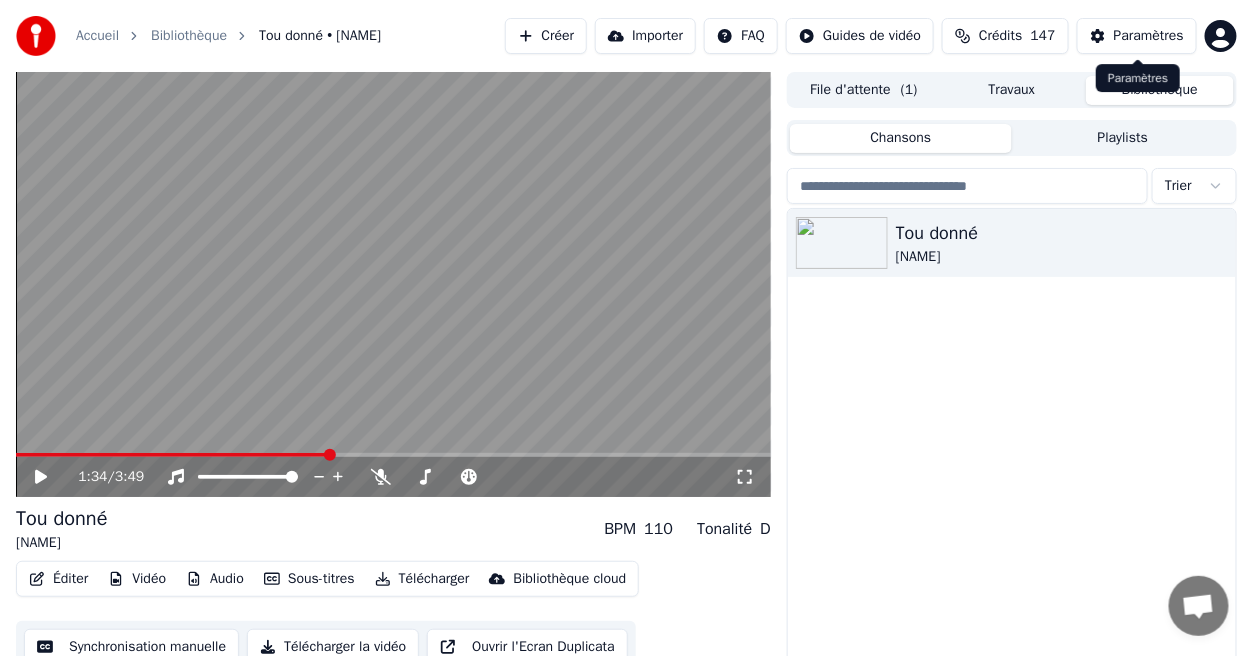click on "Paramètres" at bounding box center (1149, 36) 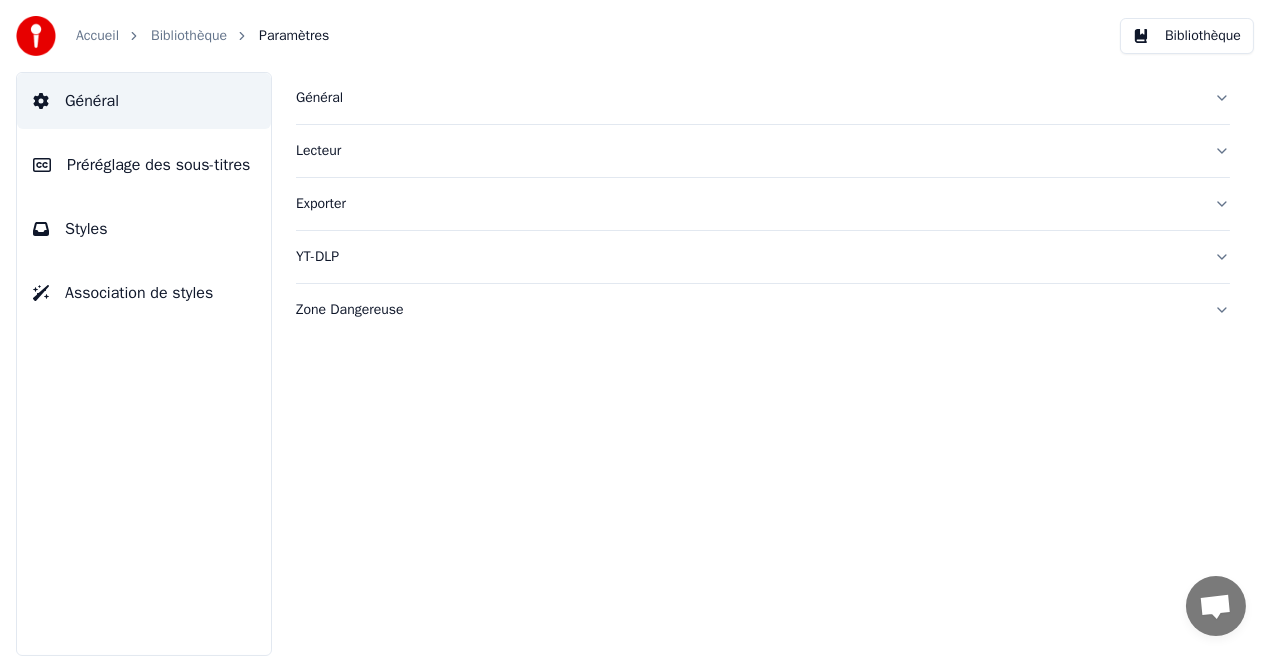 click on "Préréglage des sous-titres" at bounding box center (144, 165) 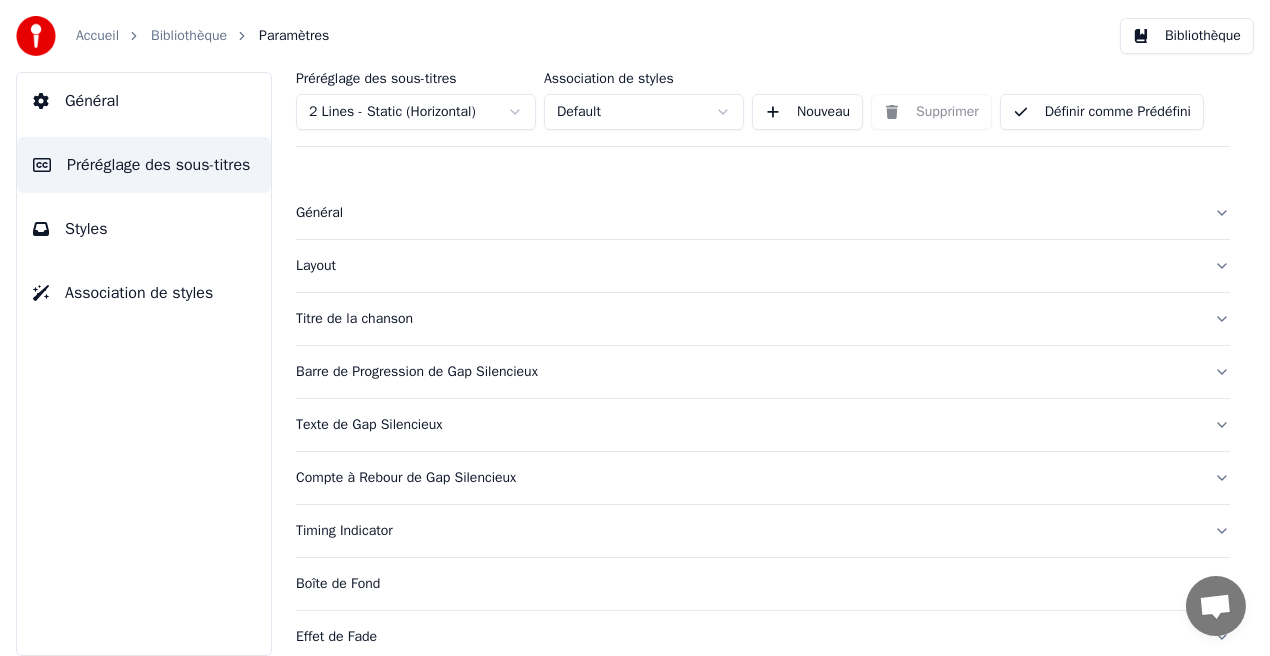 click on "Général" at bounding box center (747, 213) 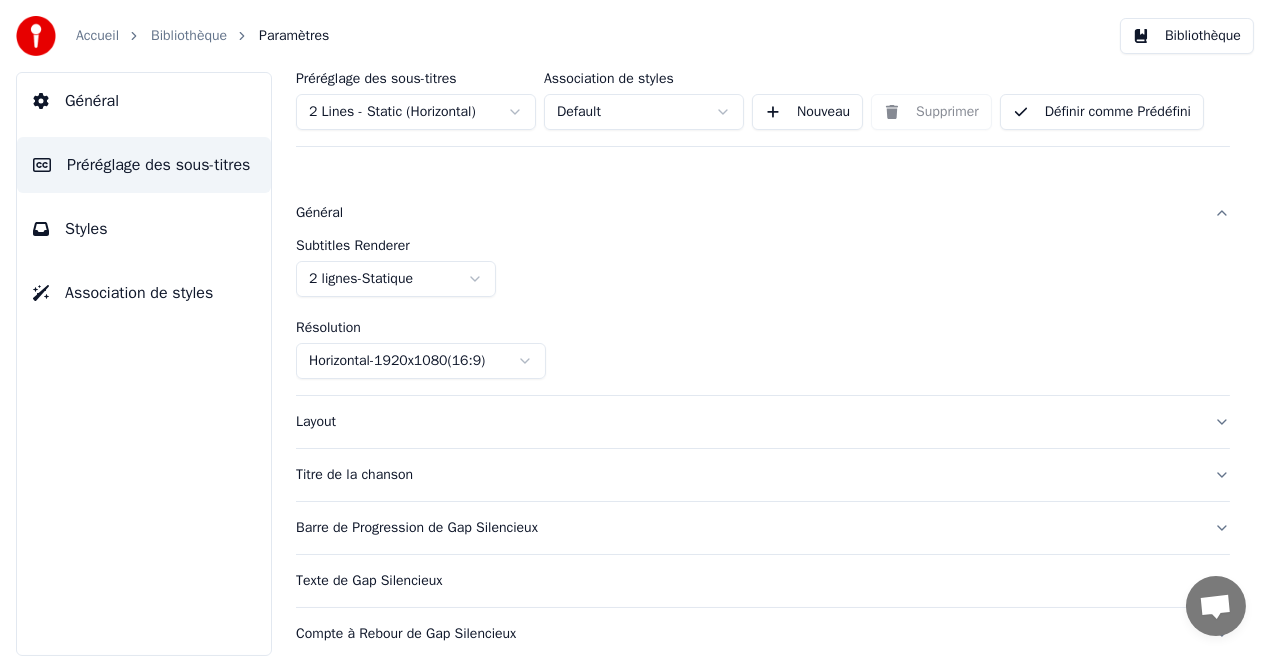 click on "Général" at bounding box center [747, 213] 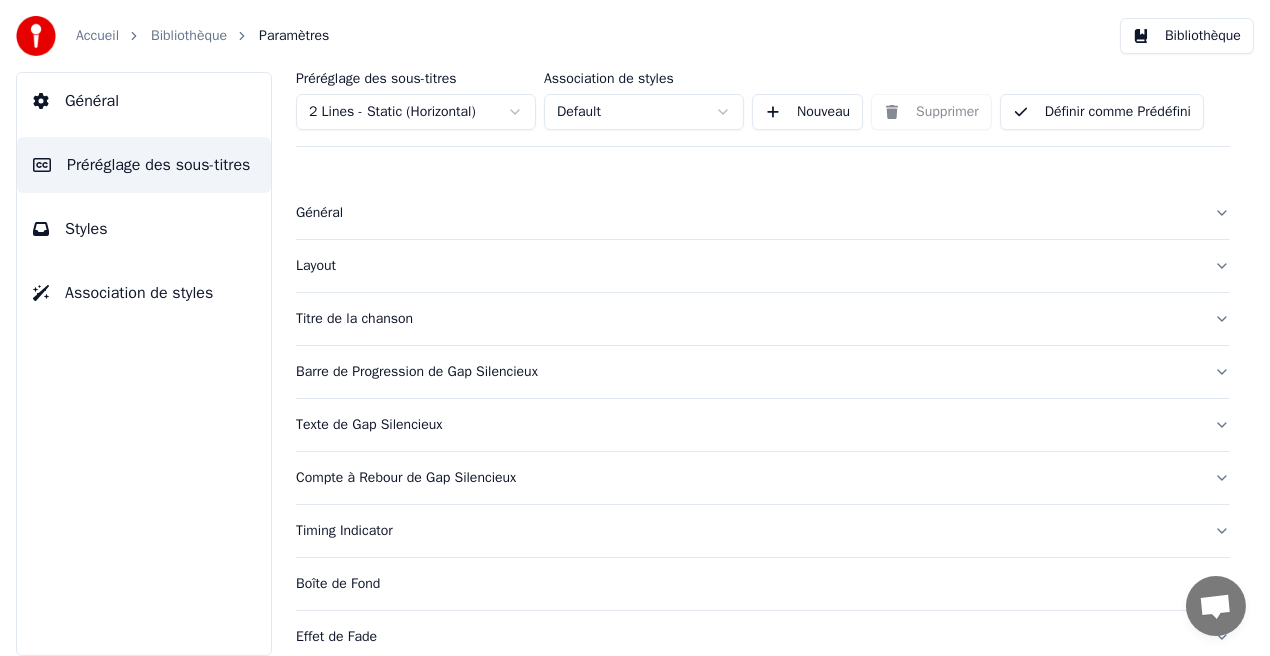 click on "Layout" at bounding box center [747, 266] 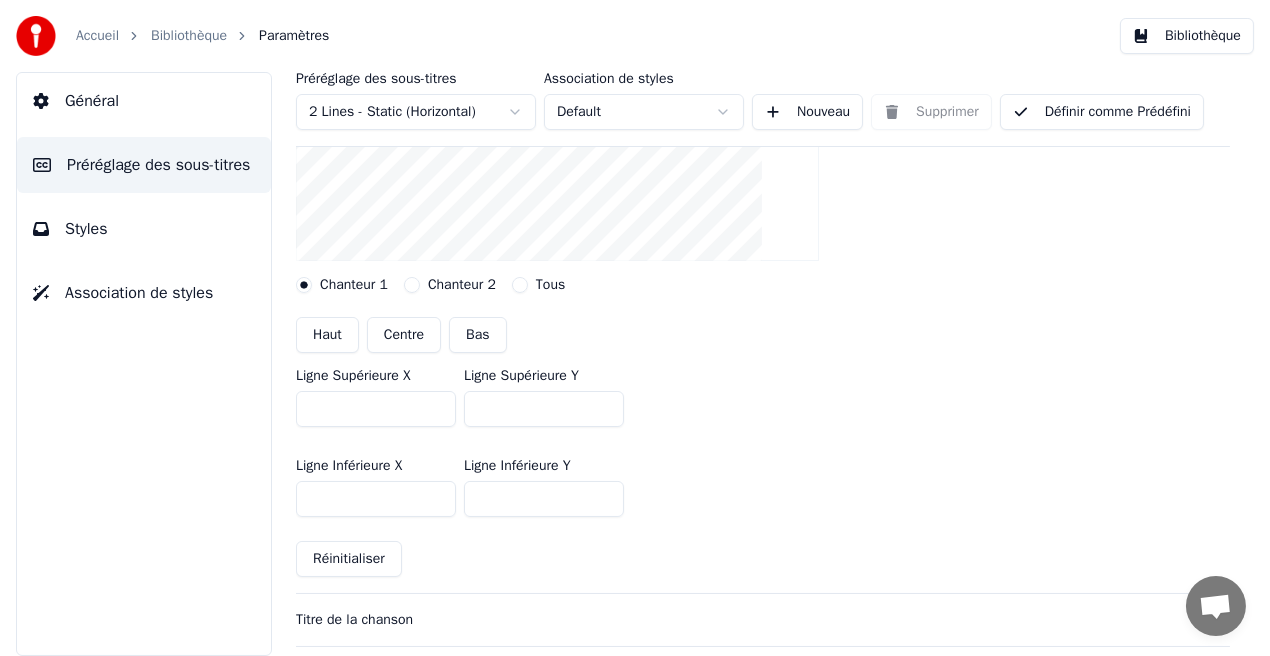 scroll, scrollTop: 334, scrollLeft: 0, axis: vertical 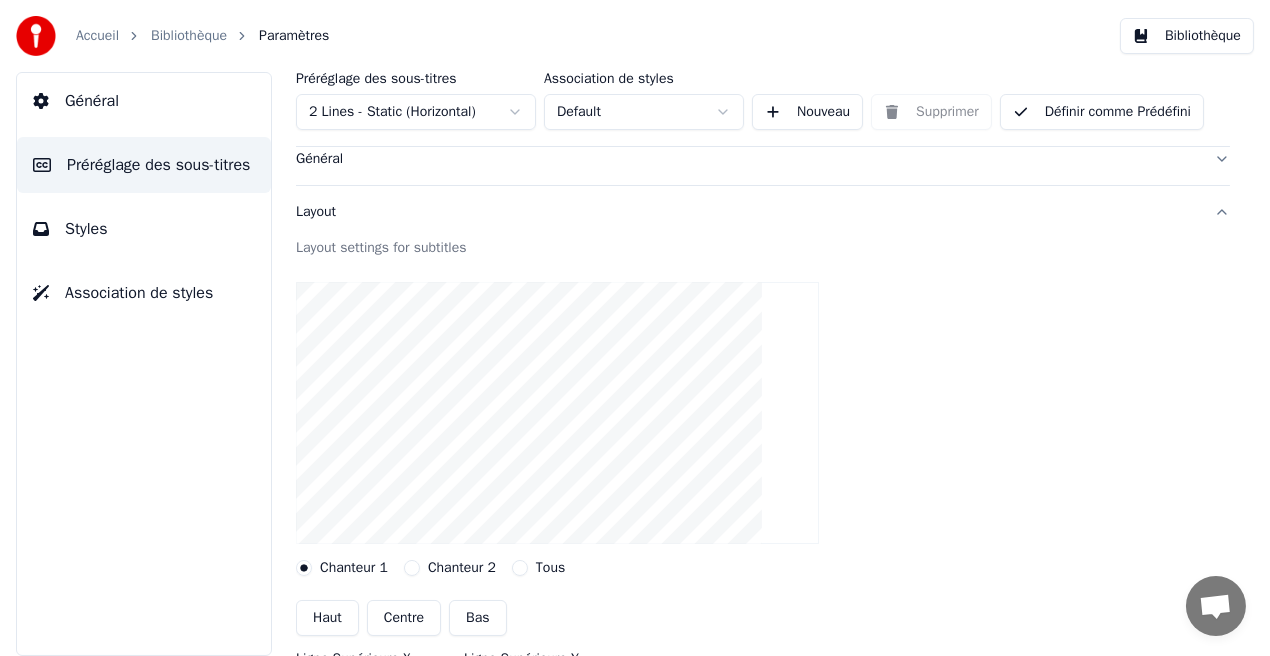 click on "Layout" at bounding box center [747, 212] 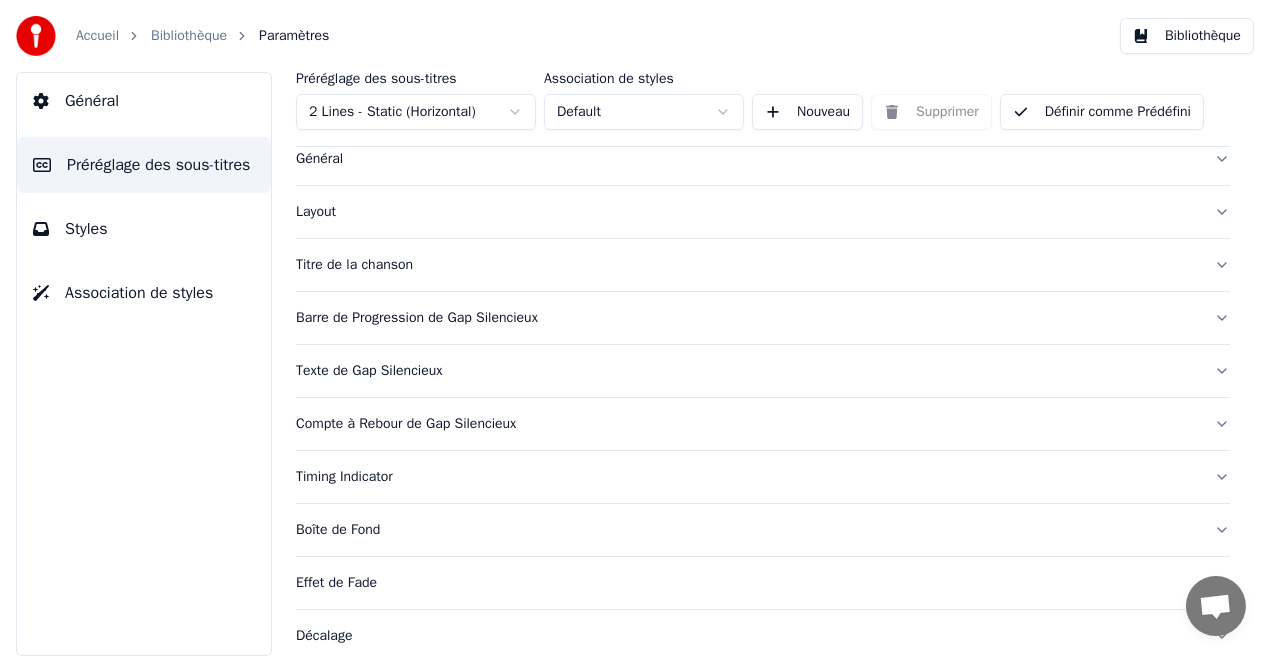 click on "Général" at bounding box center [92, 101] 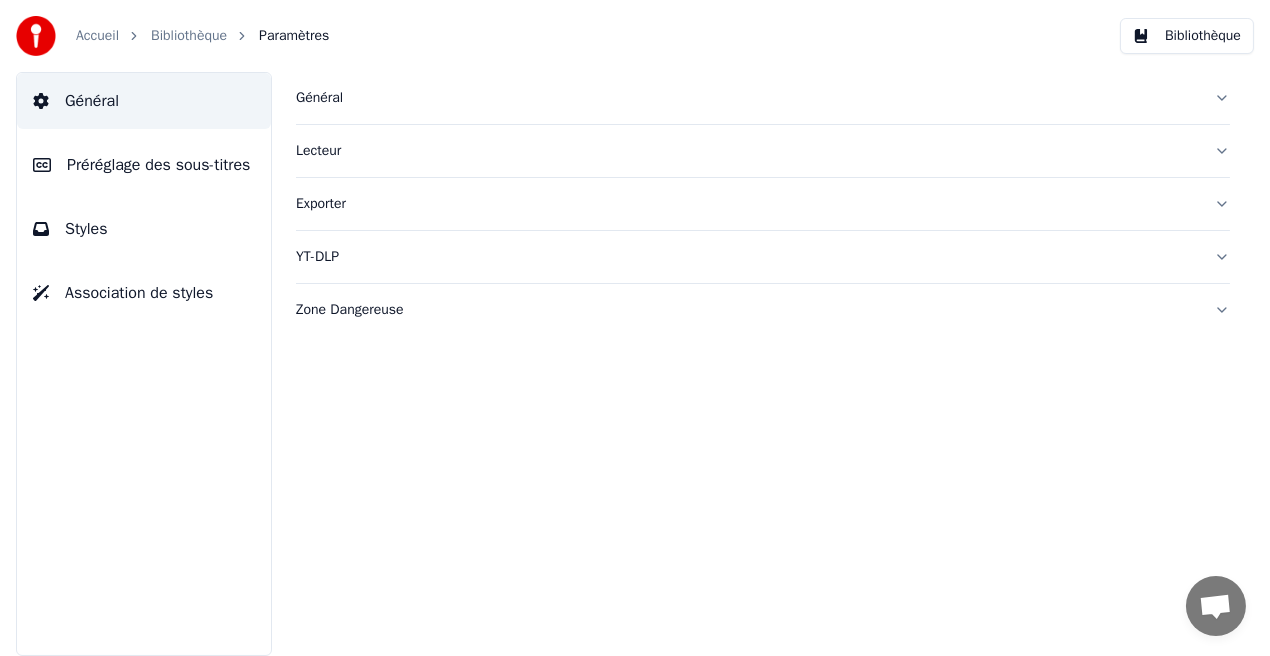click on "Lecteur" at bounding box center (747, 151) 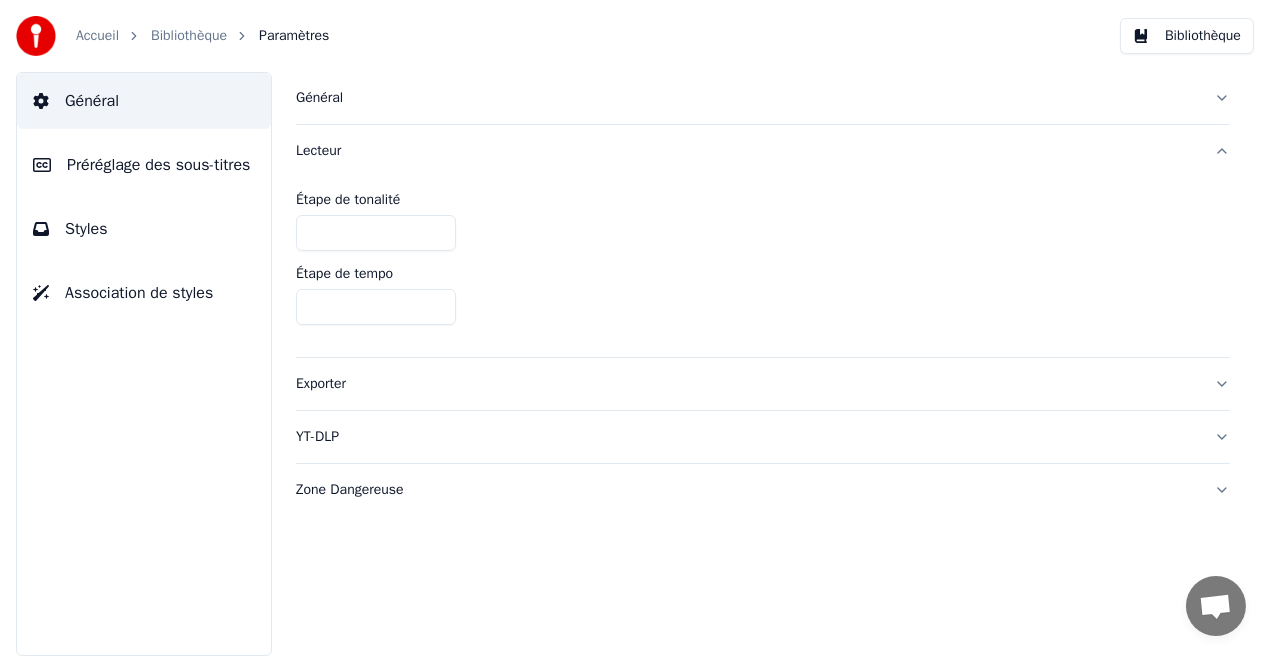 click on "Lecteur" at bounding box center (747, 151) 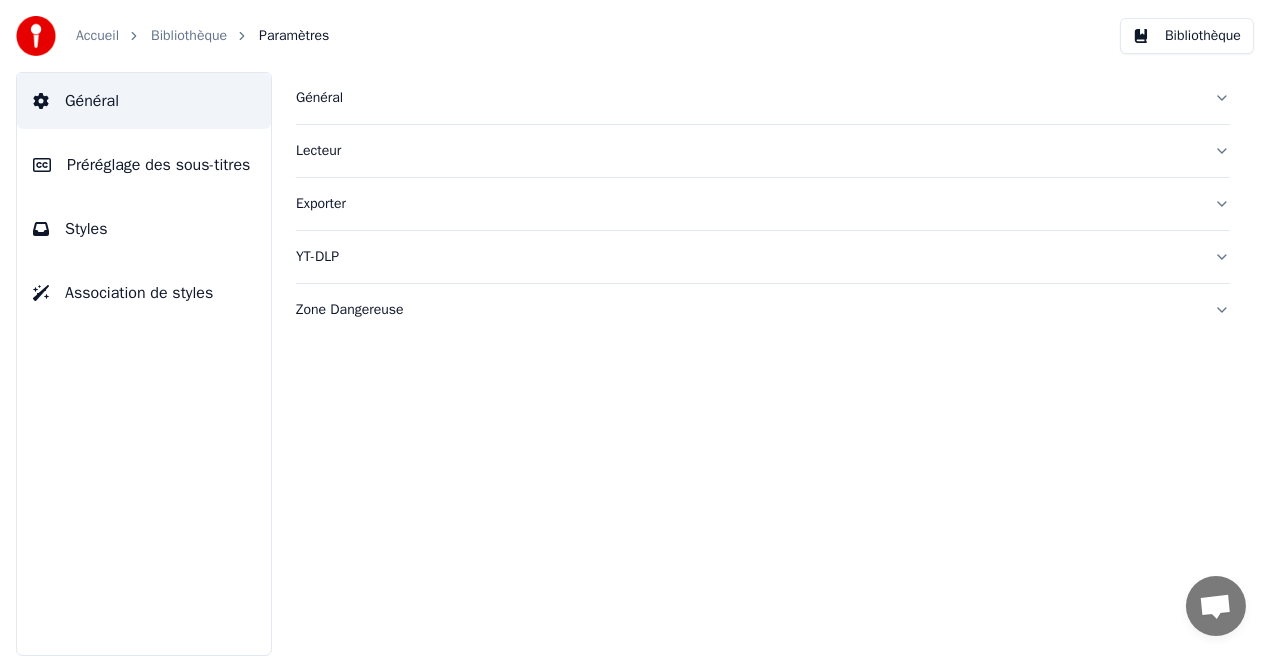 click on "Général" at bounding box center [747, 98] 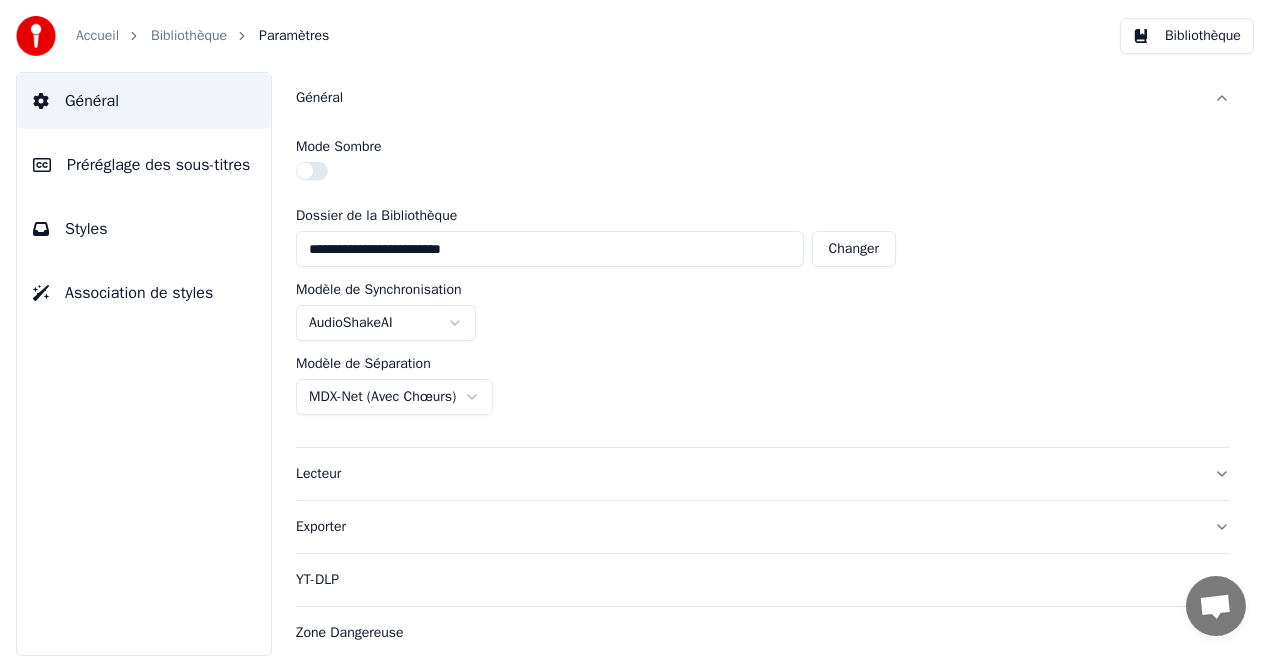 click on "Lecteur" at bounding box center (747, 474) 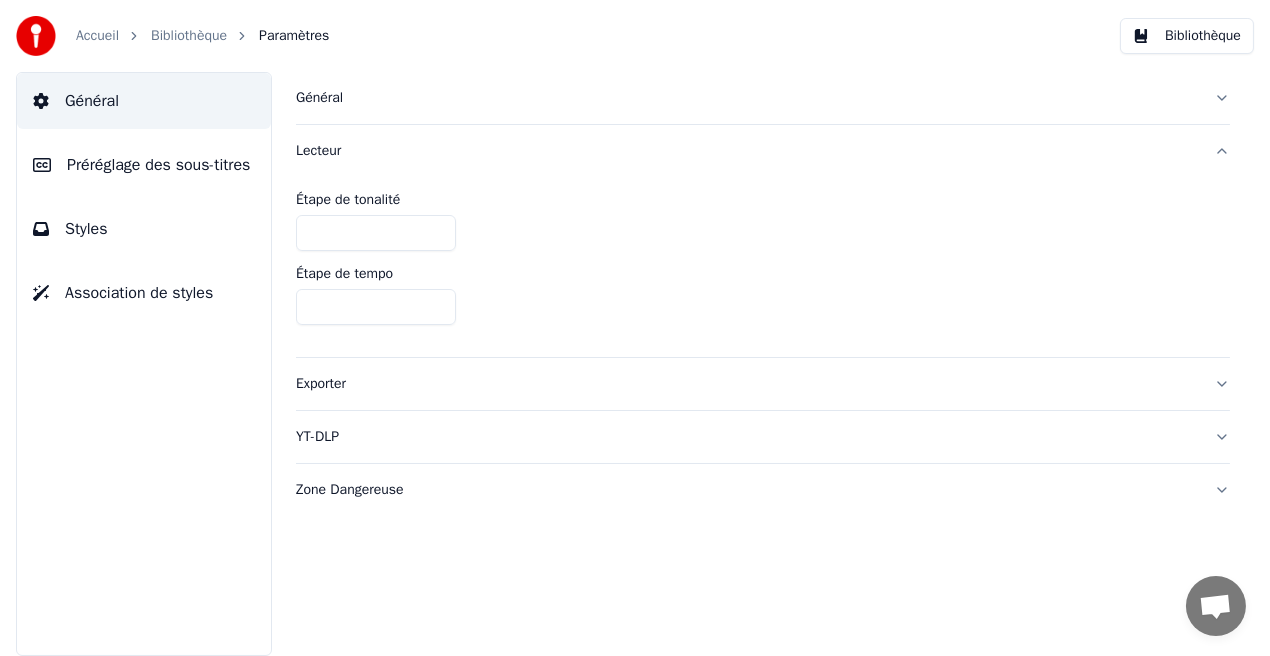 click on "Styles" at bounding box center (144, 229) 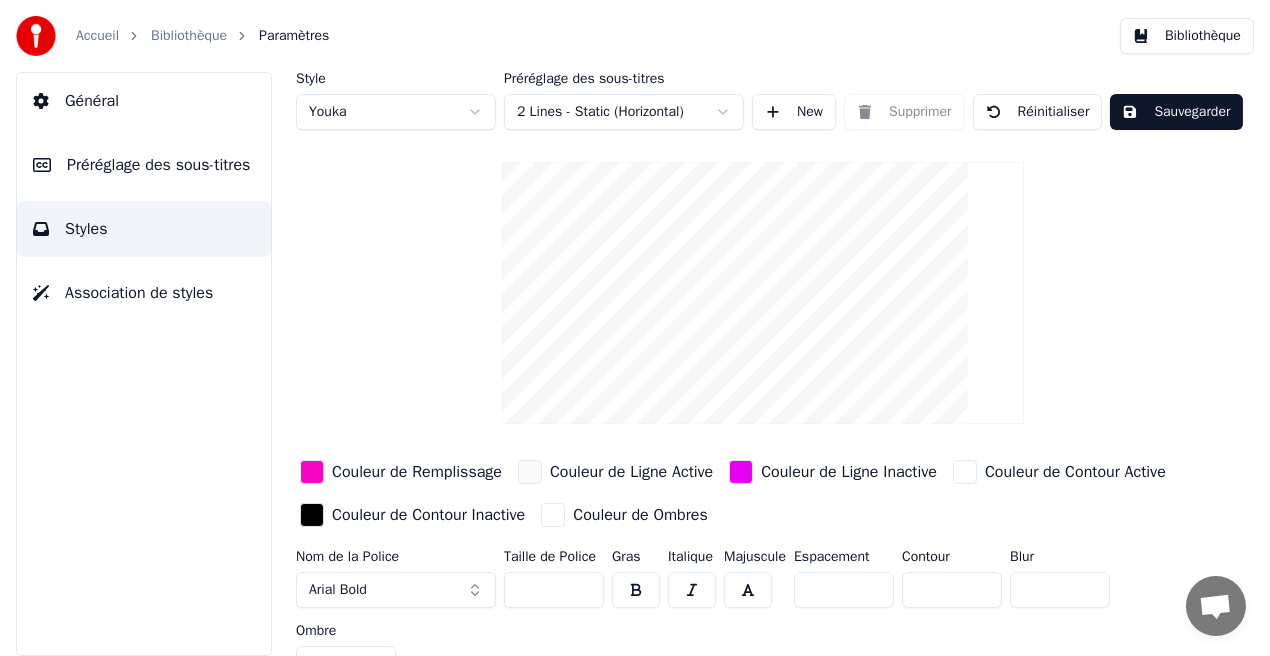 click on "*" at bounding box center [1060, 590] 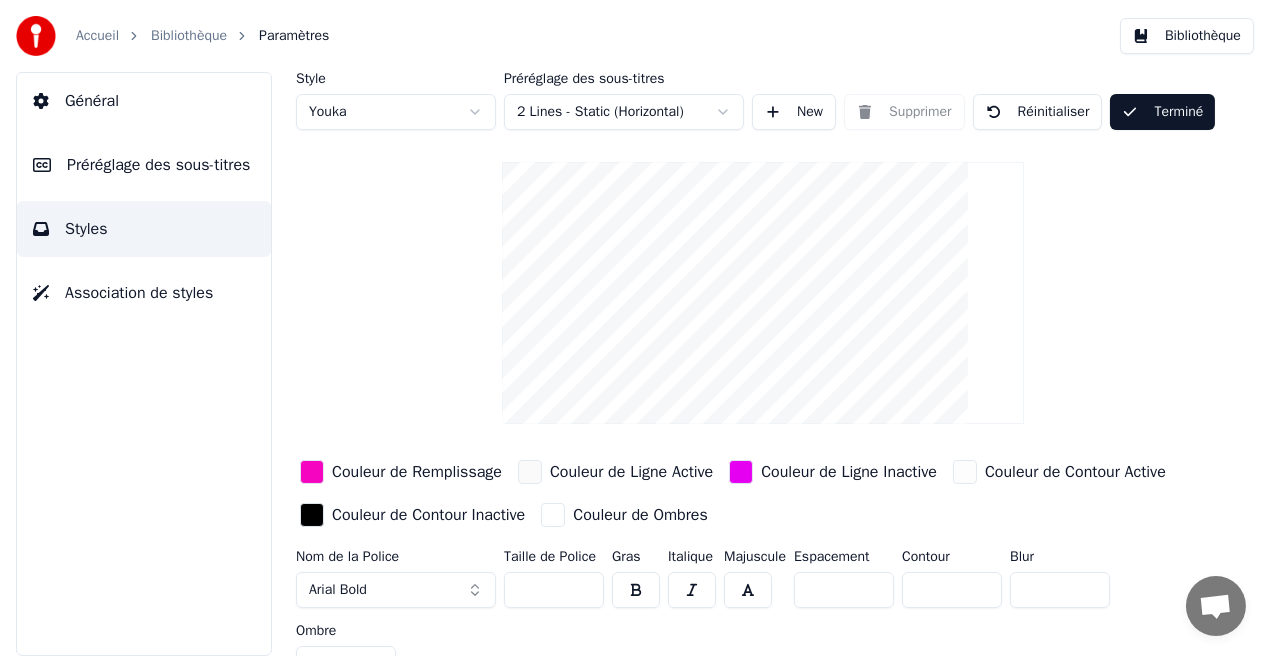 click on "Bibliothèque" at bounding box center (1187, 36) 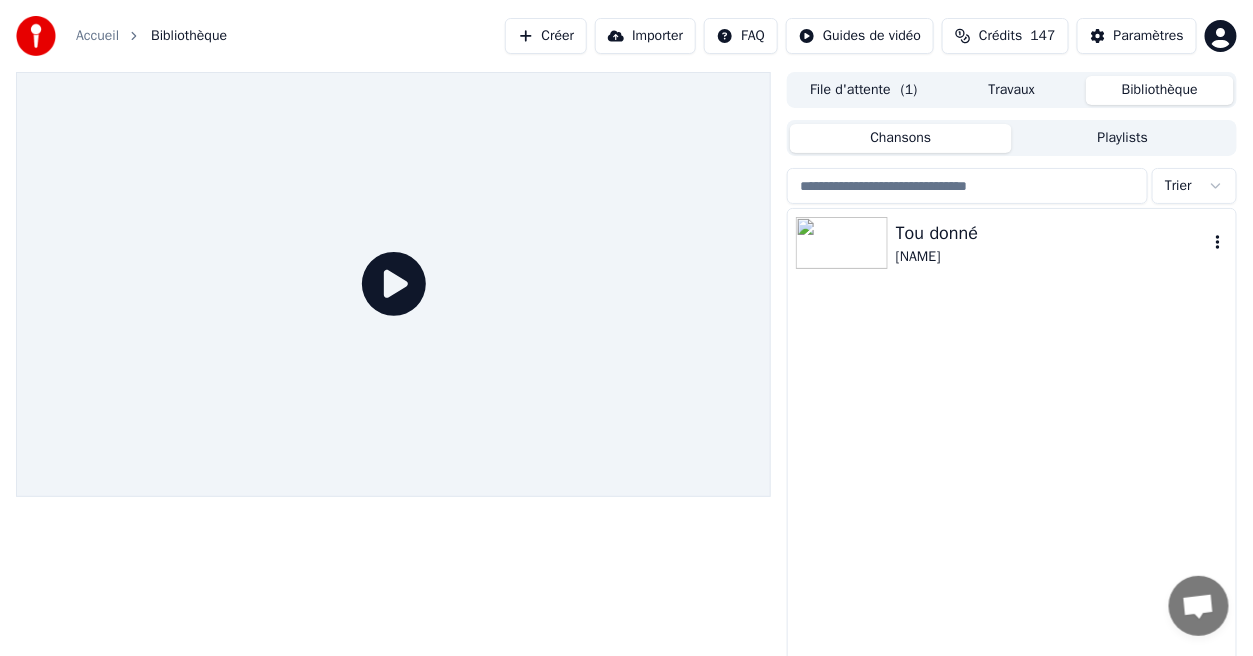 click on "Tou donné" at bounding box center (1052, 233) 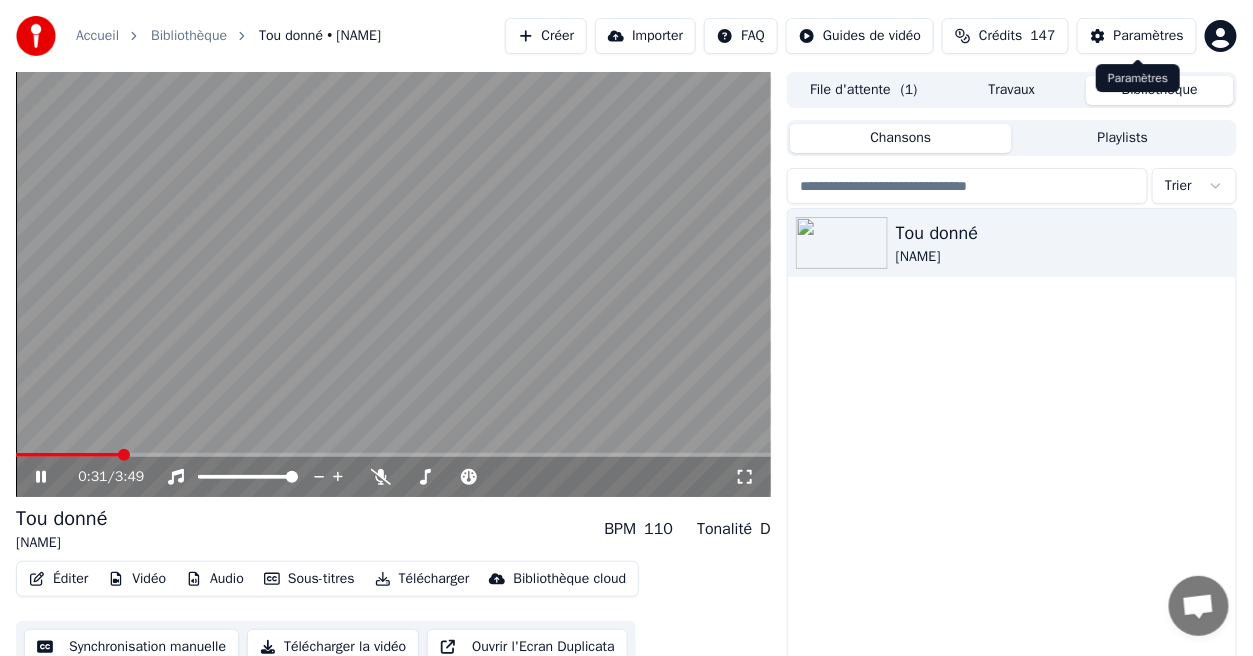 click on "Paramètres" at bounding box center [1149, 36] 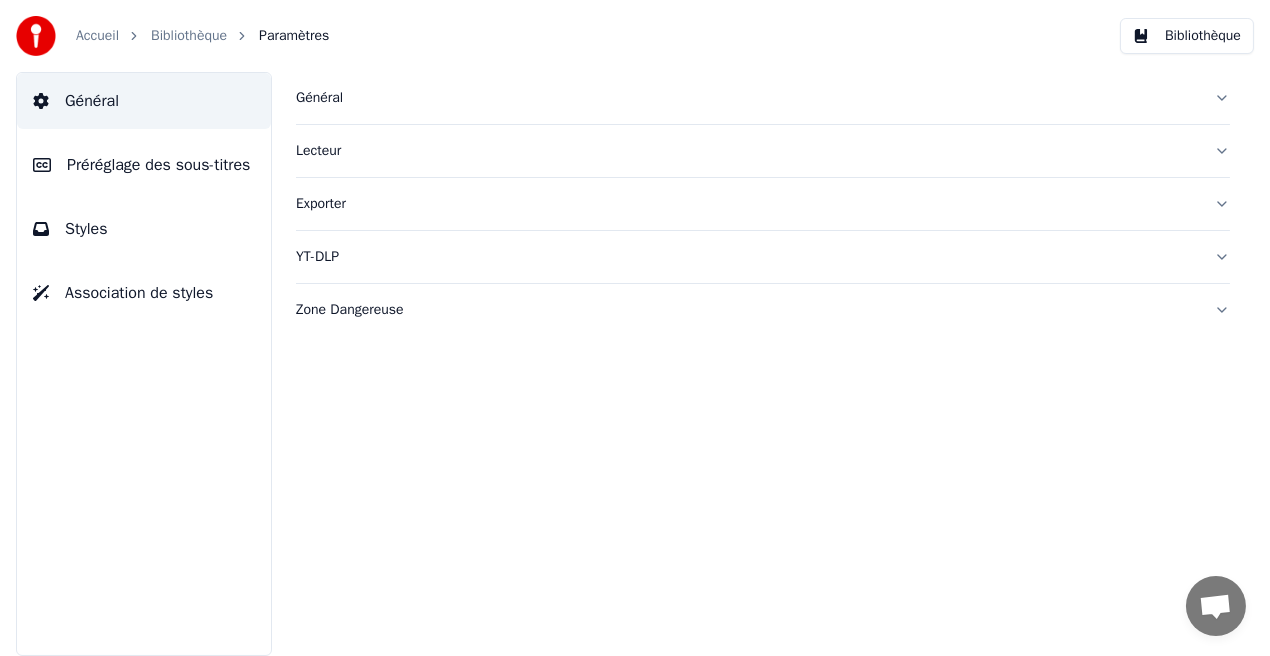 click on "Styles" at bounding box center (144, 229) 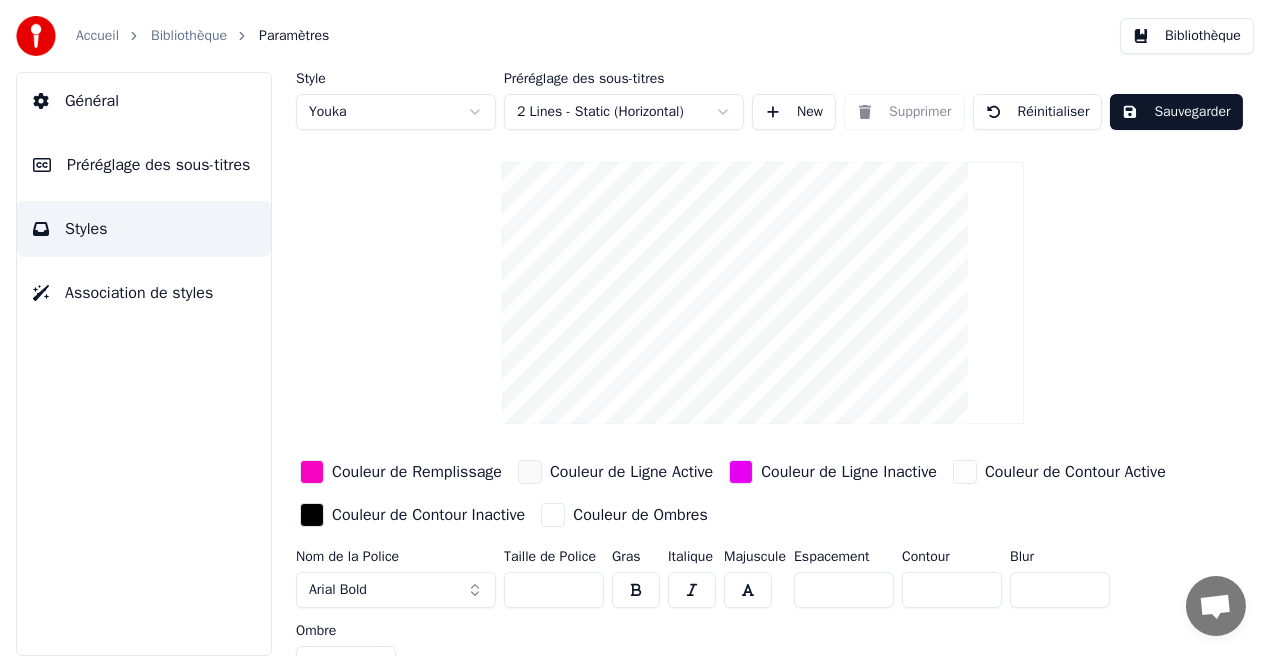 type on "*" 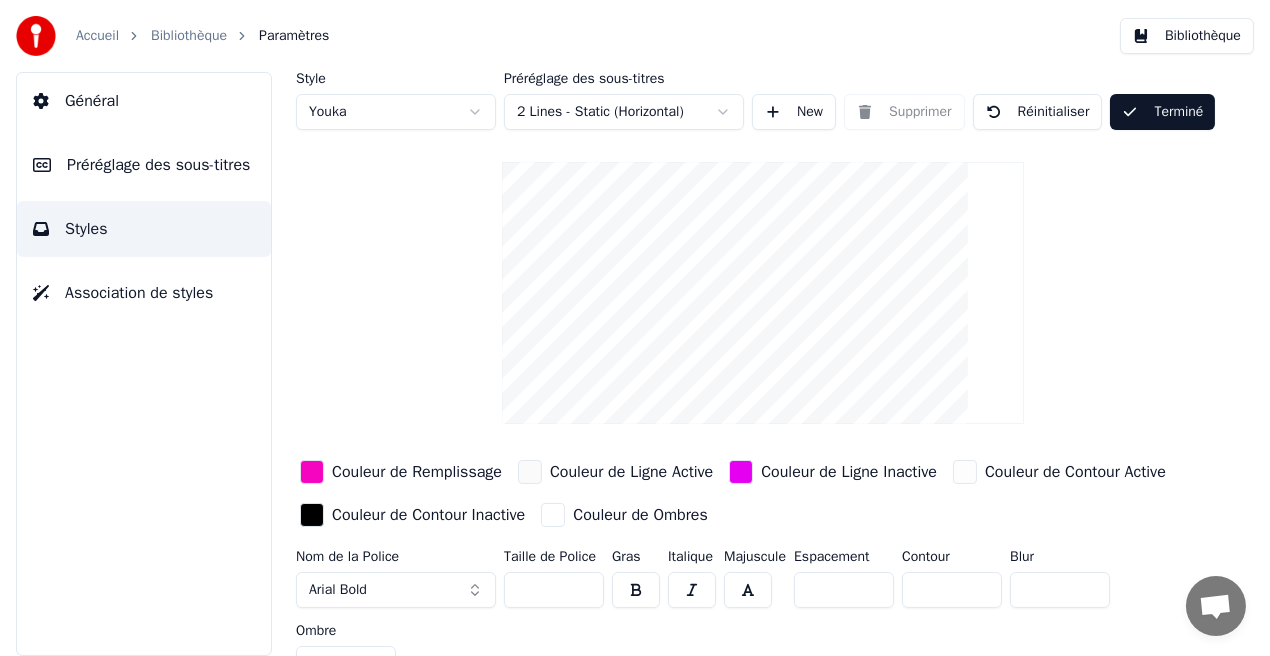 click on "Bibliothèque" at bounding box center [1187, 36] 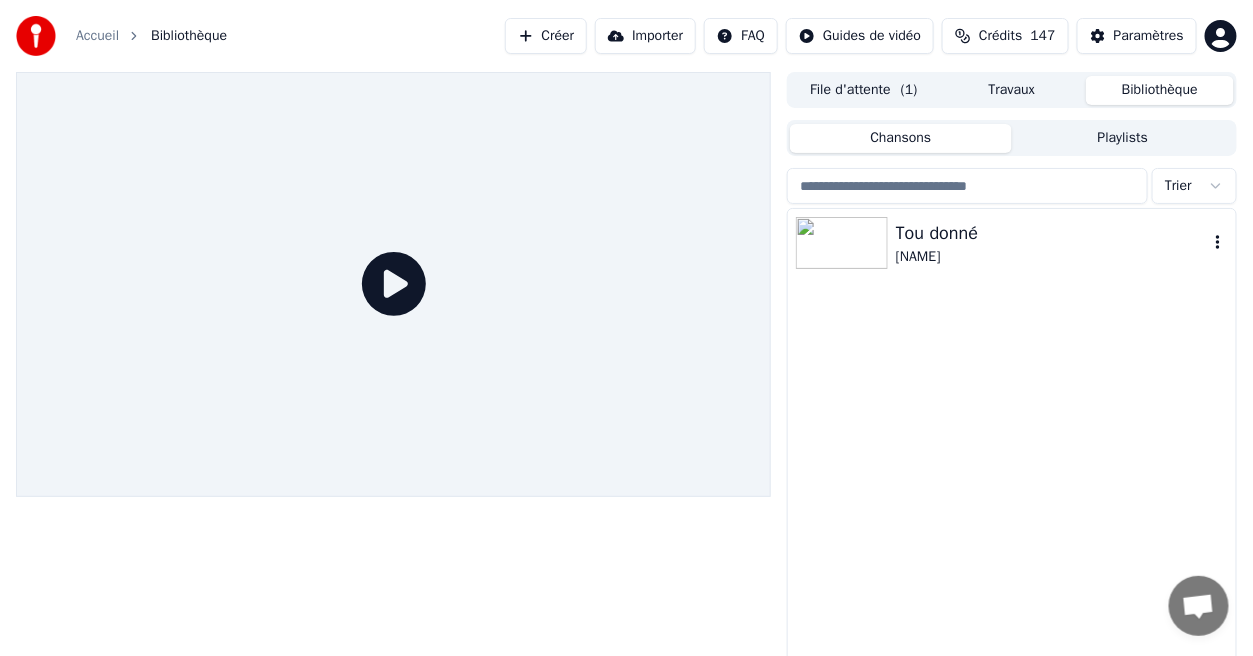 click on "Tou donné" at bounding box center (1052, 233) 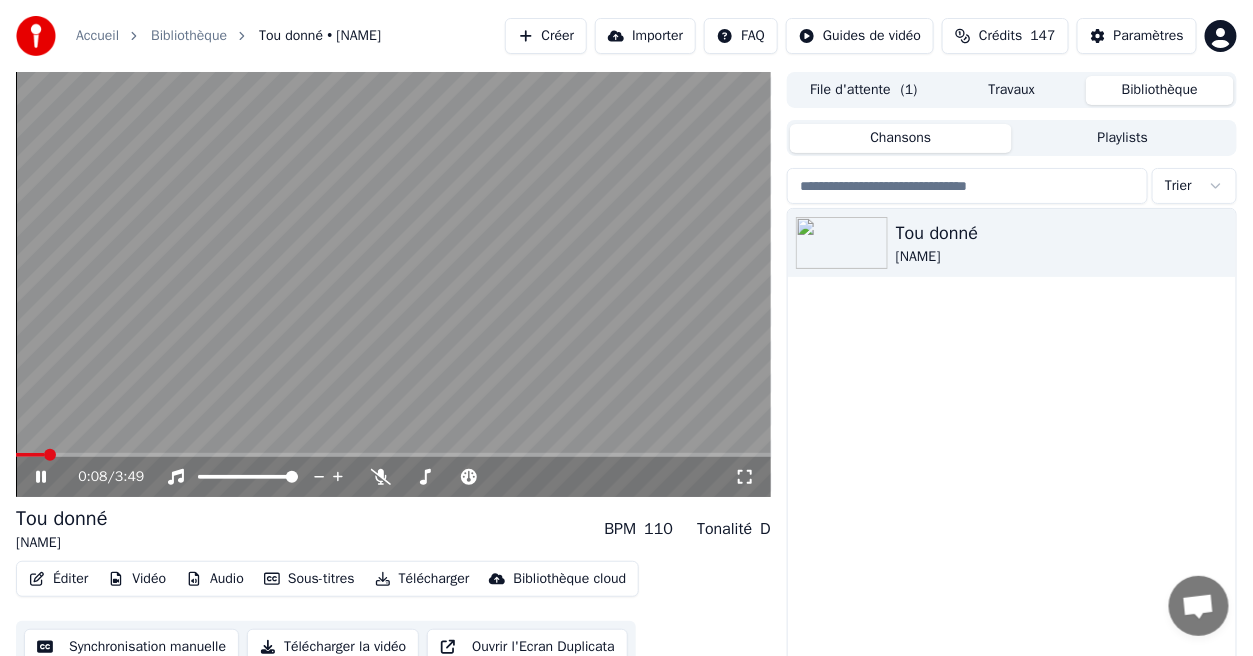 click at bounding box center [393, 455] 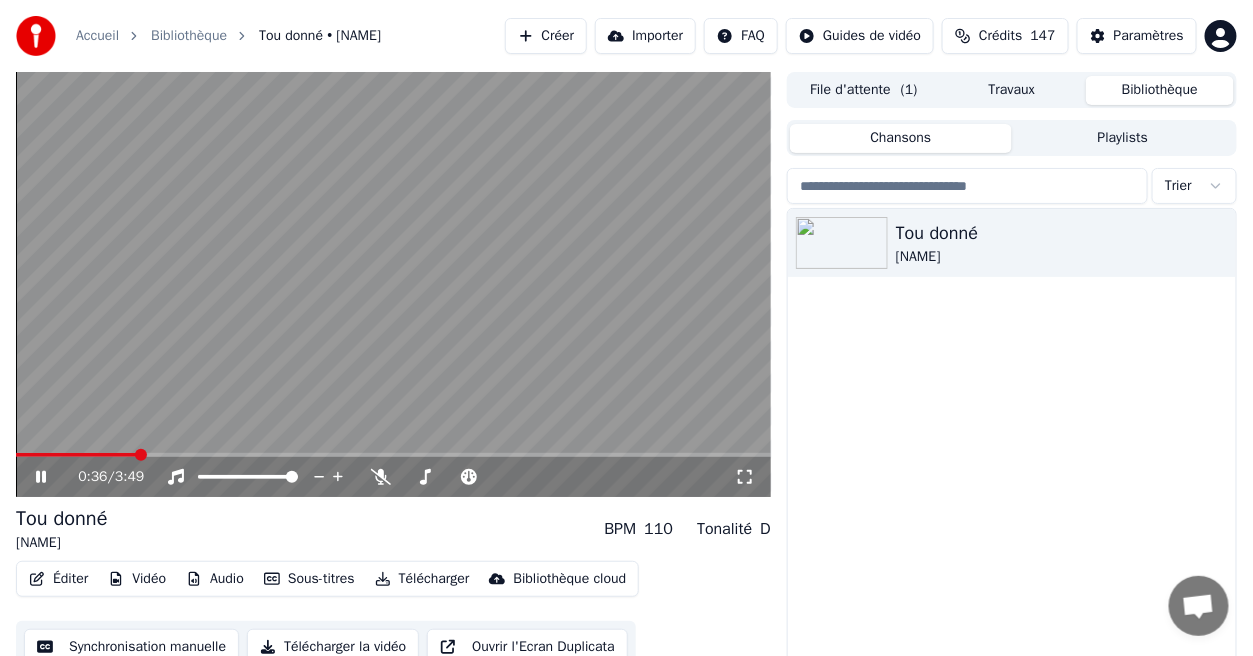 click 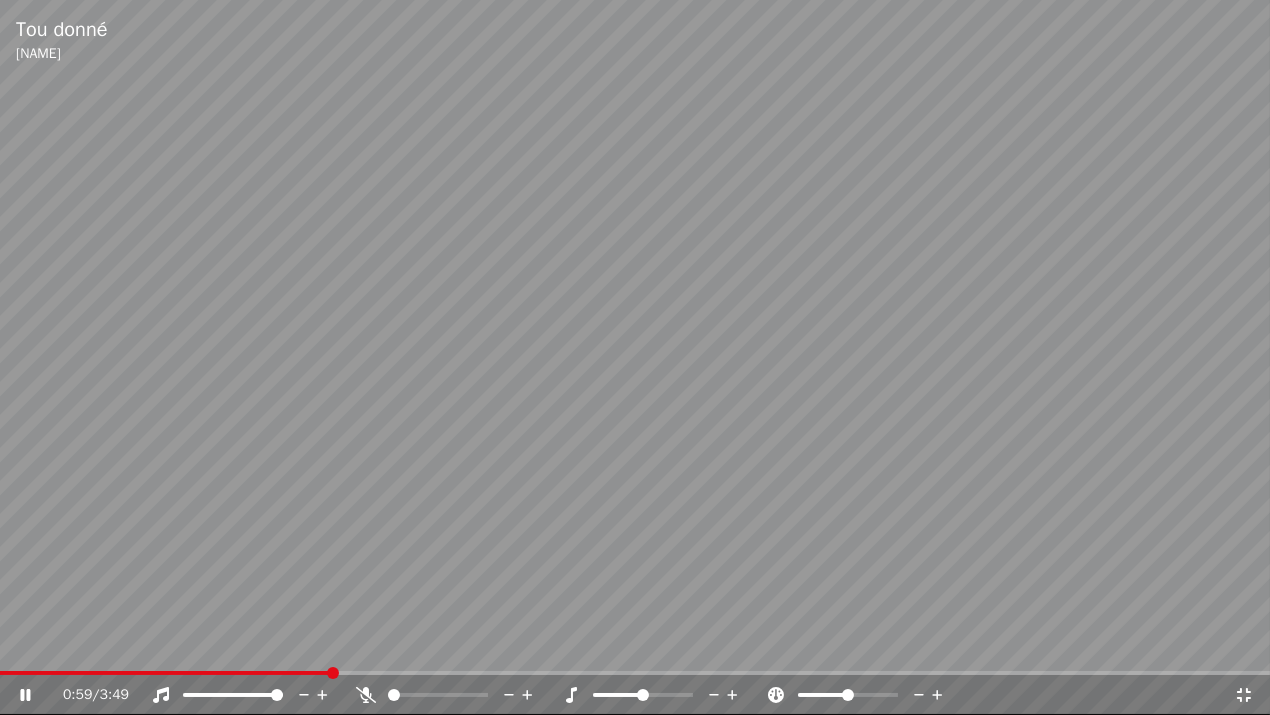 click 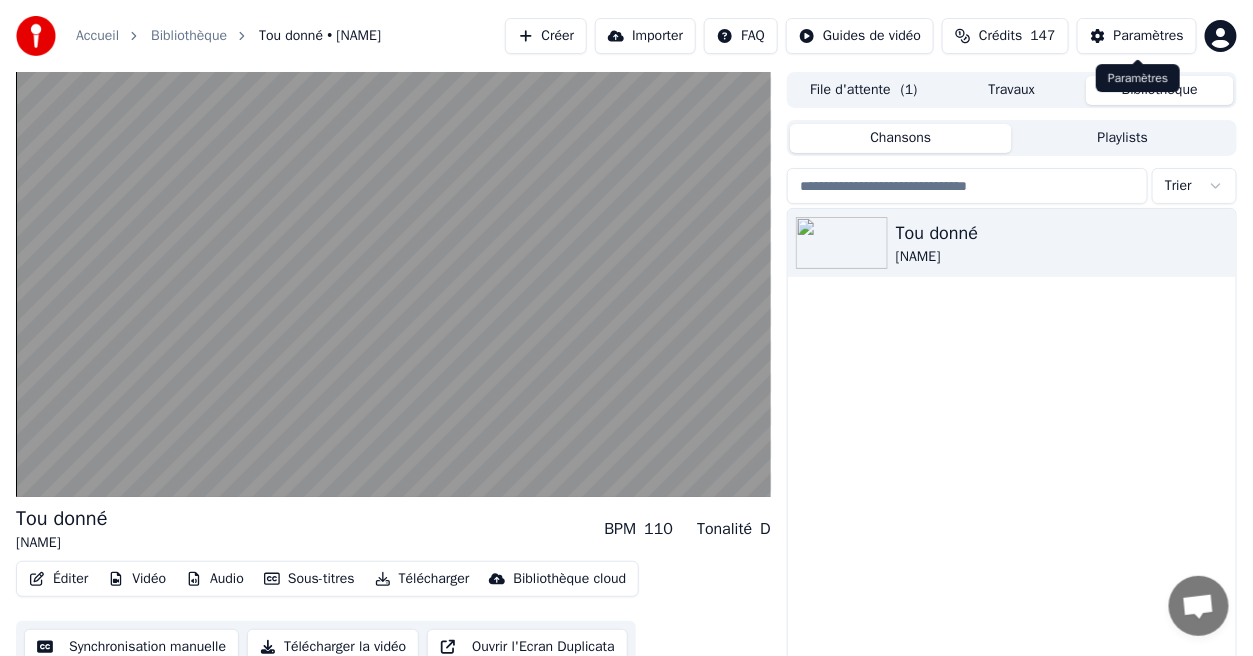 click on "Paramètres" at bounding box center (1149, 36) 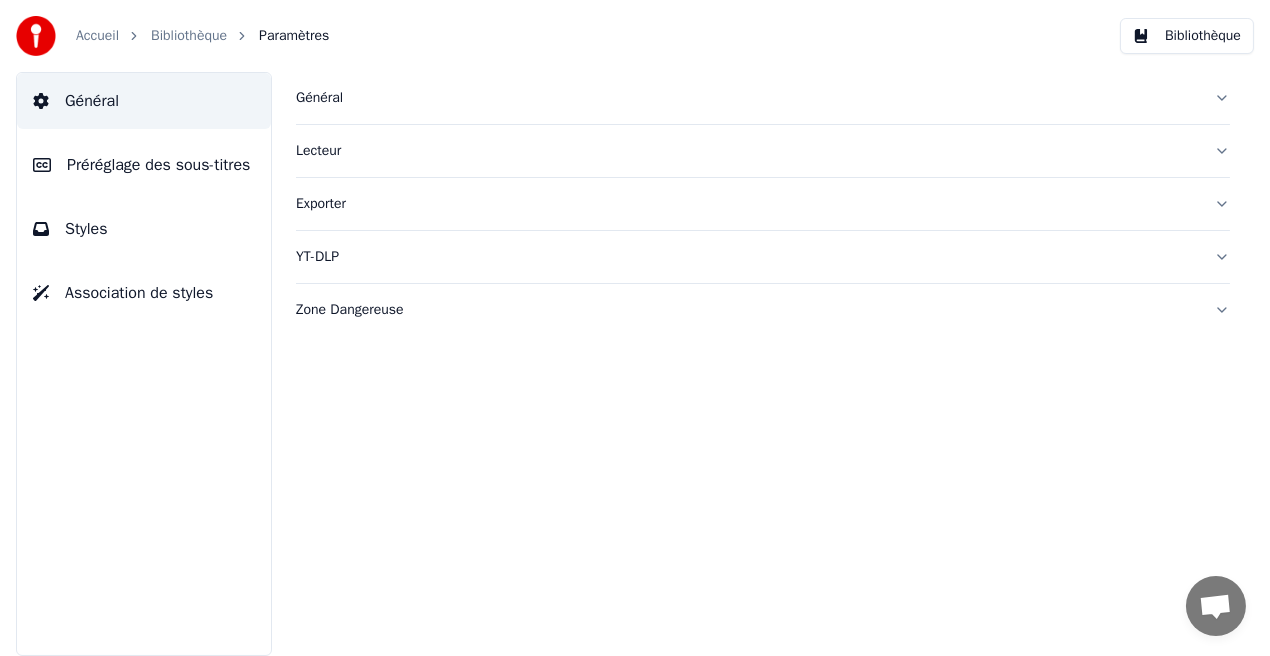 click on "Styles" at bounding box center [144, 229] 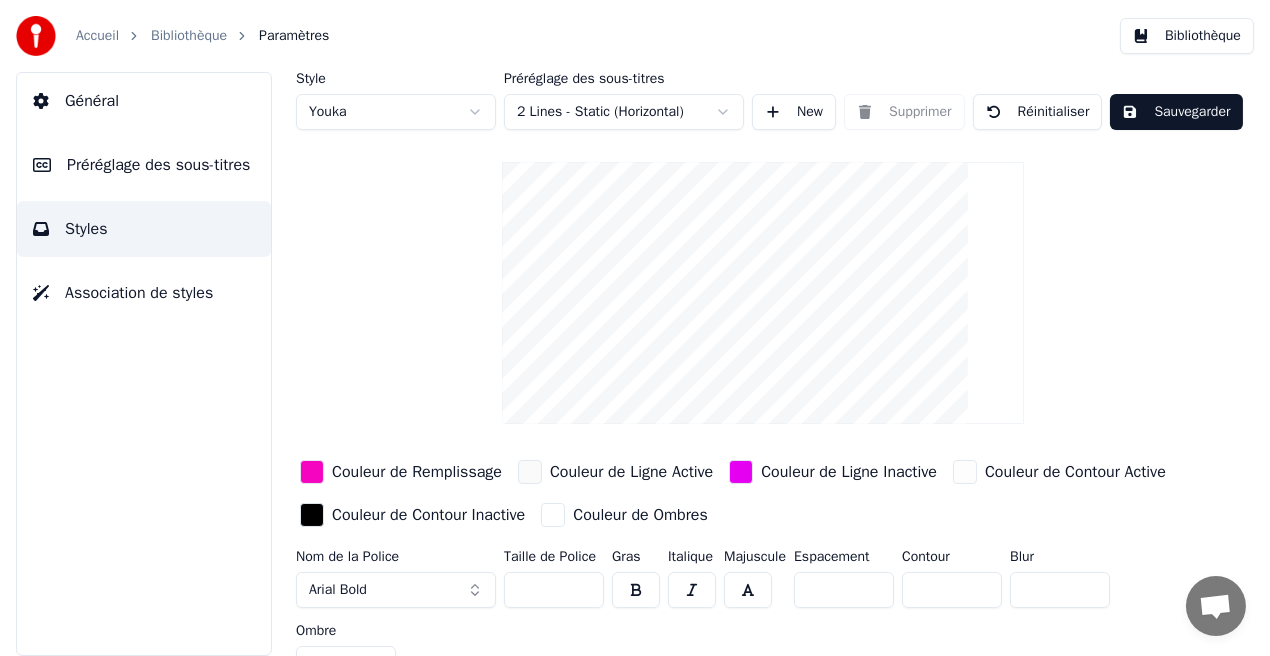 click on "*" at bounding box center [952, 590] 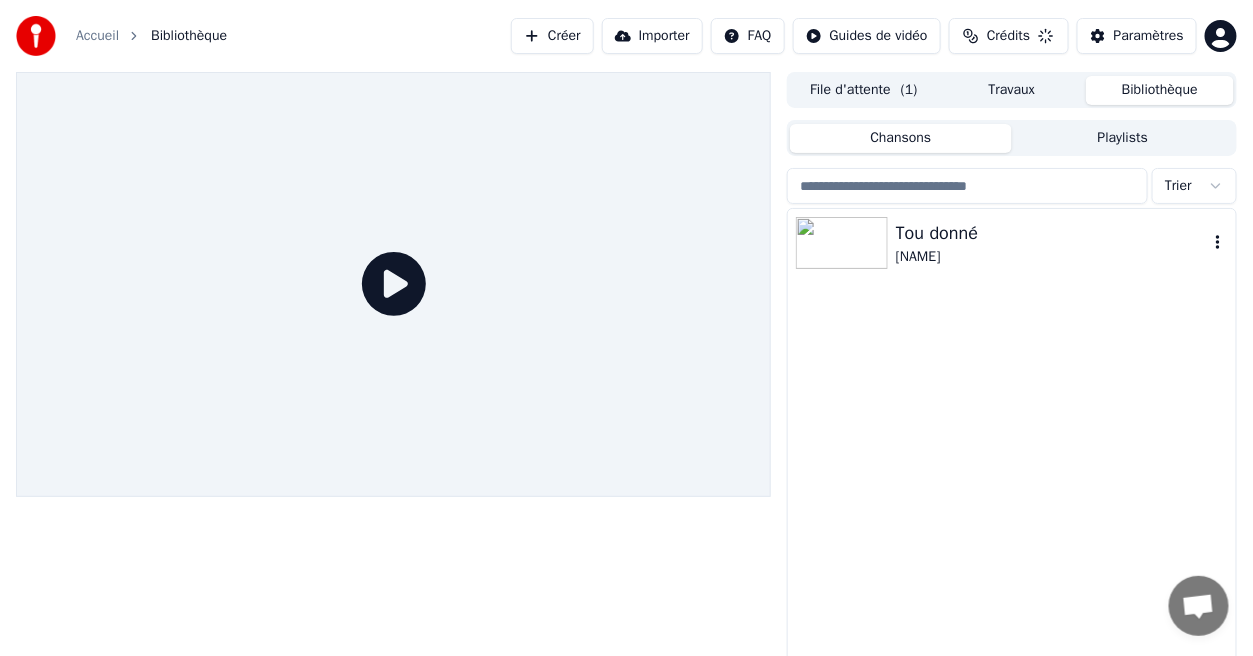 click on "[NAME]" at bounding box center (1052, 257) 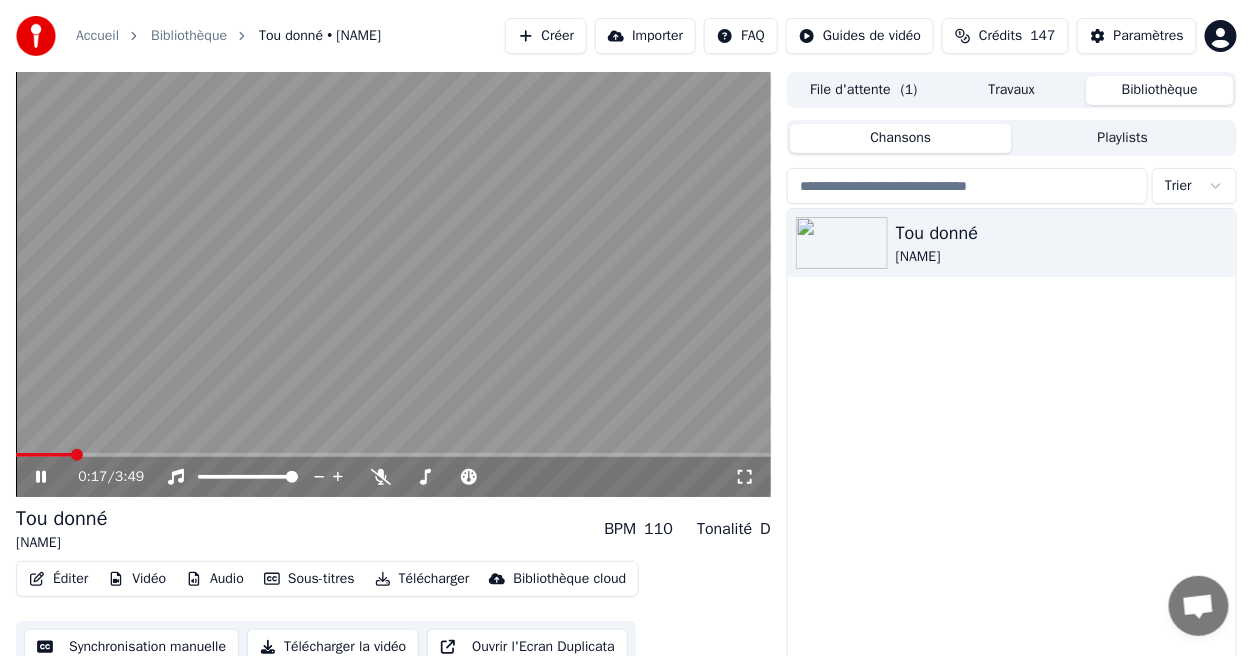 click at bounding box center (393, 455) 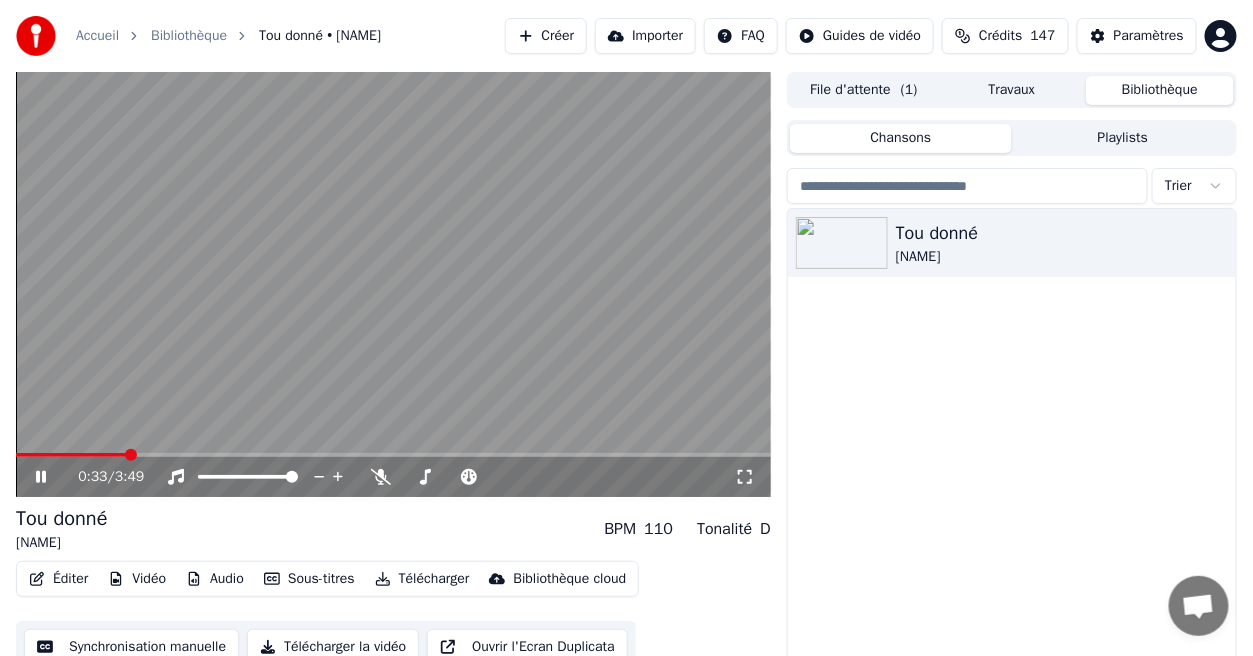 click 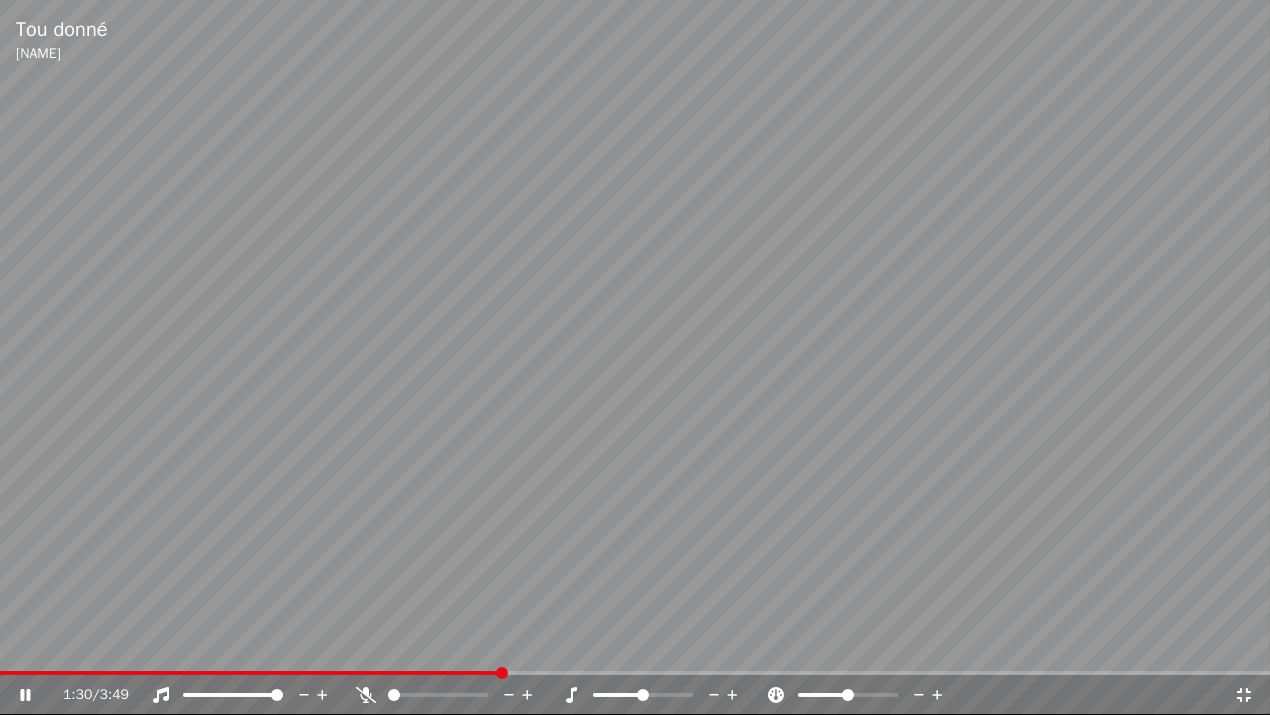 click 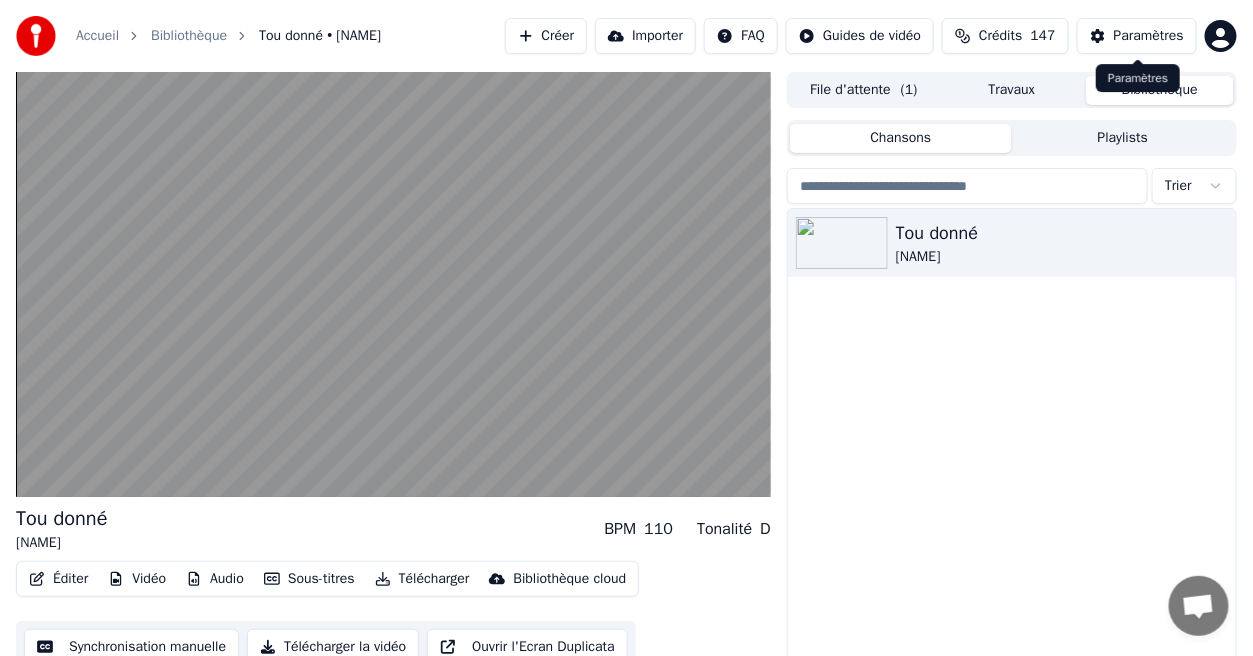 click on "Paramètres" at bounding box center (1149, 36) 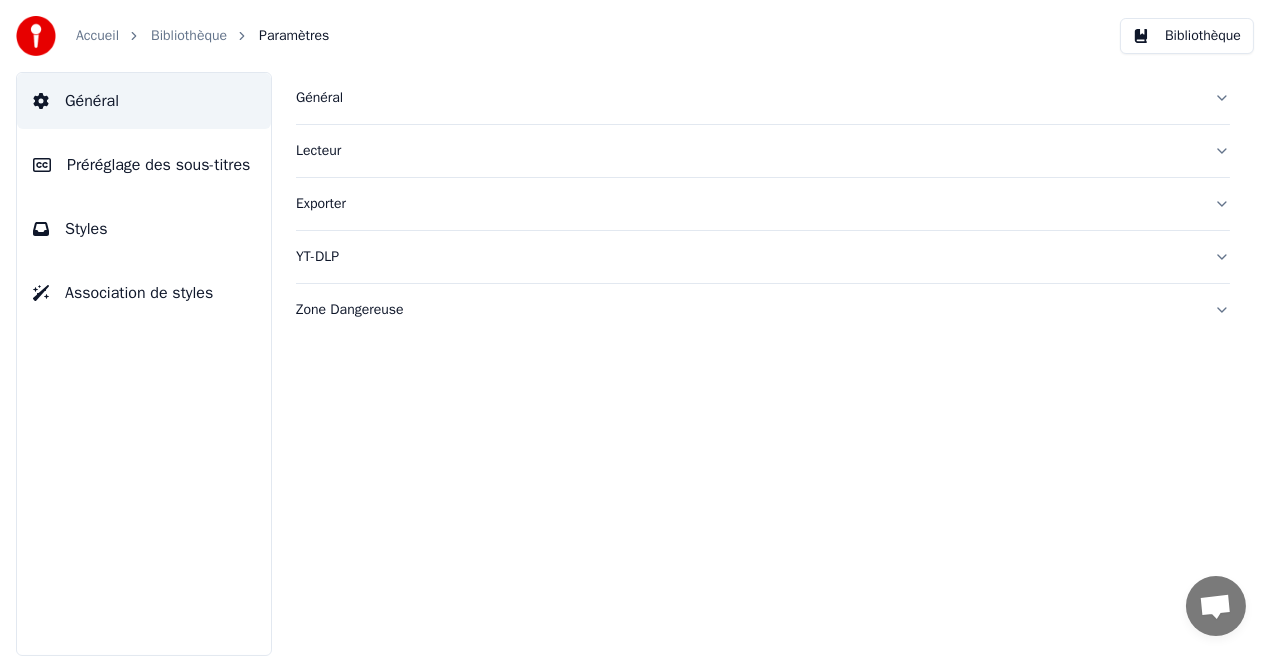 click on "Styles" at bounding box center (144, 229) 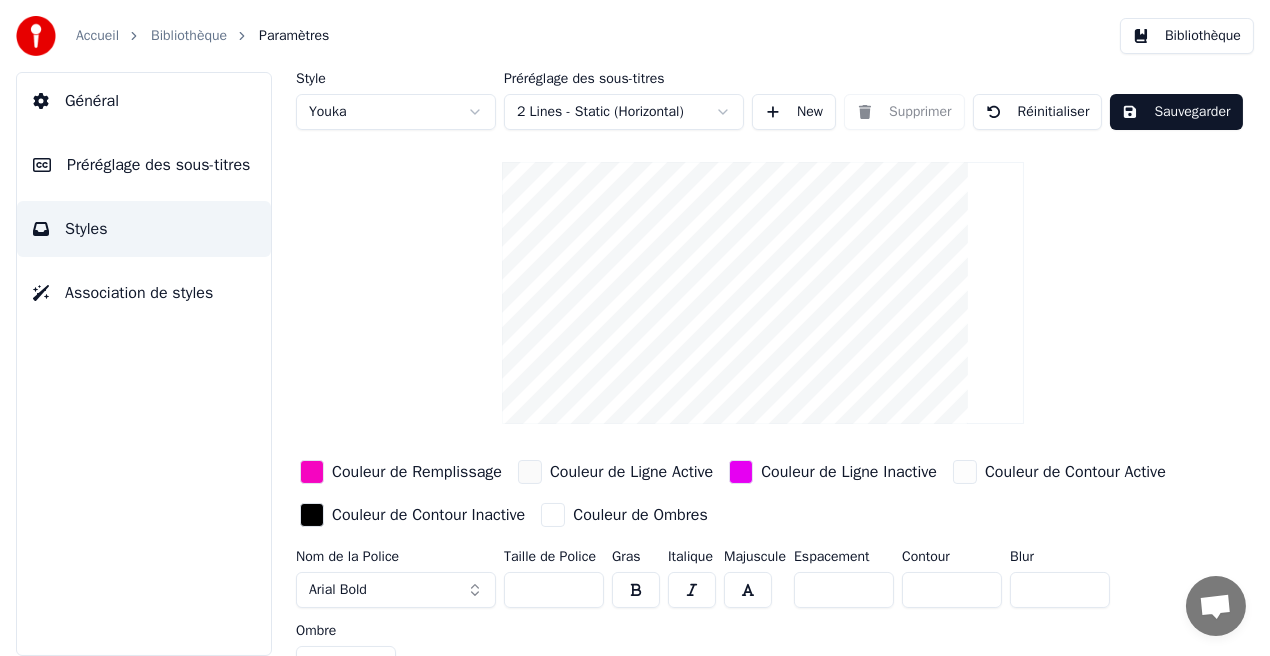 click on "Couleur de Remplissage" at bounding box center [417, 472] 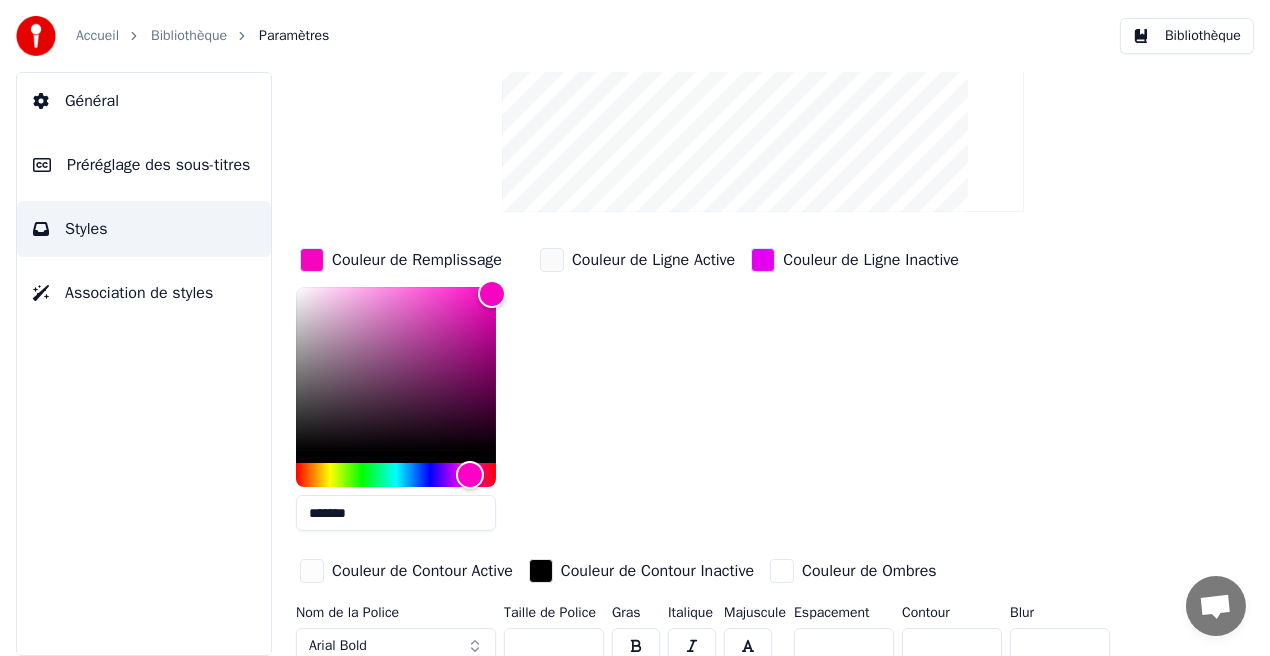 scroll, scrollTop: 298, scrollLeft: 0, axis: vertical 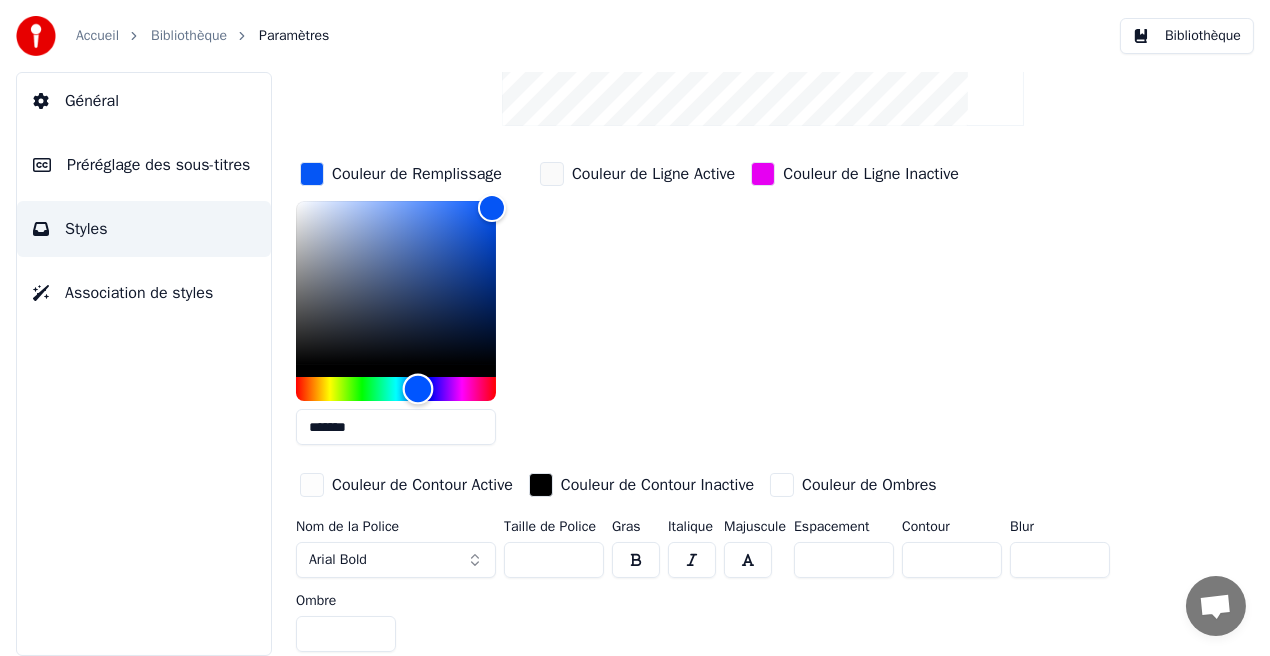 type on "*******" 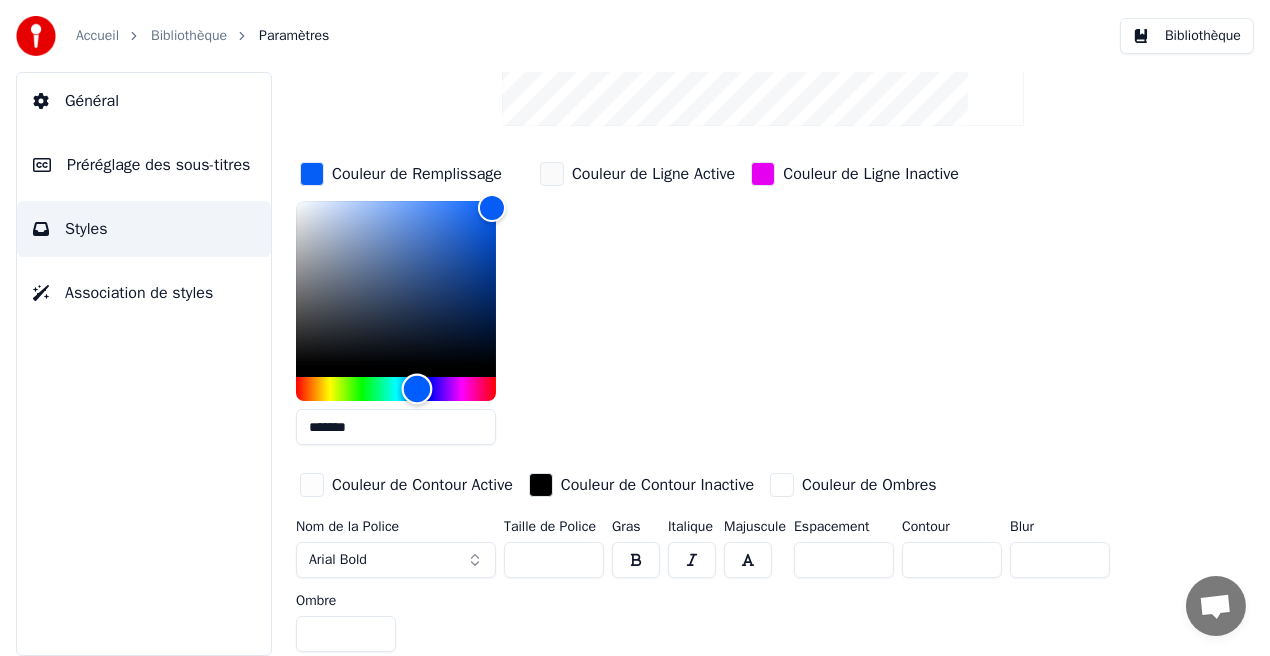 drag, startPoint x: 471, startPoint y: 382, endPoint x: 417, endPoint y: 399, distance: 56.61272 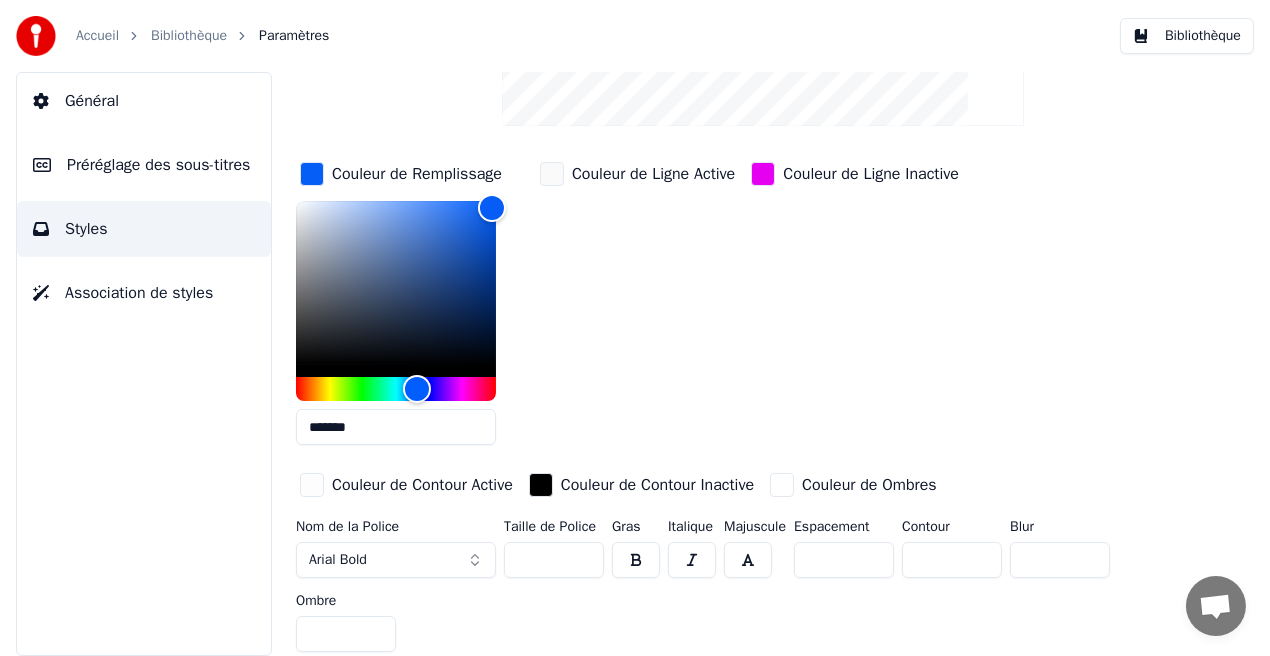 click on "Couleur de Ligne Active" at bounding box center [653, 174] 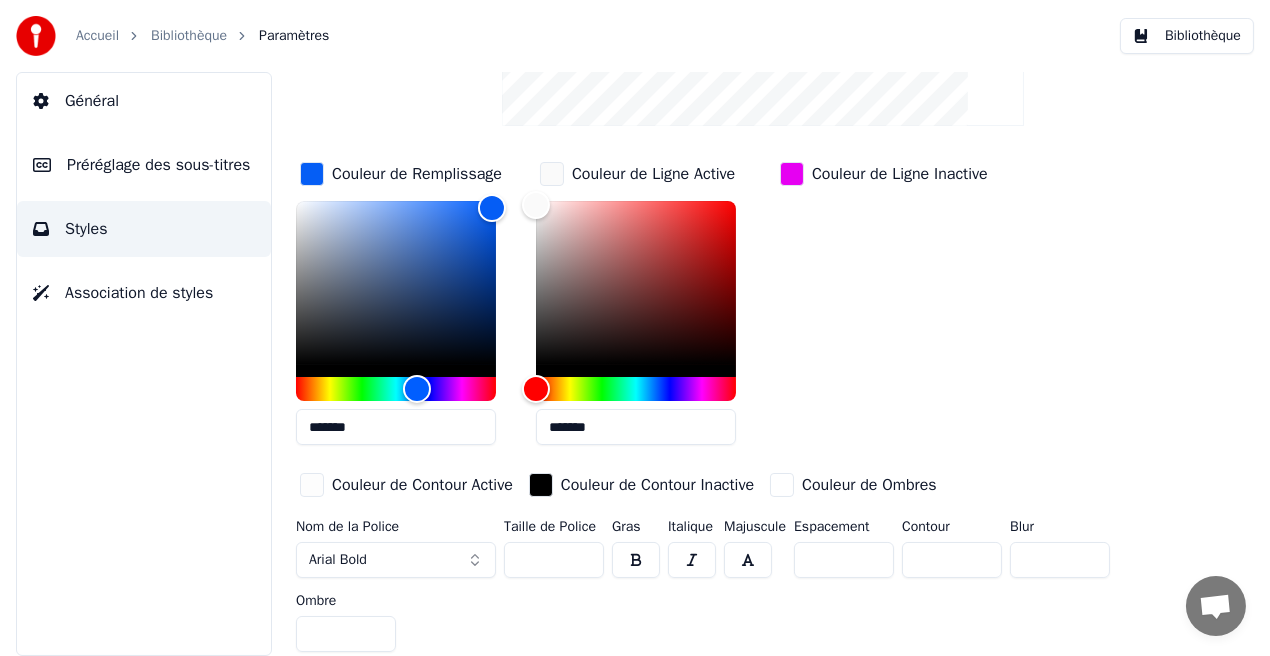 click on "Couleur de Ligne Inactive" at bounding box center [900, 174] 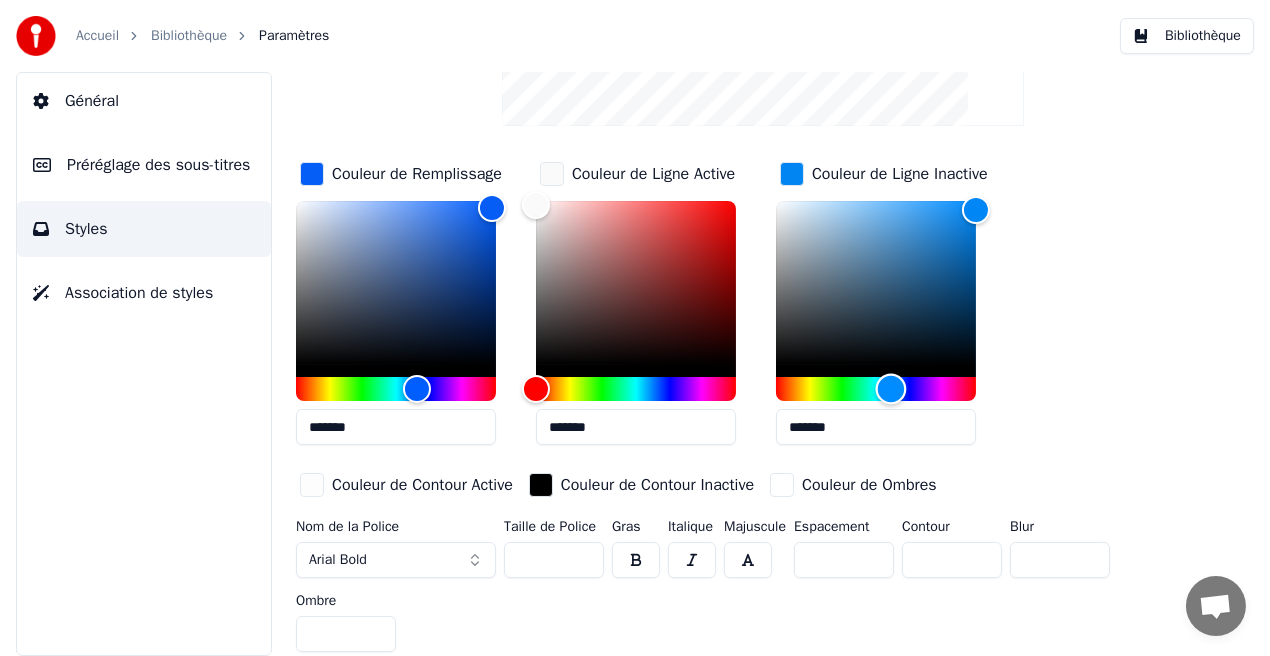 drag, startPoint x: 939, startPoint y: 387, endPoint x: 891, endPoint y: 403, distance: 50.596443 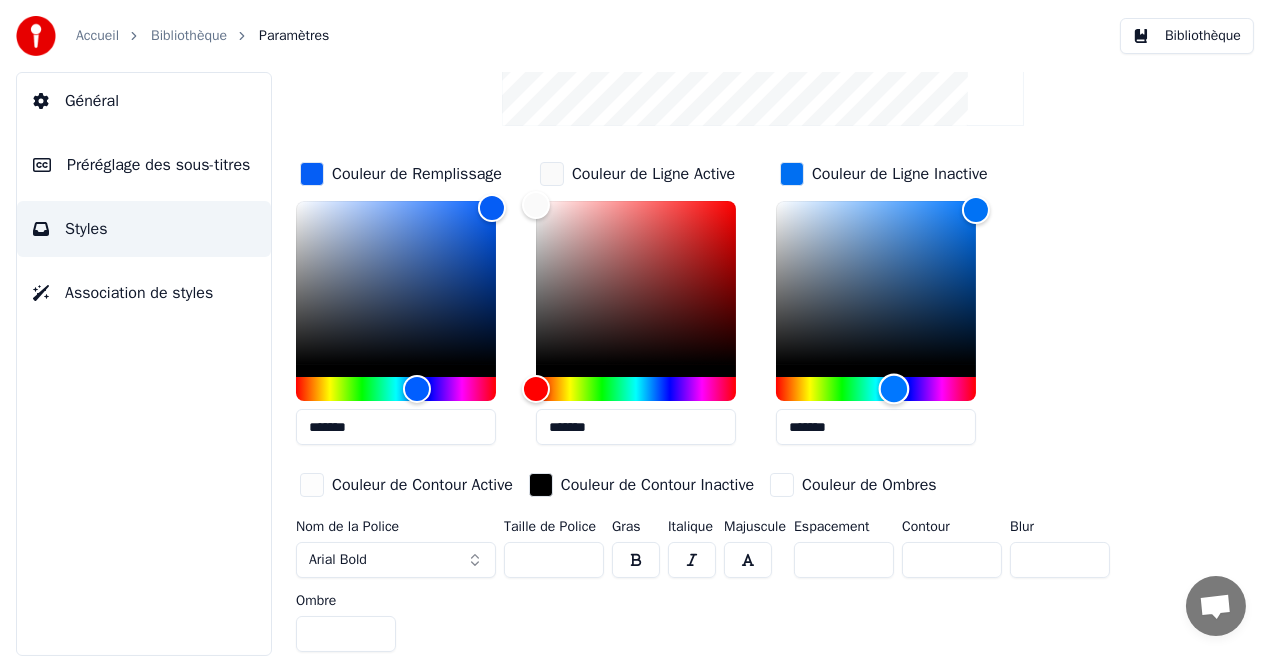 type on "*******" 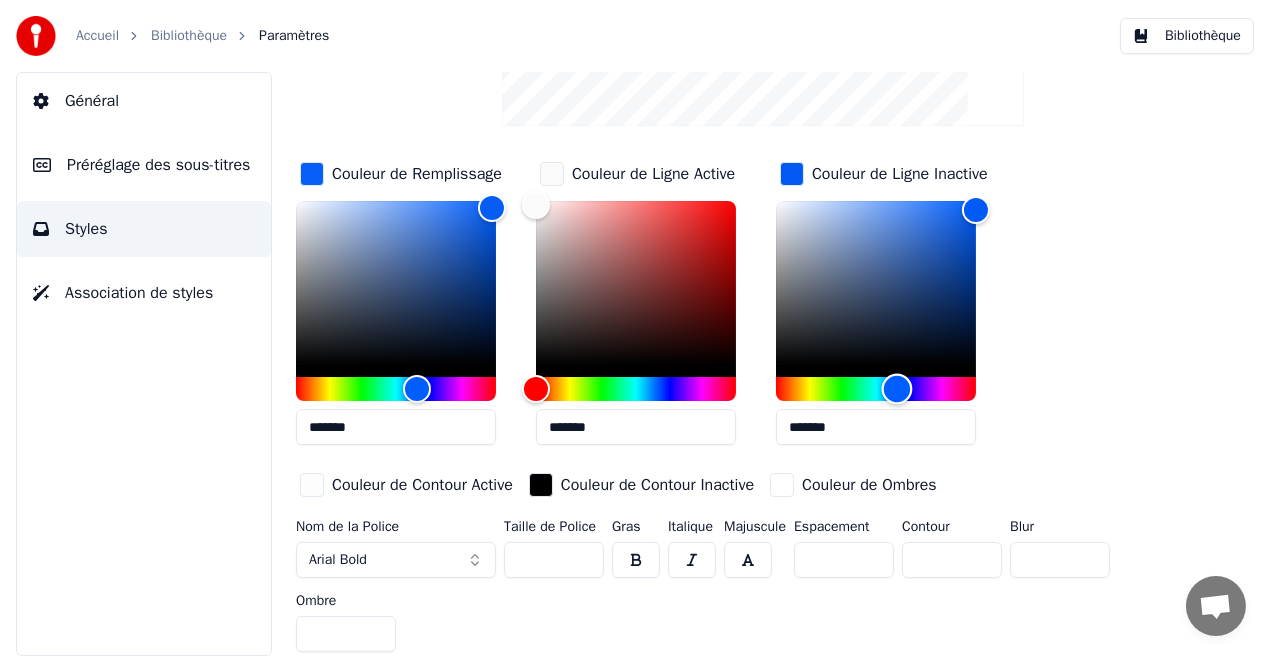 click at bounding box center (897, 389) 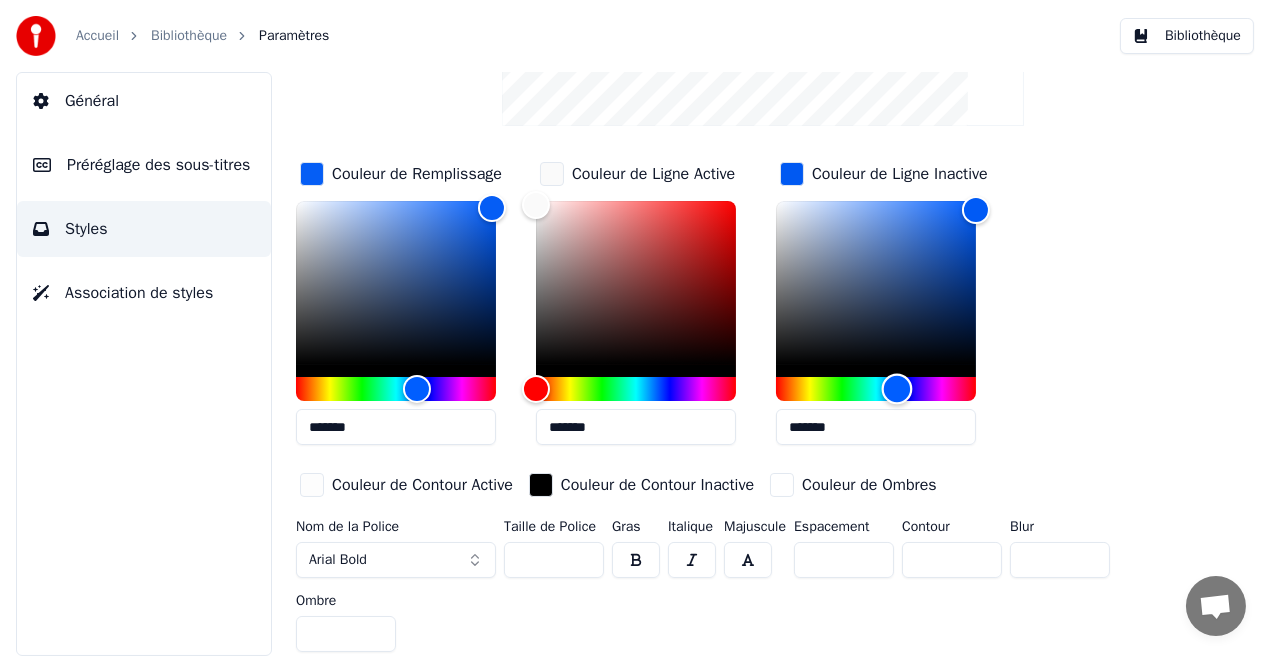 scroll, scrollTop: 0, scrollLeft: 0, axis: both 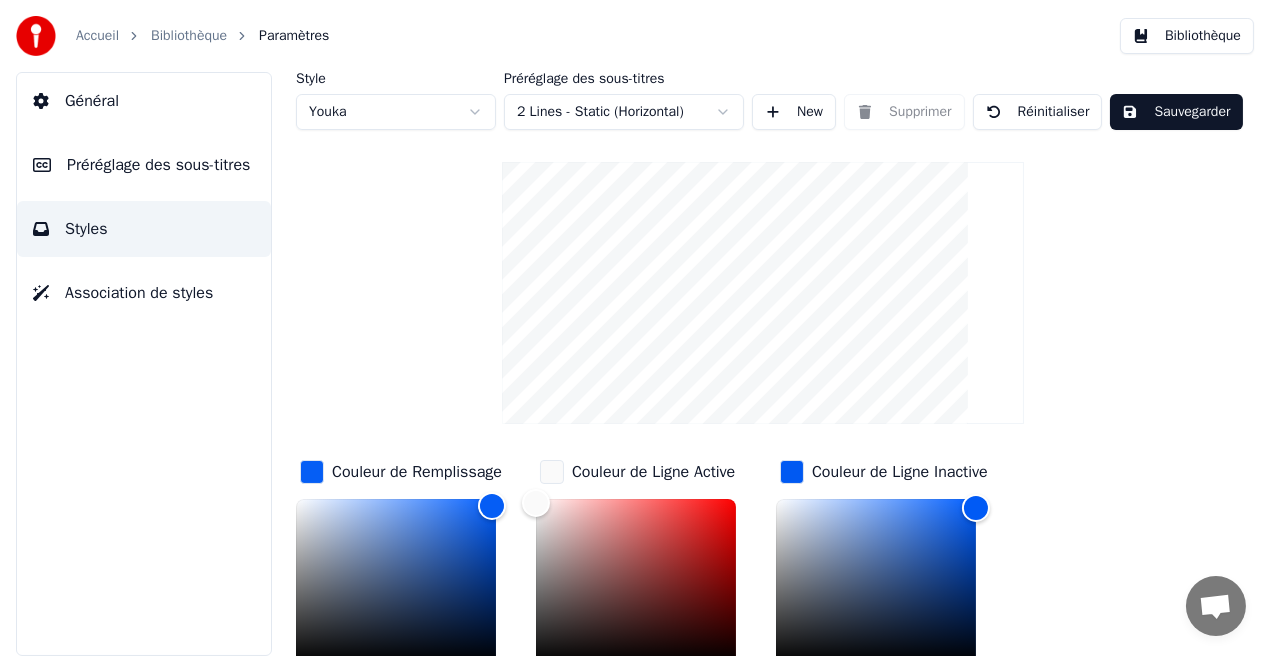 click on "Bibliothèque" at bounding box center (1187, 36) 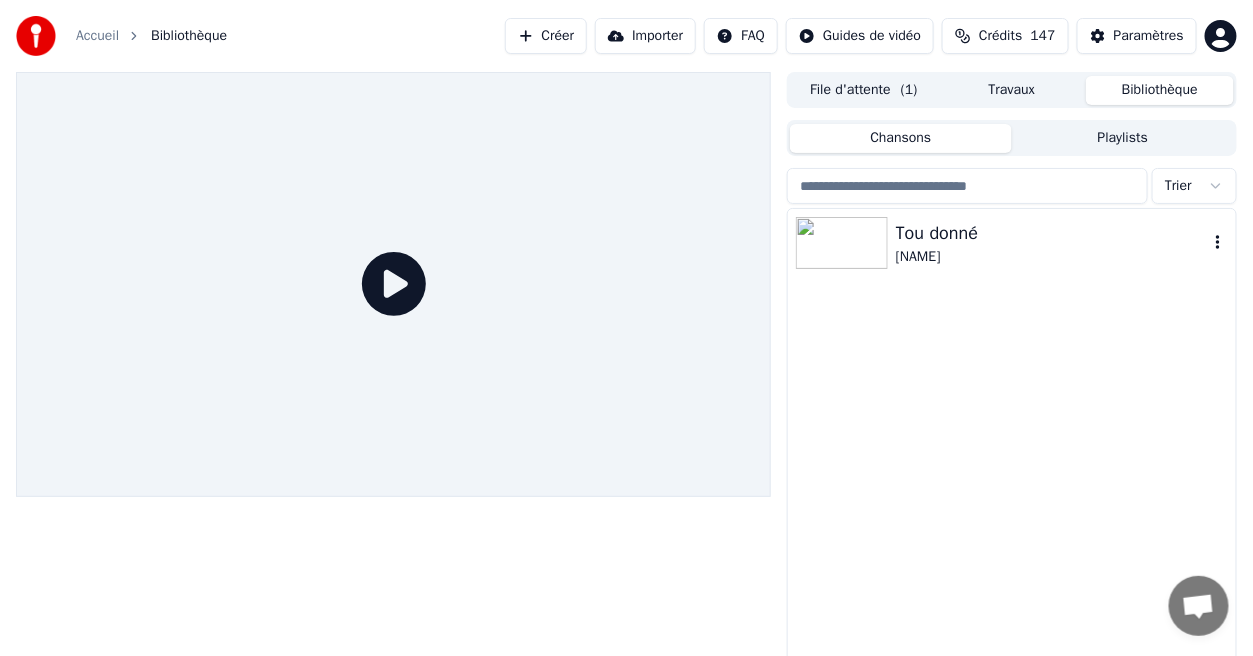 click on "Tou donné" at bounding box center [1052, 233] 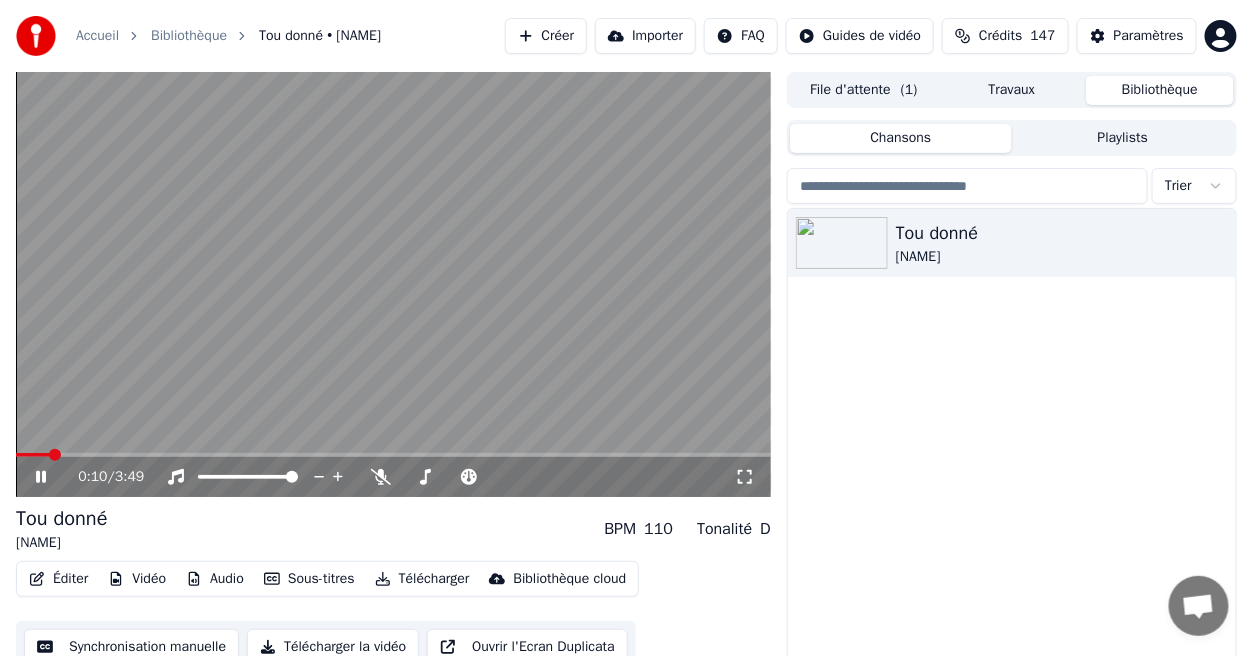 click 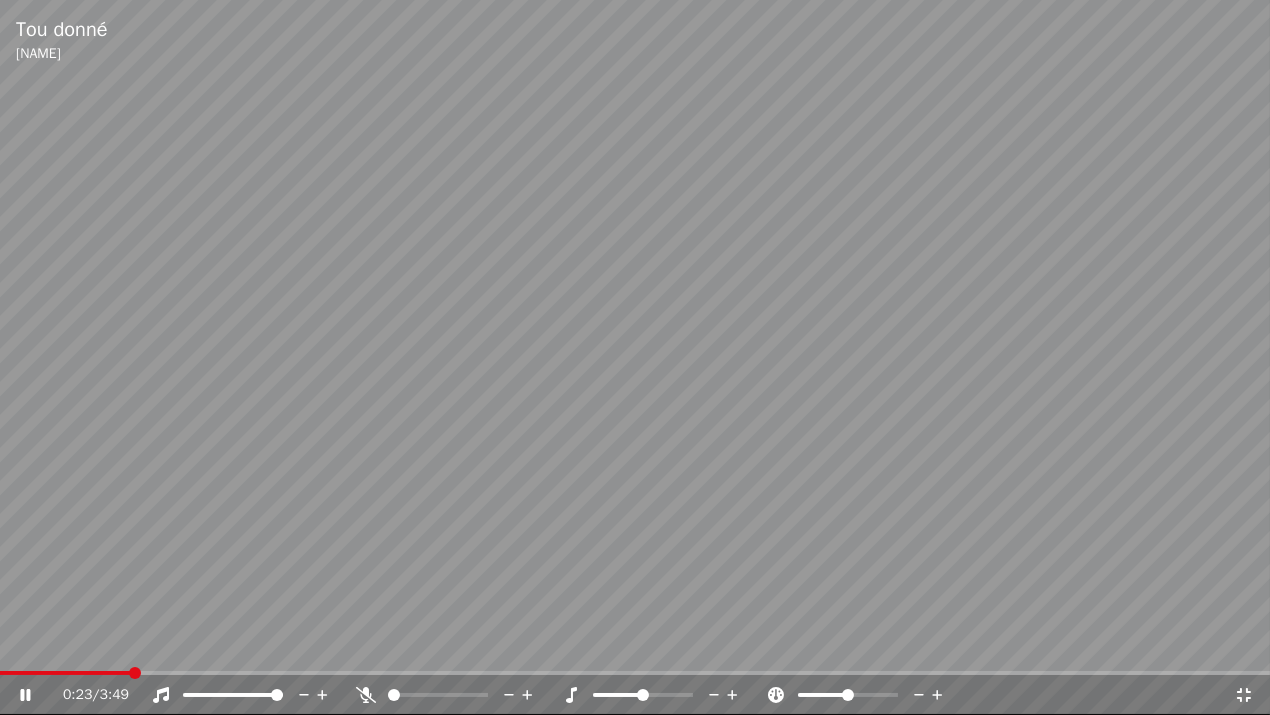click 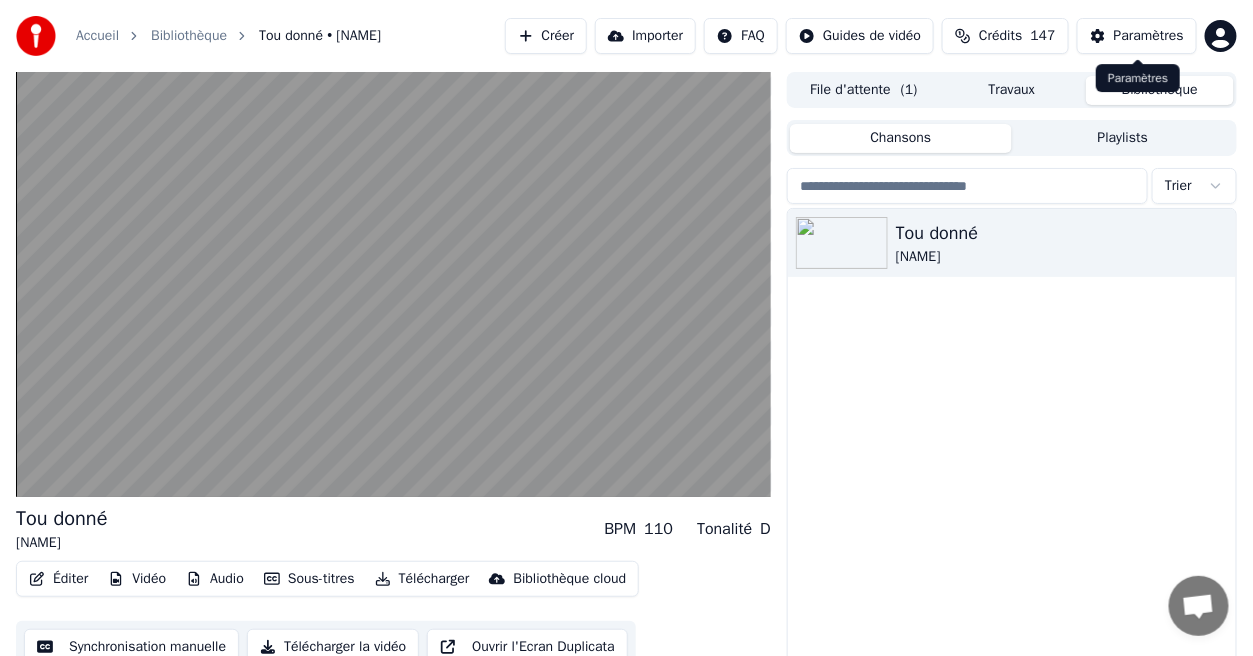 click on "Paramètres" at bounding box center [1149, 36] 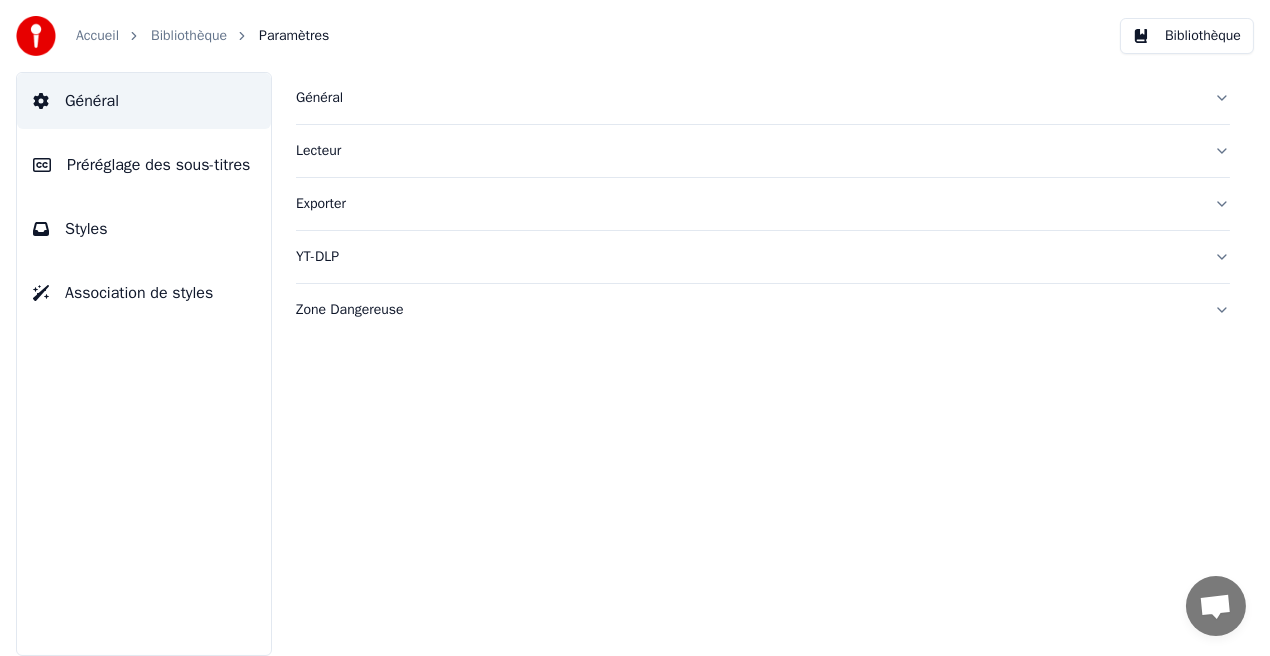 click on "Styles" at bounding box center [144, 229] 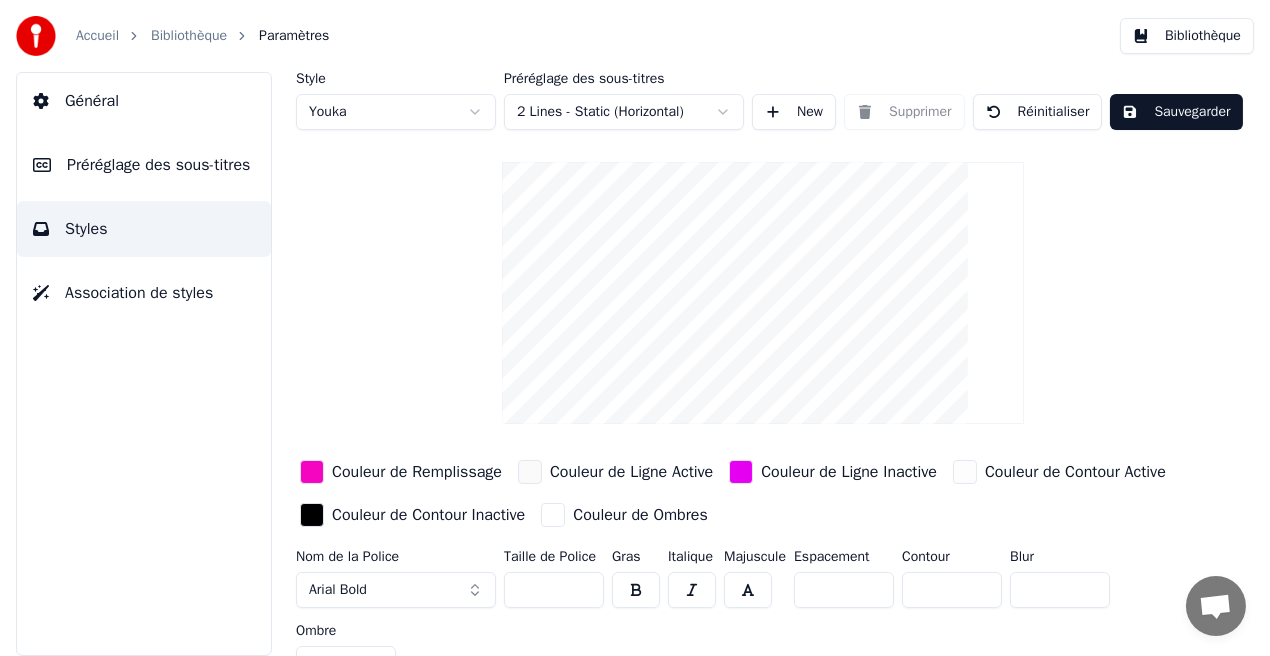 click on "Couleur de Remplissage" at bounding box center (417, 472) 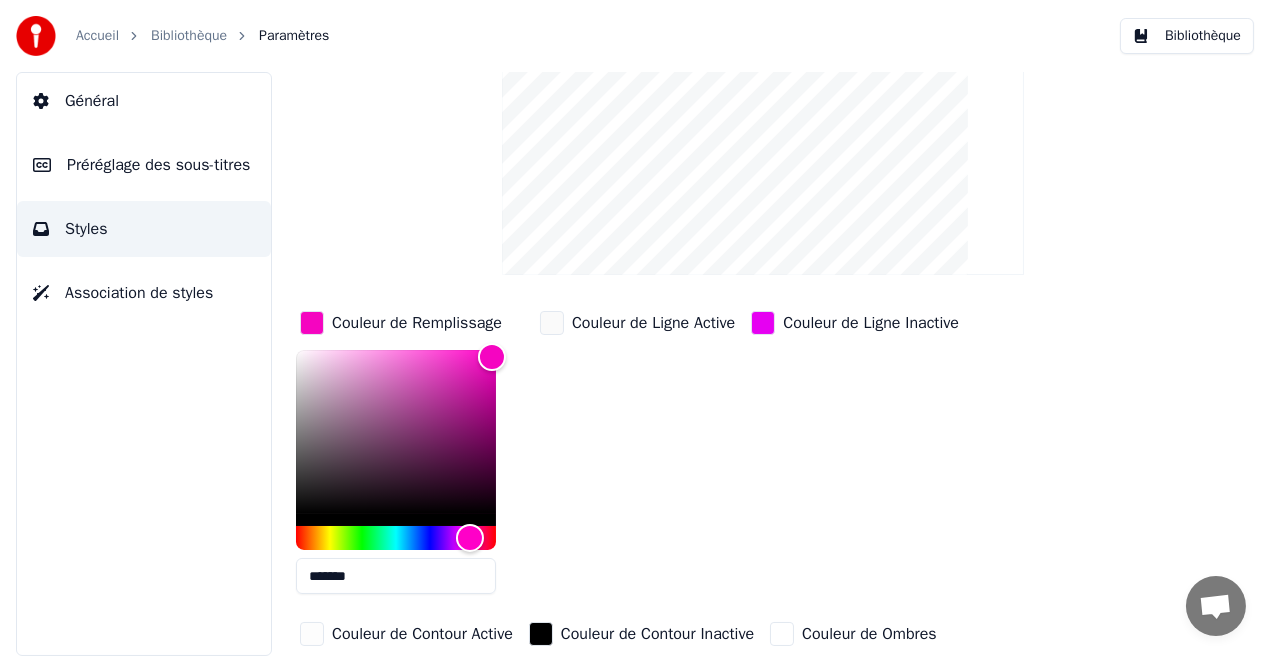 scroll, scrollTop: 172, scrollLeft: 0, axis: vertical 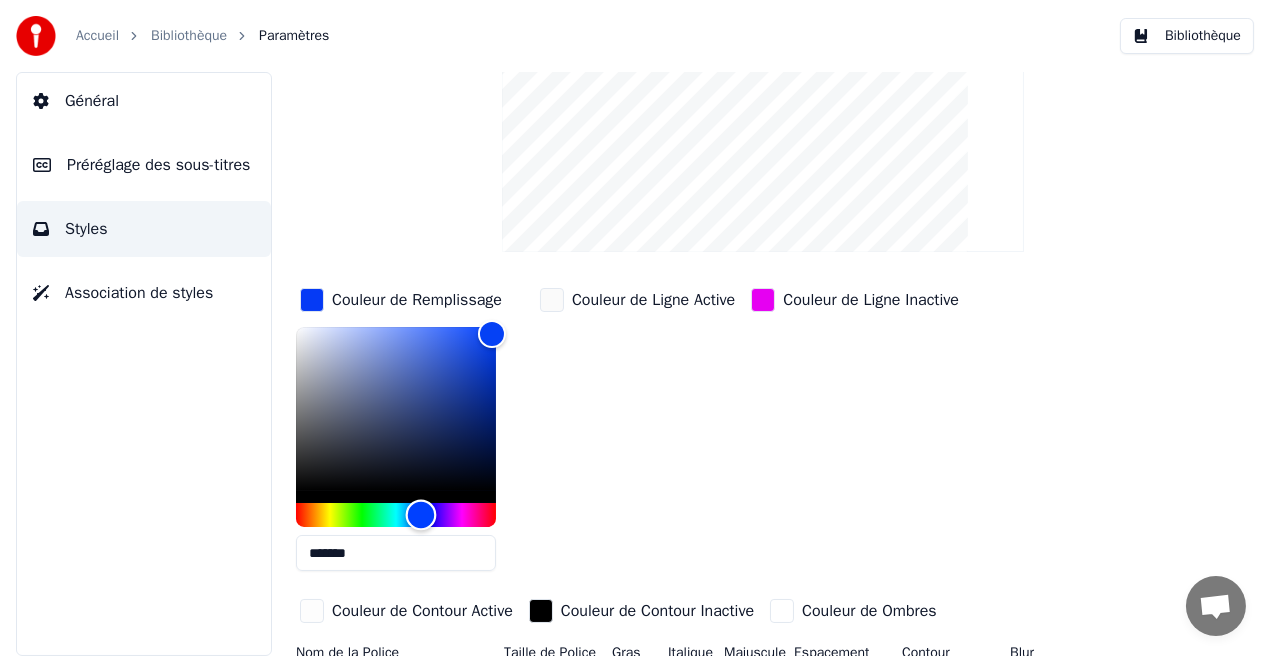 type on "*******" 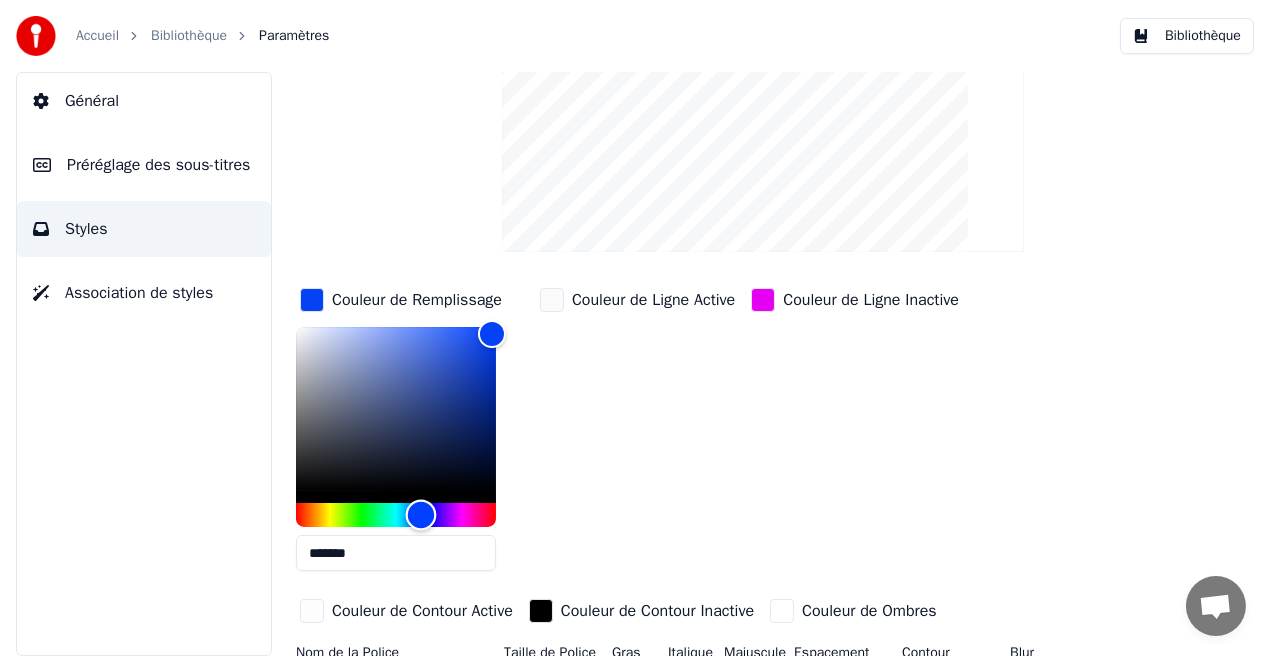 drag, startPoint x: 468, startPoint y: 513, endPoint x: 421, endPoint y: 522, distance: 47.853943 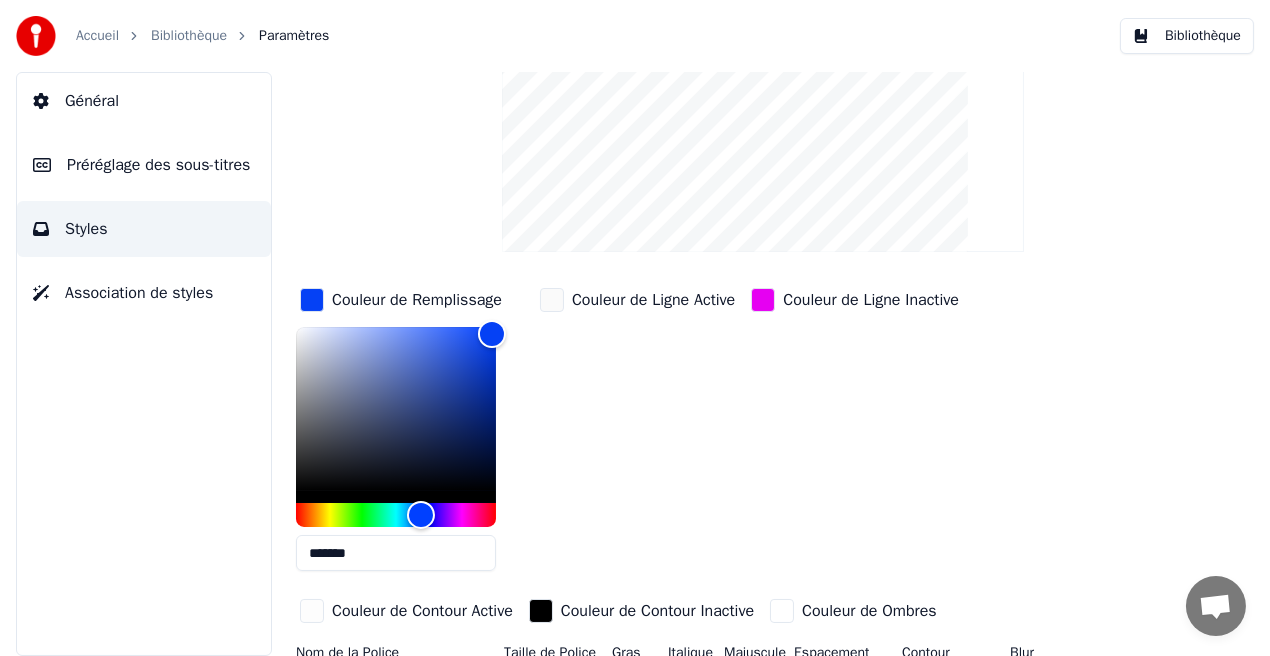 click on "Couleur de Ligne Inactive" at bounding box center (871, 300) 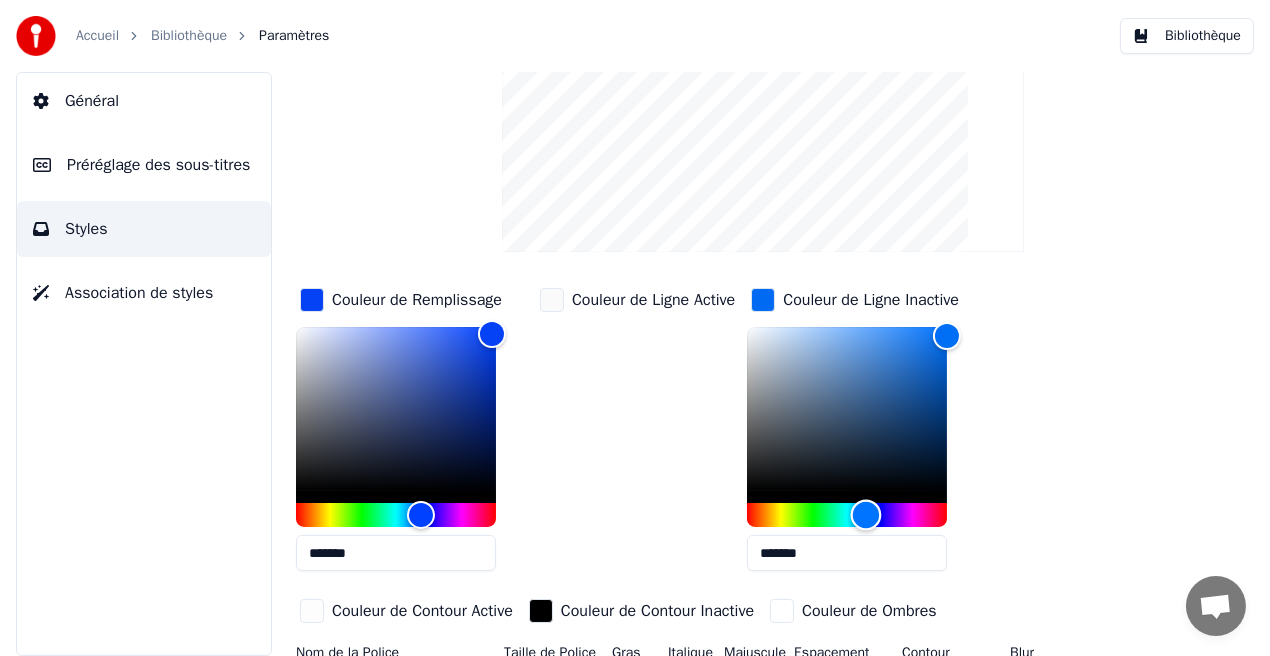 type on "*******" 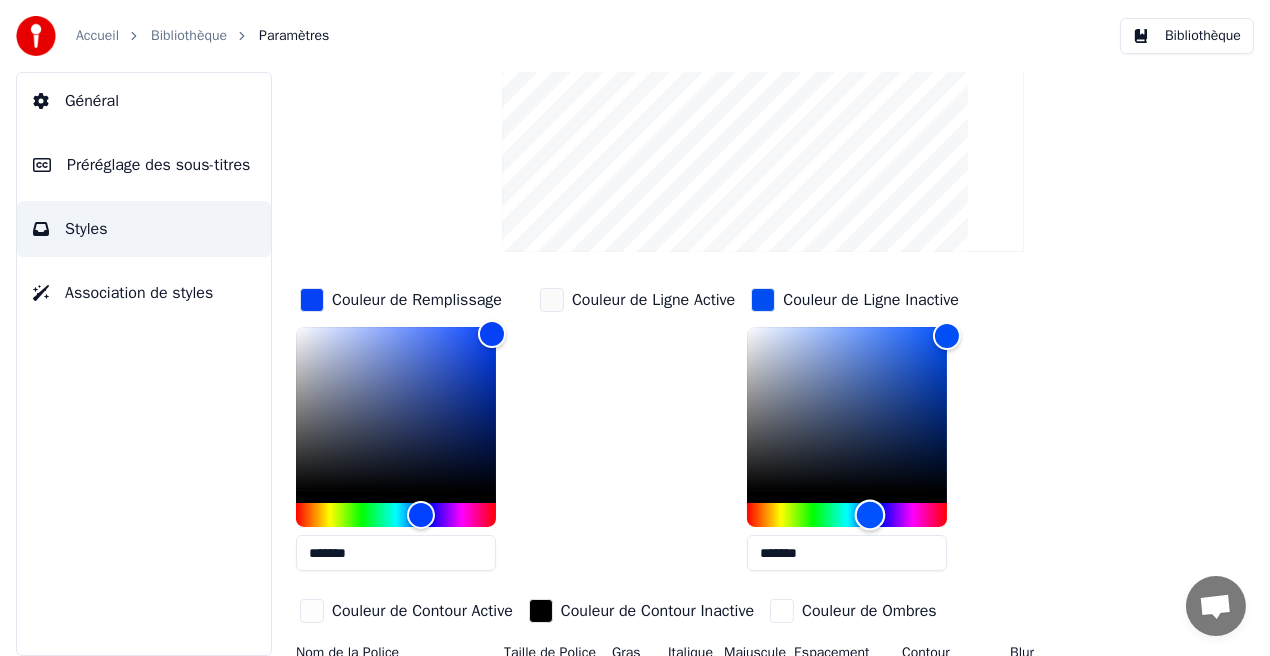 drag, startPoint x: 916, startPoint y: 507, endPoint x: 874, endPoint y: 518, distance: 43.416588 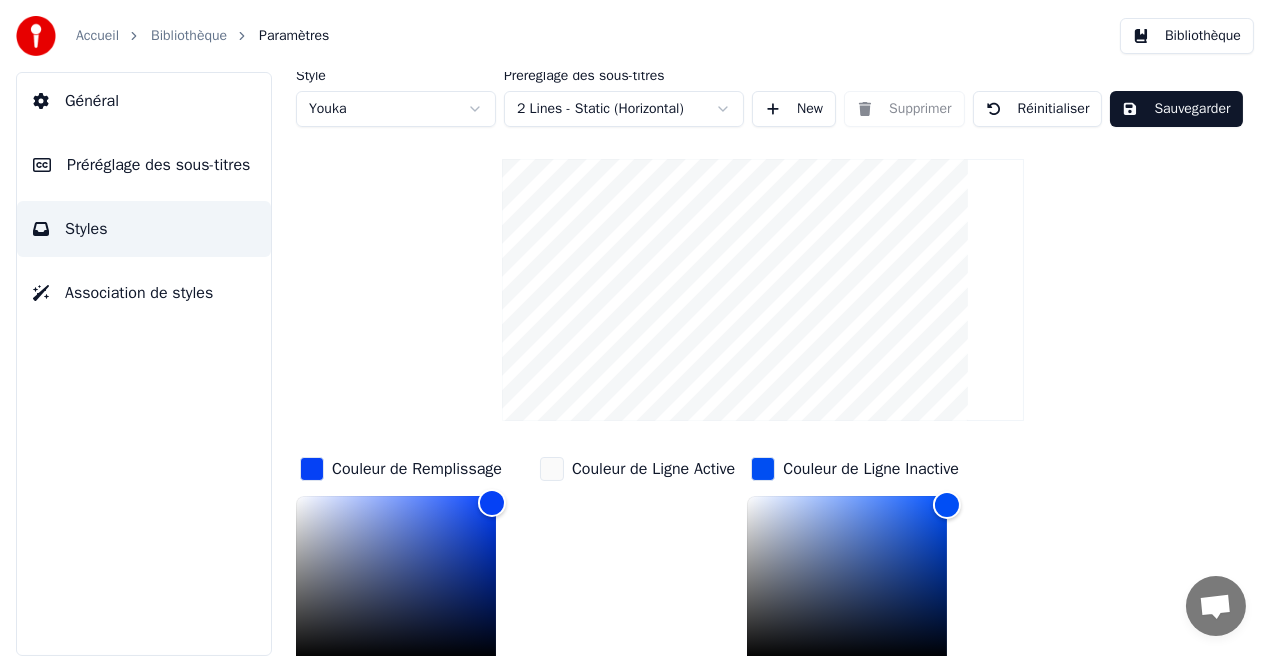 scroll, scrollTop: 0, scrollLeft: 0, axis: both 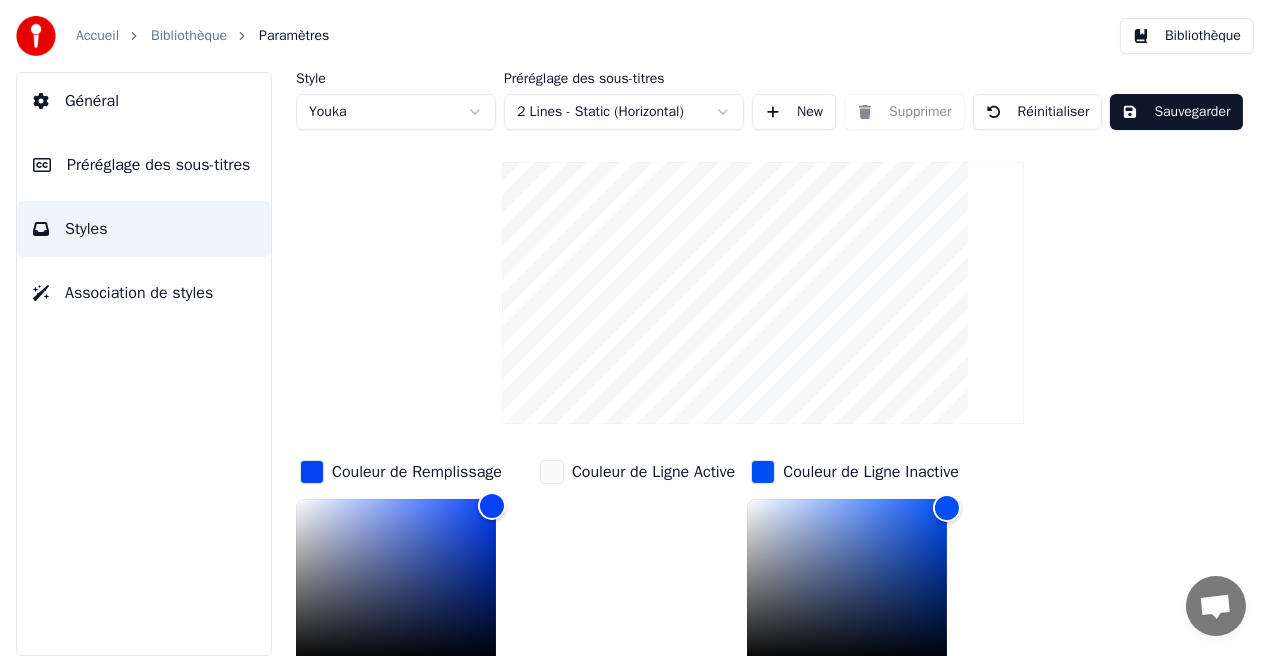 click on "Sauvegarder" at bounding box center [1176, 112] 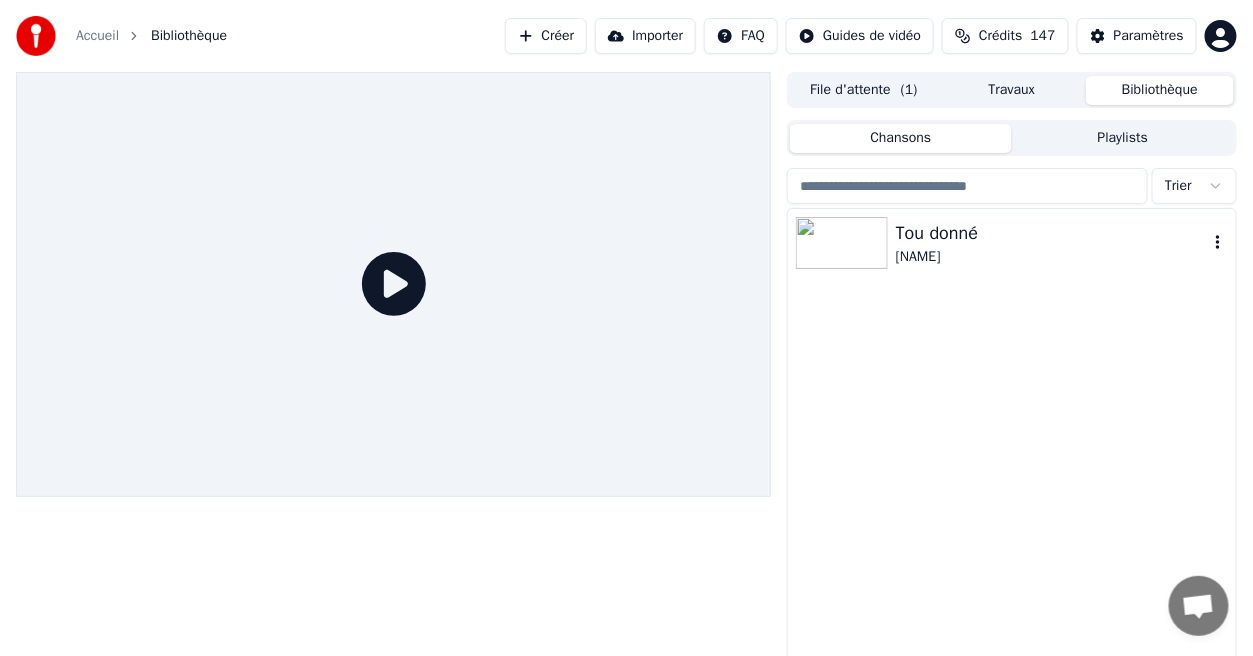 click on "Tou donné" at bounding box center (1052, 233) 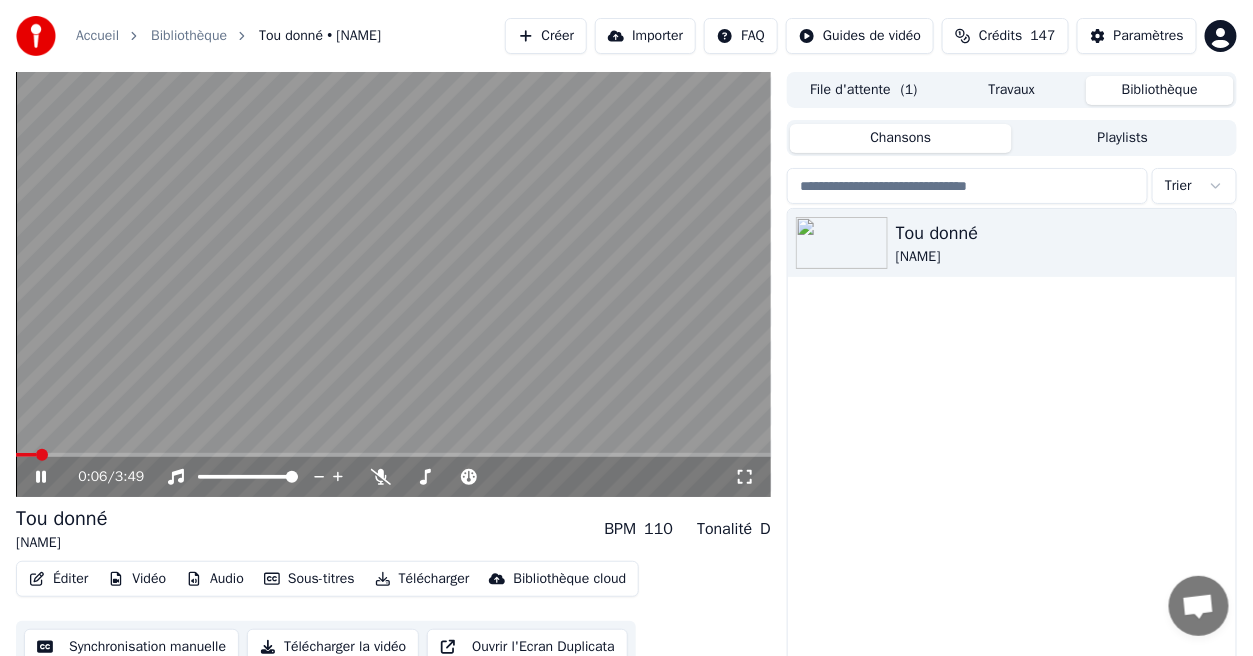 click 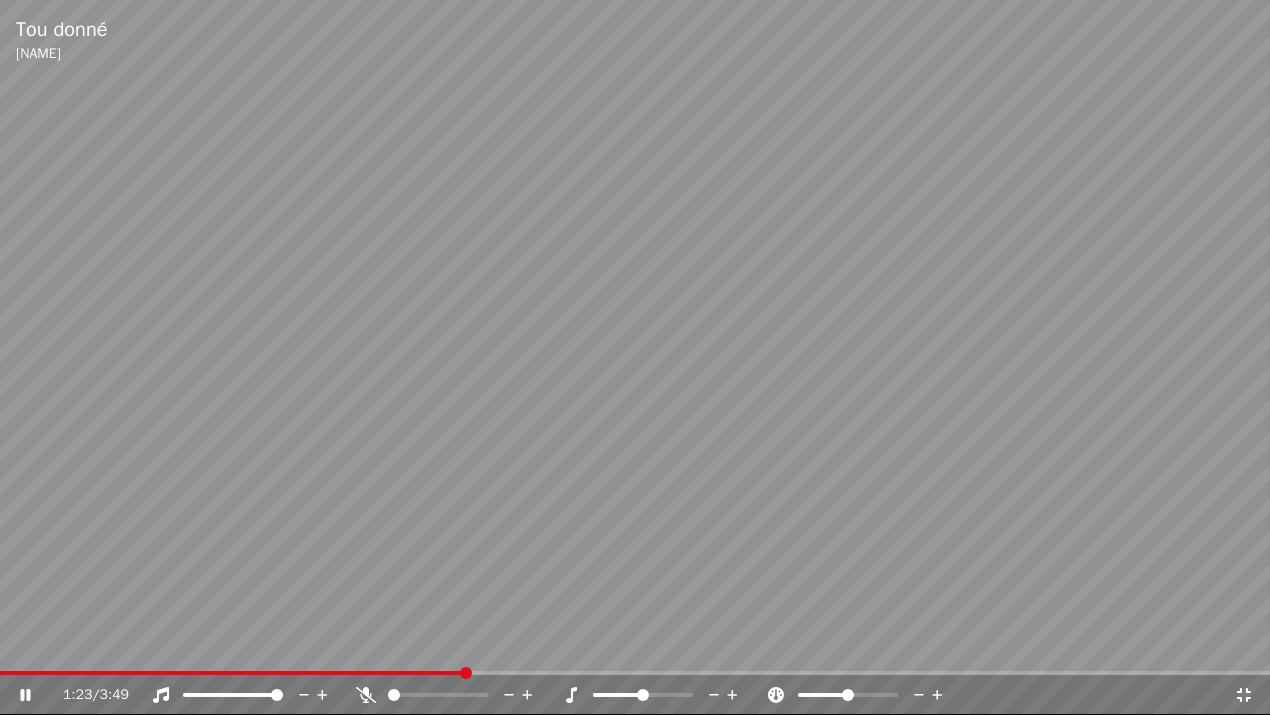 click 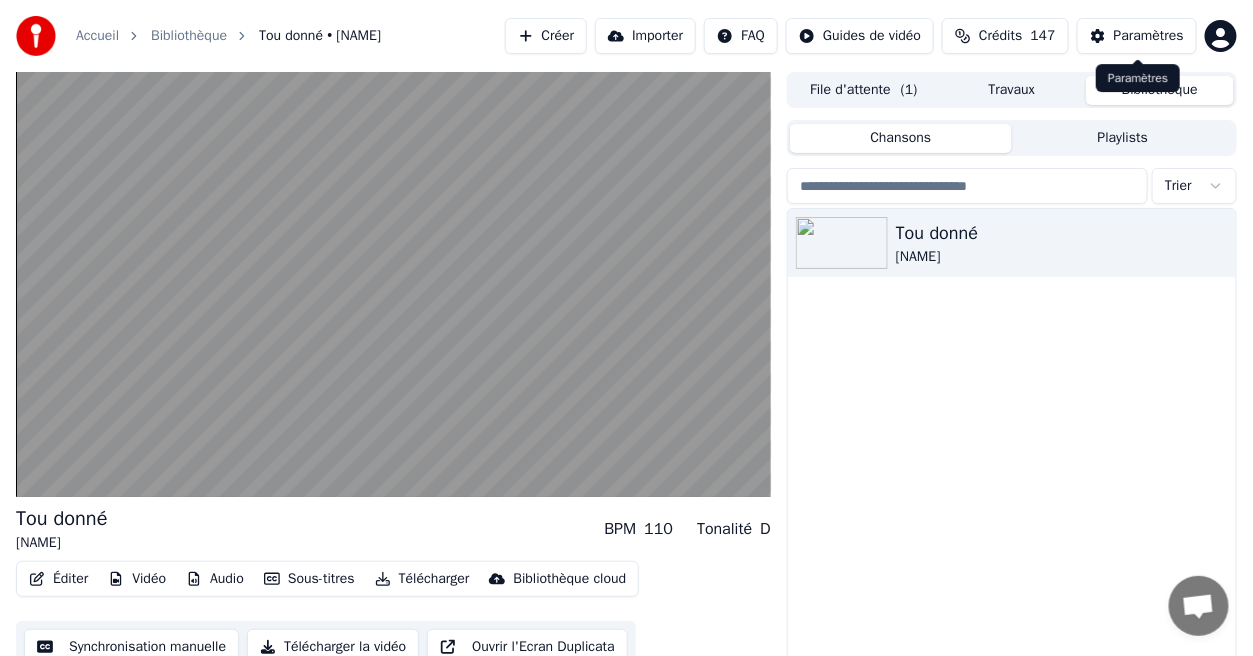 click on "Paramètres" at bounding box center [1149, 36] 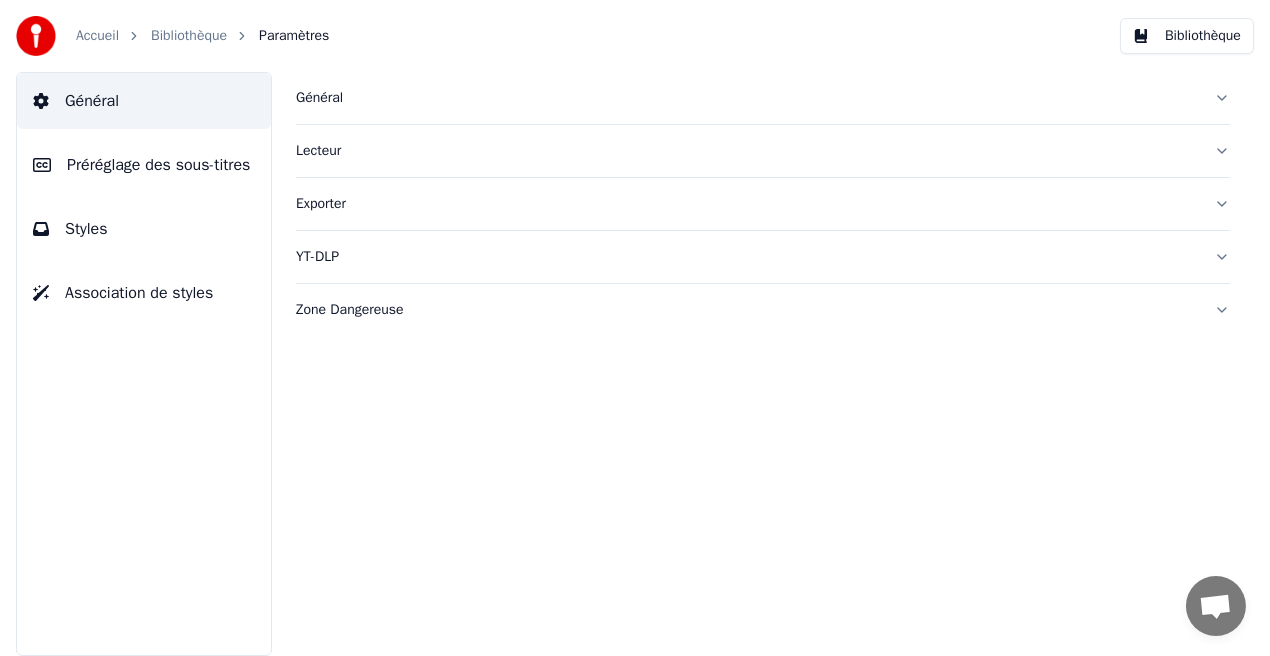 click on "Styles" at bounding box center [144, 229] 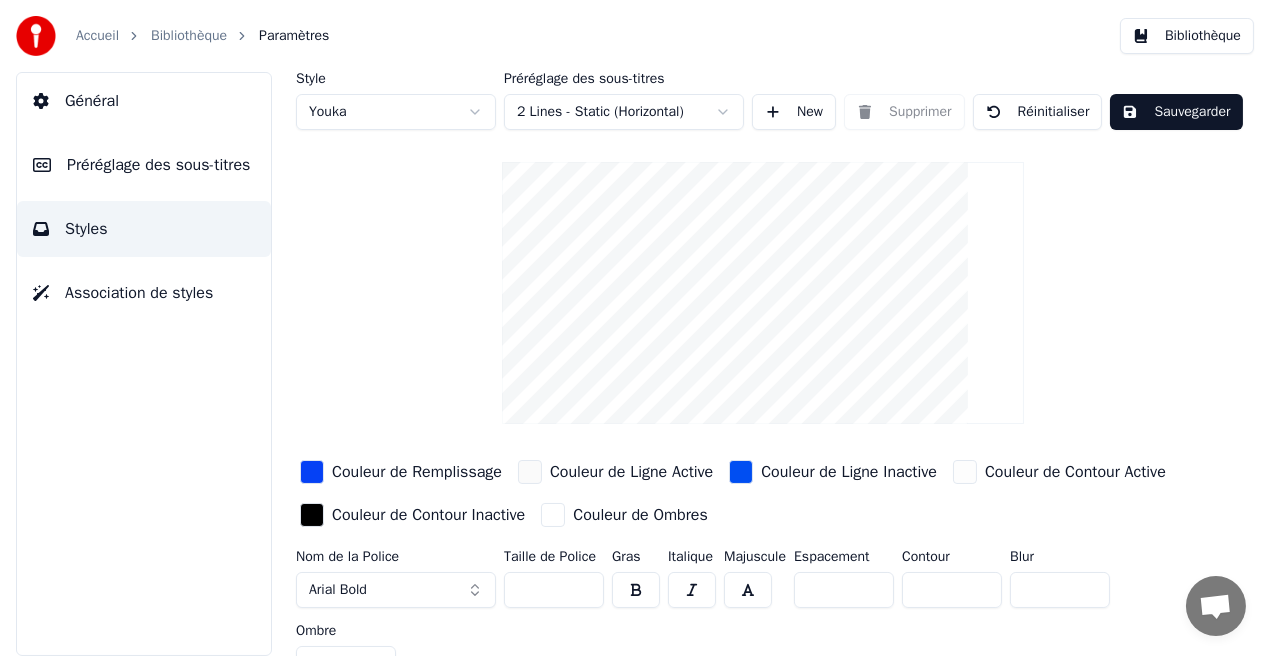 click on "Couleur de Ligne Inactive" at bounding box center (849, 472) 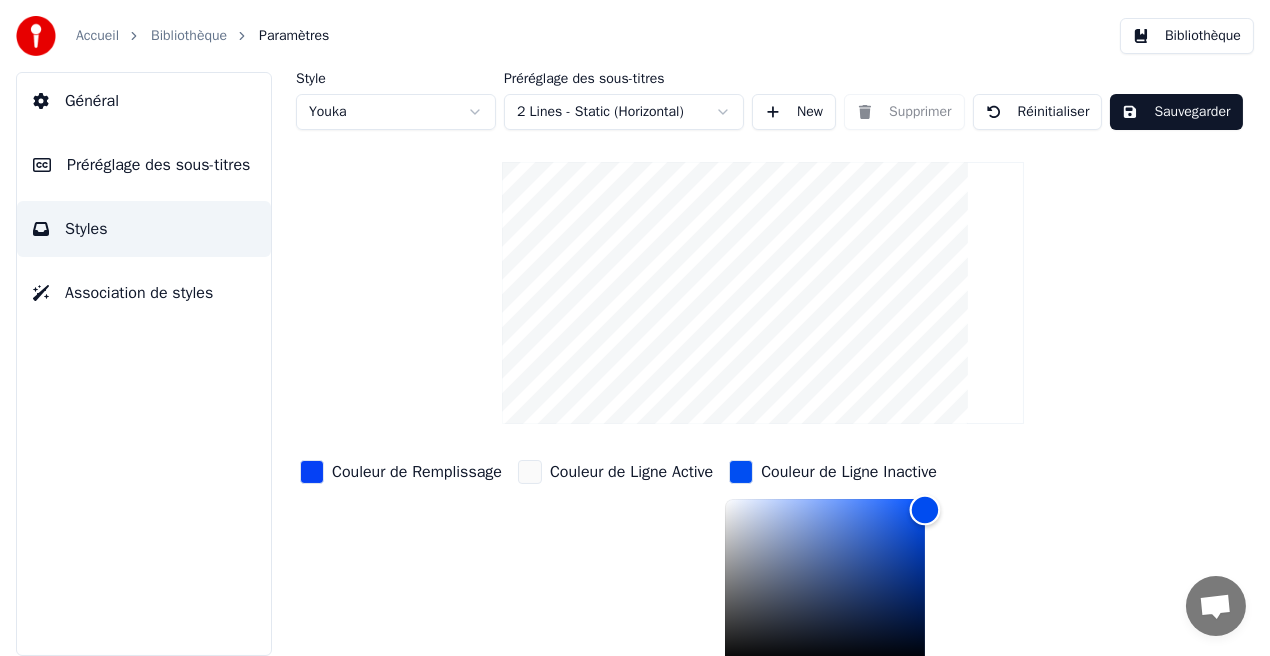 scroll, scrollTop: 5, scrollLeft: 0, axis: vertical 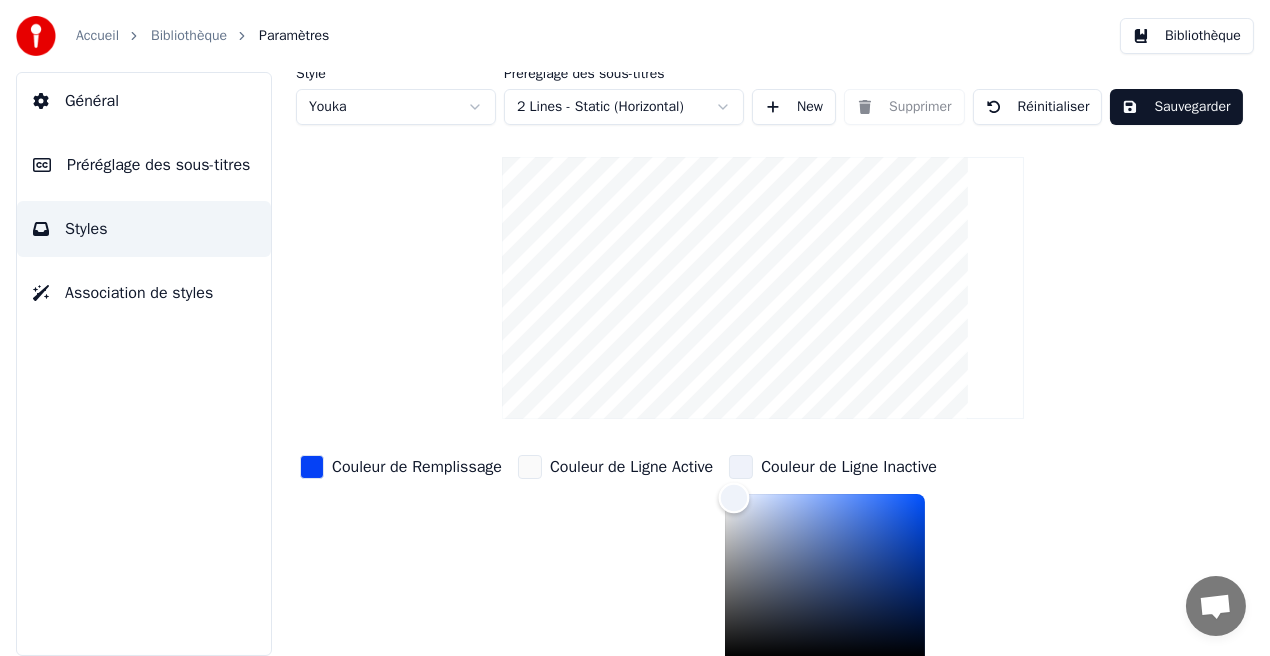 type on "*******" 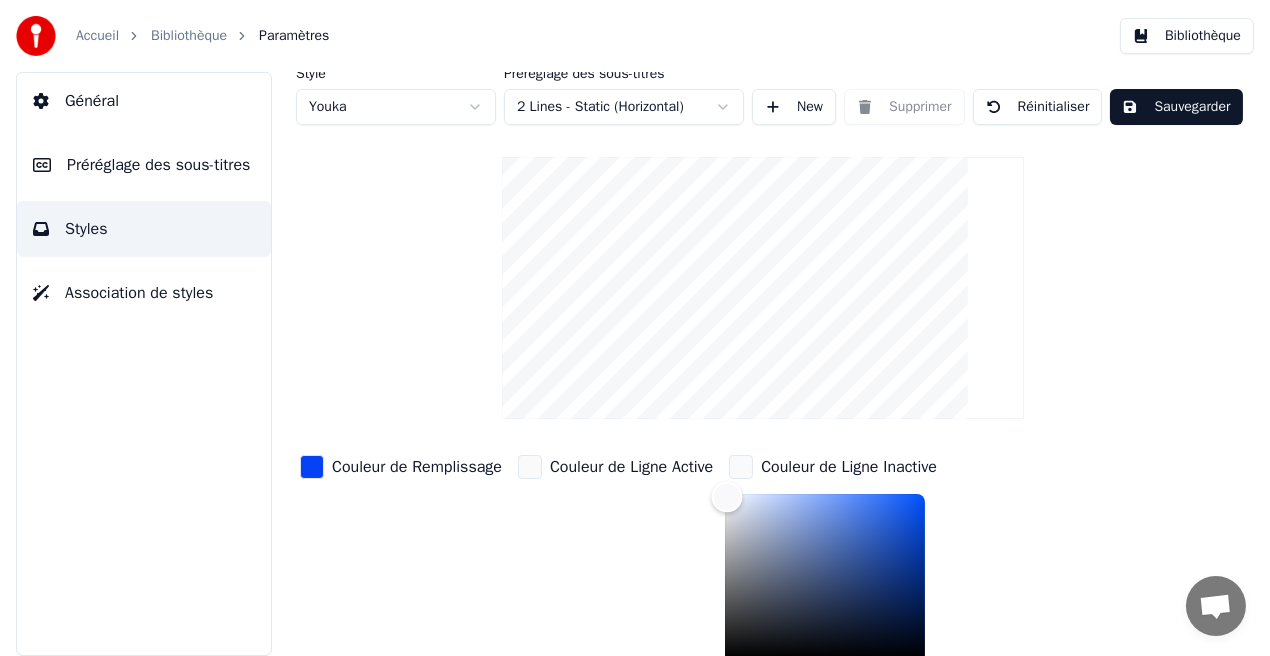 drag, startPoint x: 934, startPoint y: 503, endPoint x: 731, endPoint y: 495, distance: 203.15758 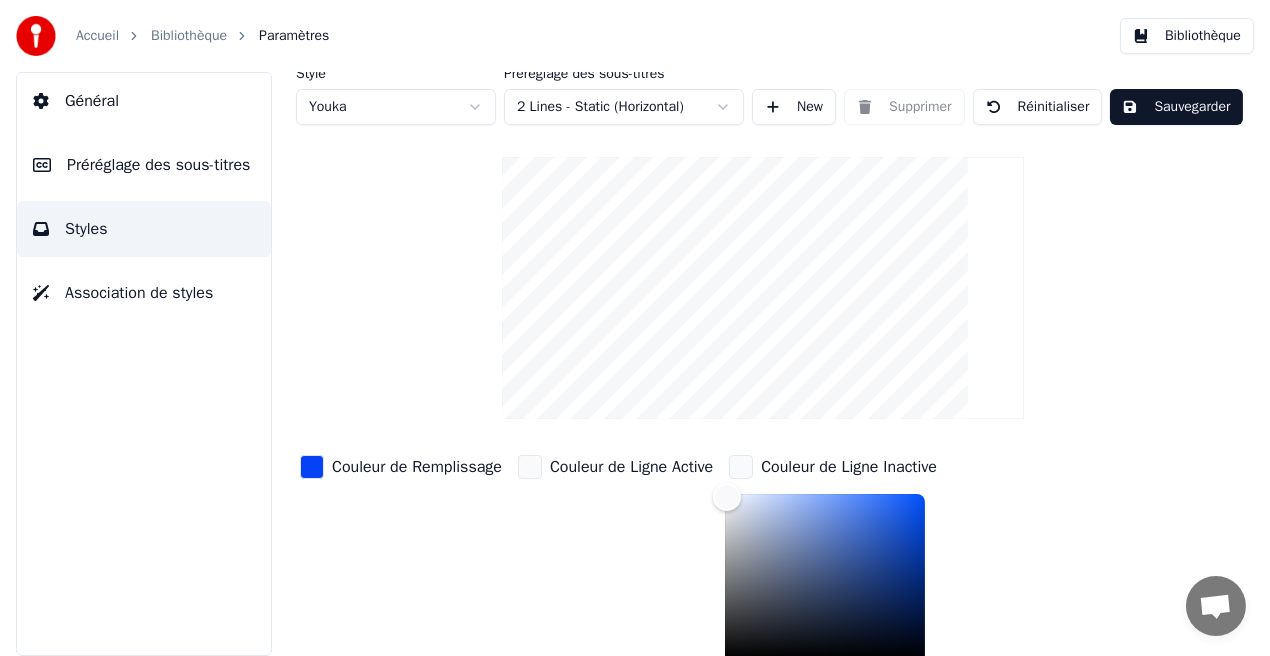 click on "Sauvegarder" at bounding box center (1176, 107) 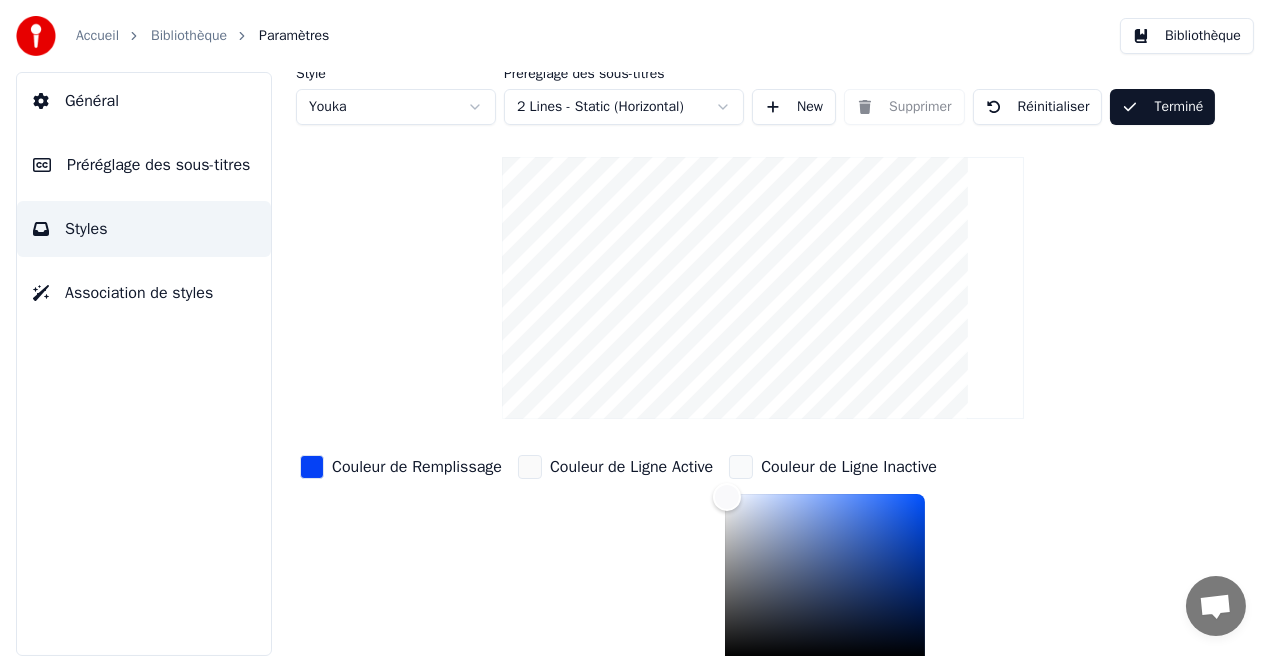 click on "Bibliothèque" at bounding box center [1187, 36] 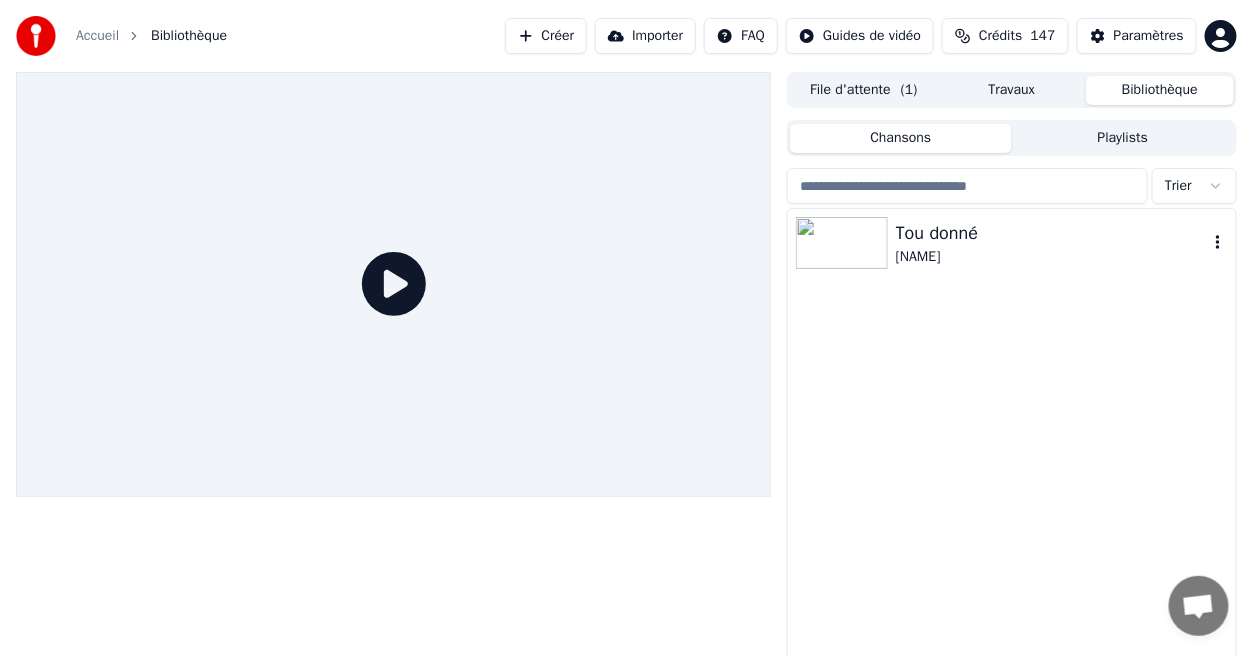 click on "Tou donné" at bounding box center [1052, 233] 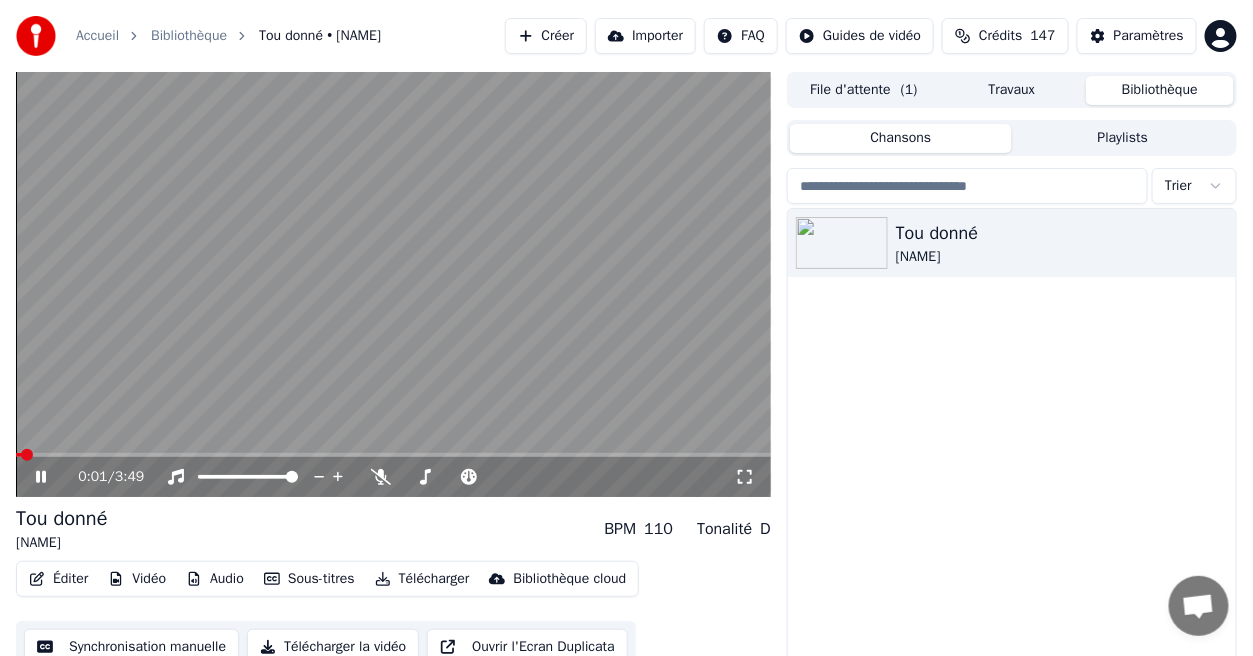 click 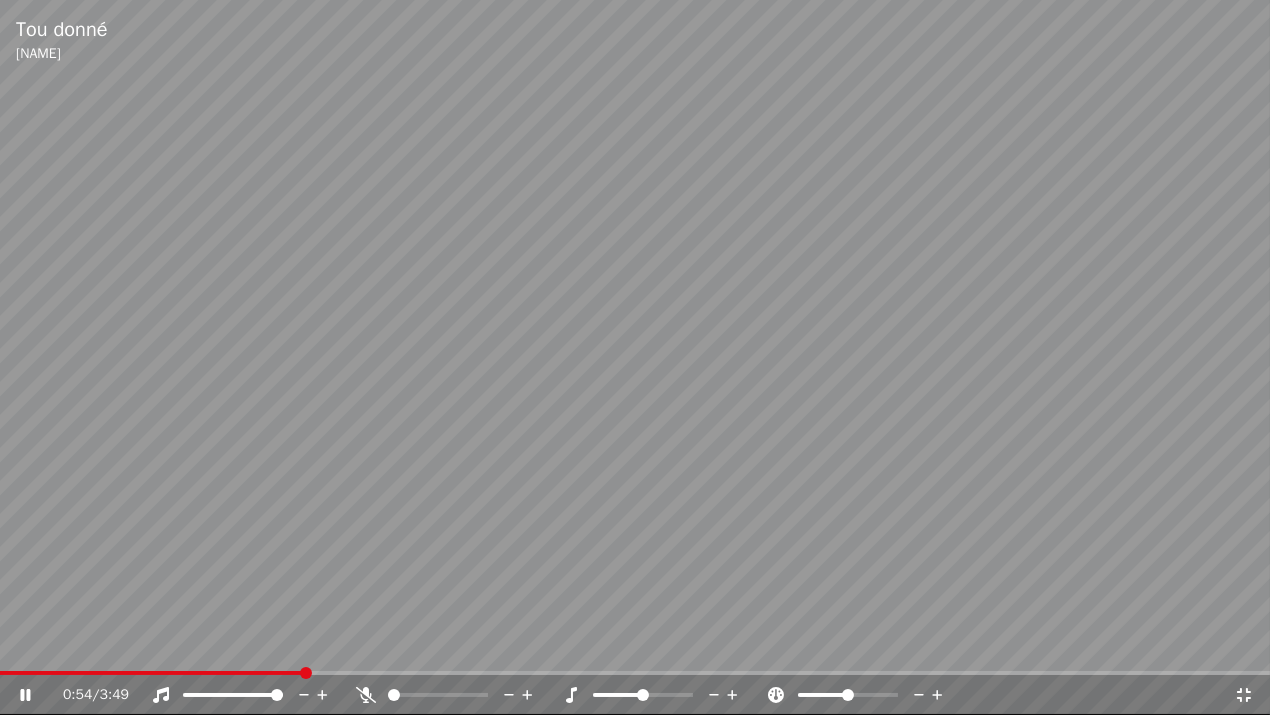 click 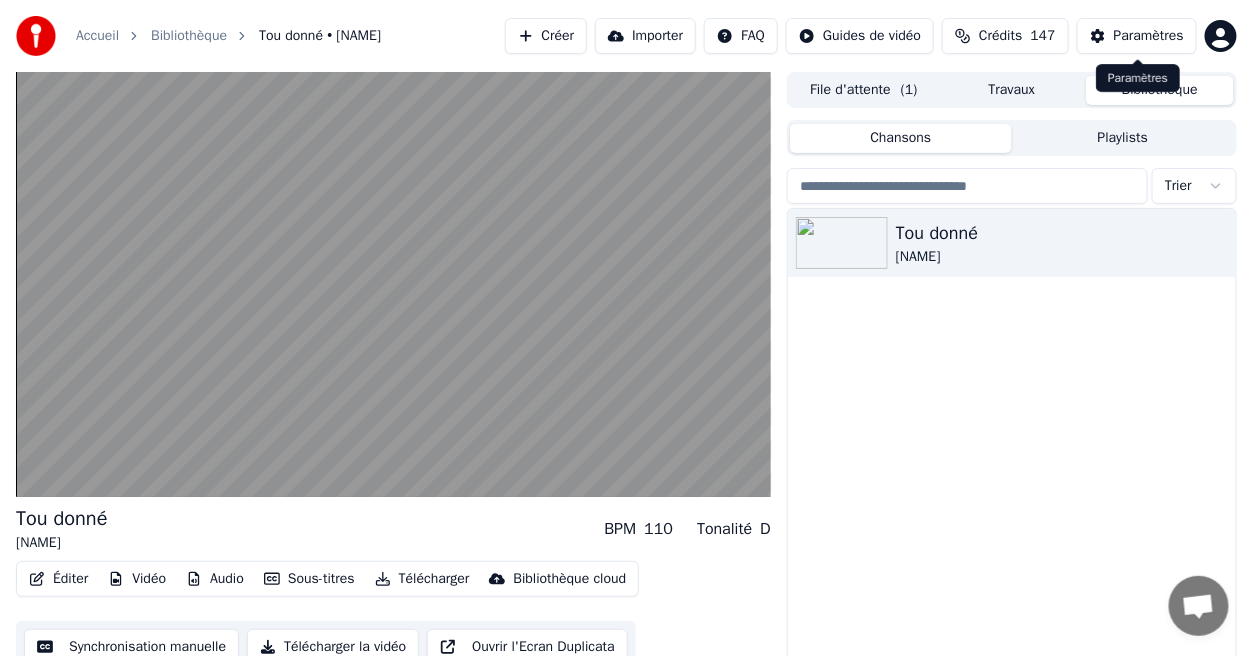 click on "Paramètres" at bounding box center (1149, 36) 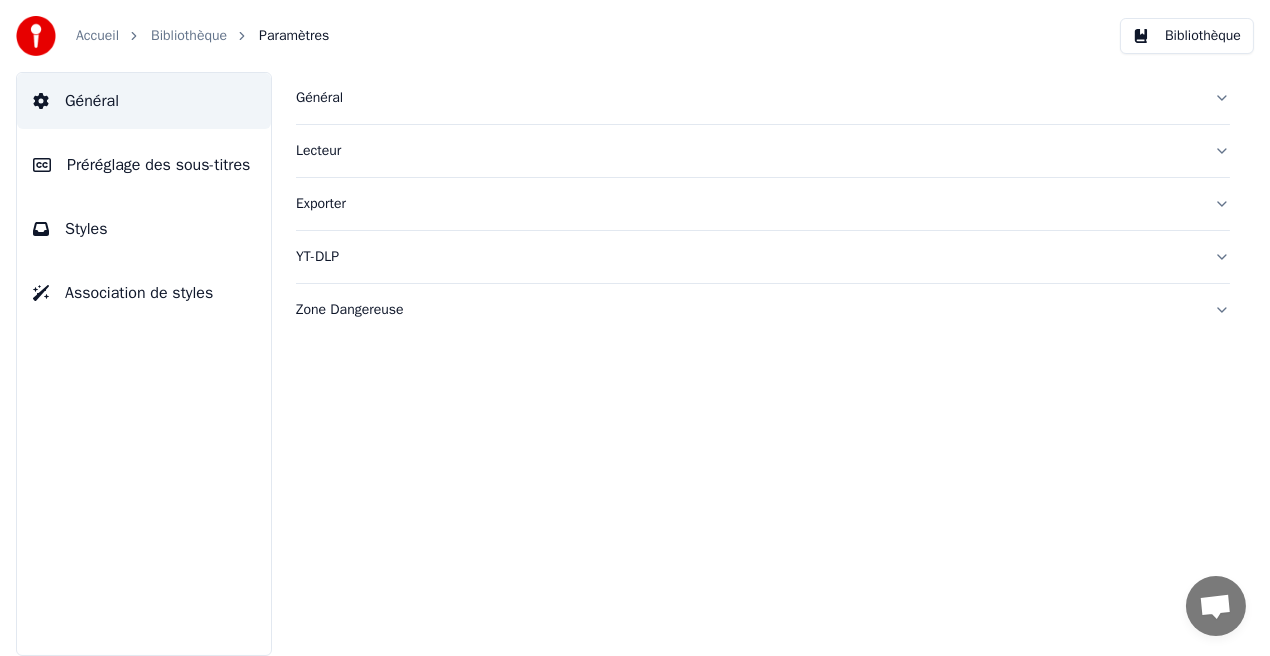 click on "Styles" at bounding box center [144, 229] 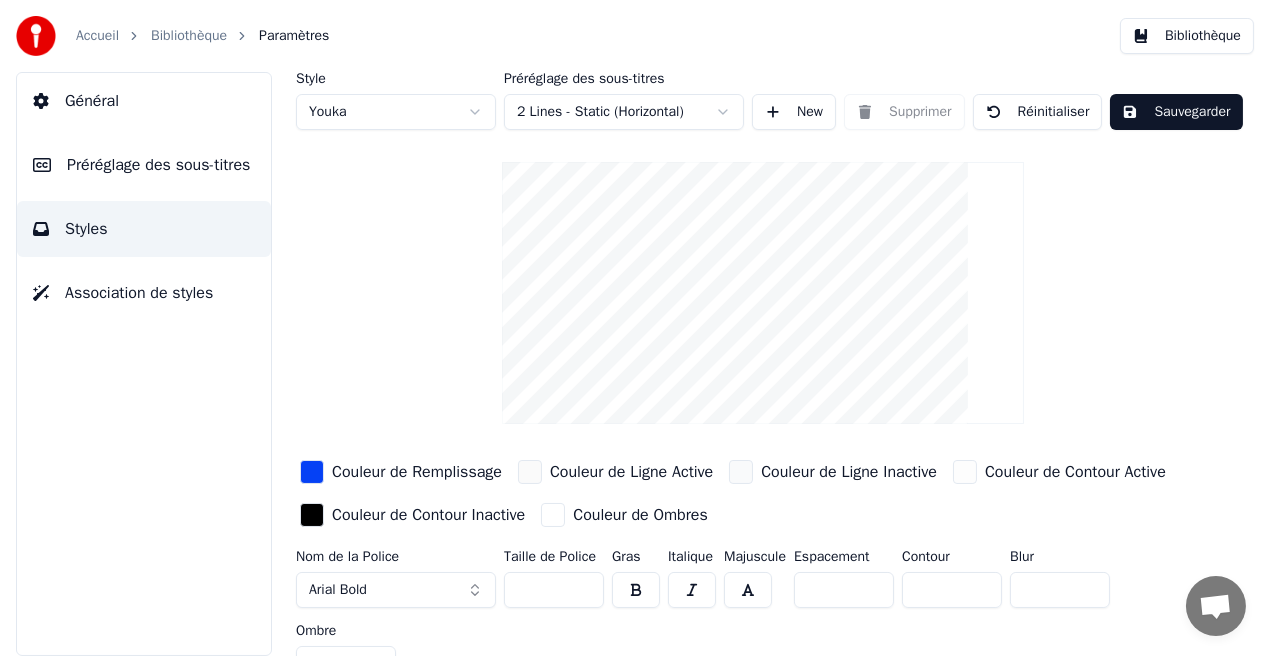 click on "Couleur de Ligne Inactive" at bounding box center [849, 472] 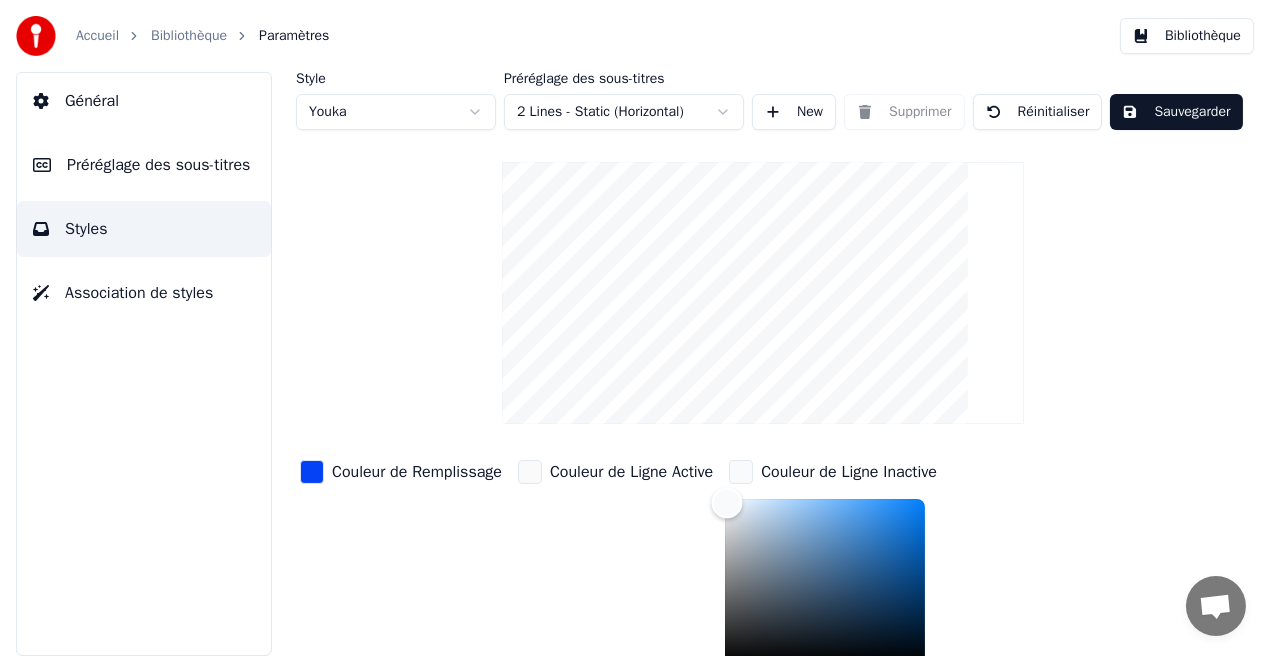 scroll, scrollTop: 5, scrollLeft: 0, axis: vertical 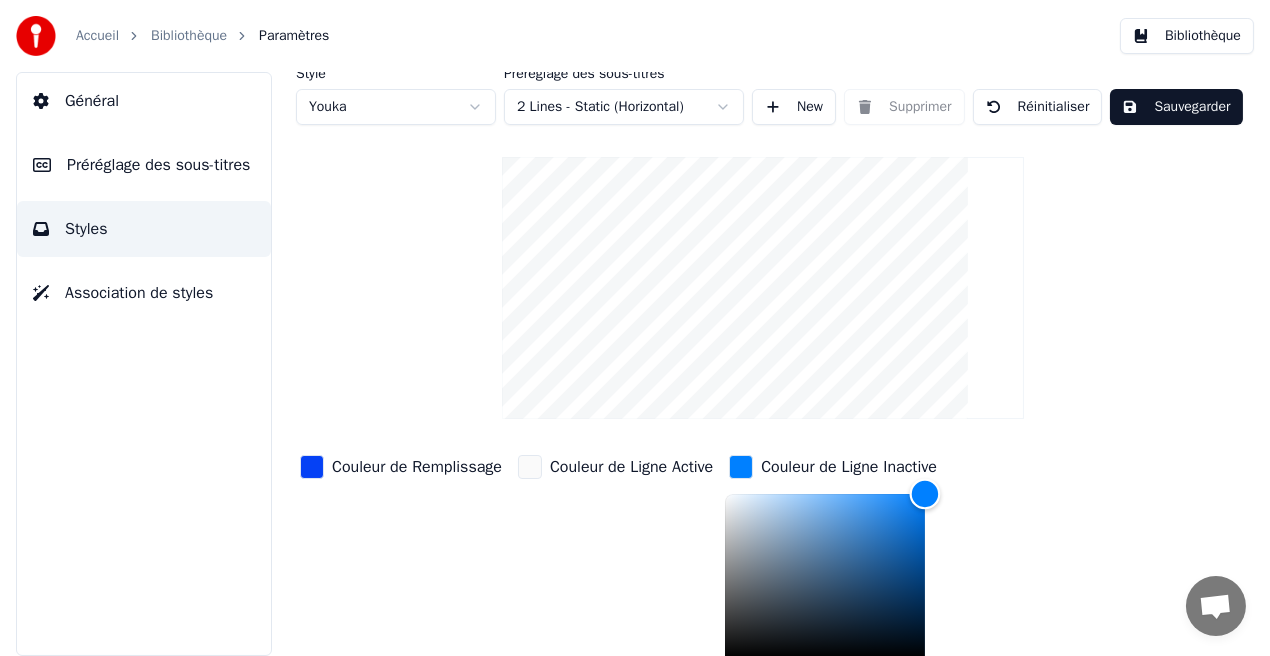 drag, startPoint x: 723, startPoint y: 501, endPoint x: 936, endPoint y: 491, distance: 213.23462 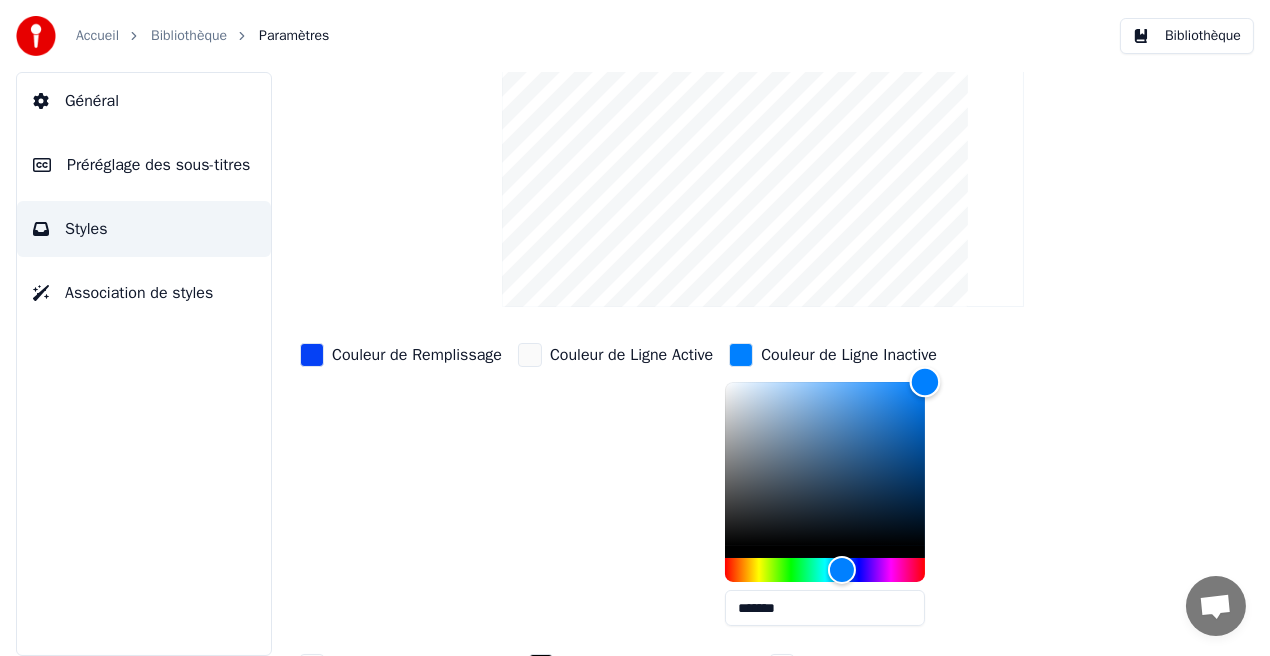 scroll, scrollTop: 129, scrollLeft: 0, axis: vertical 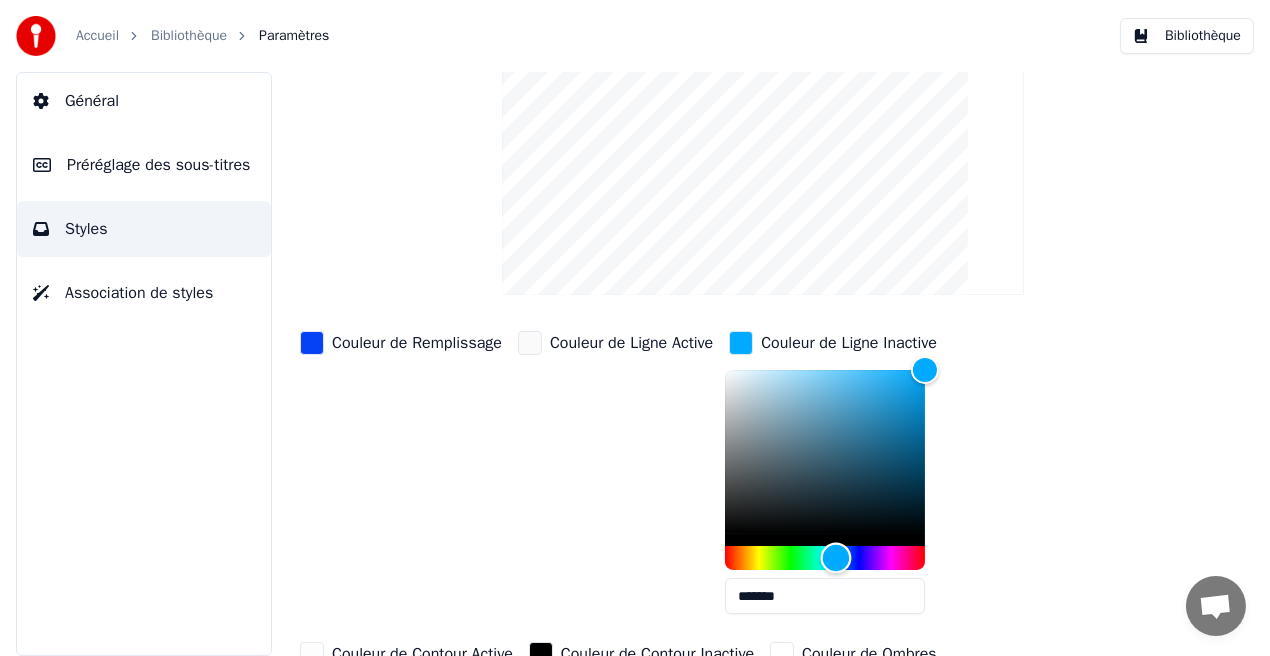 type on "*******" 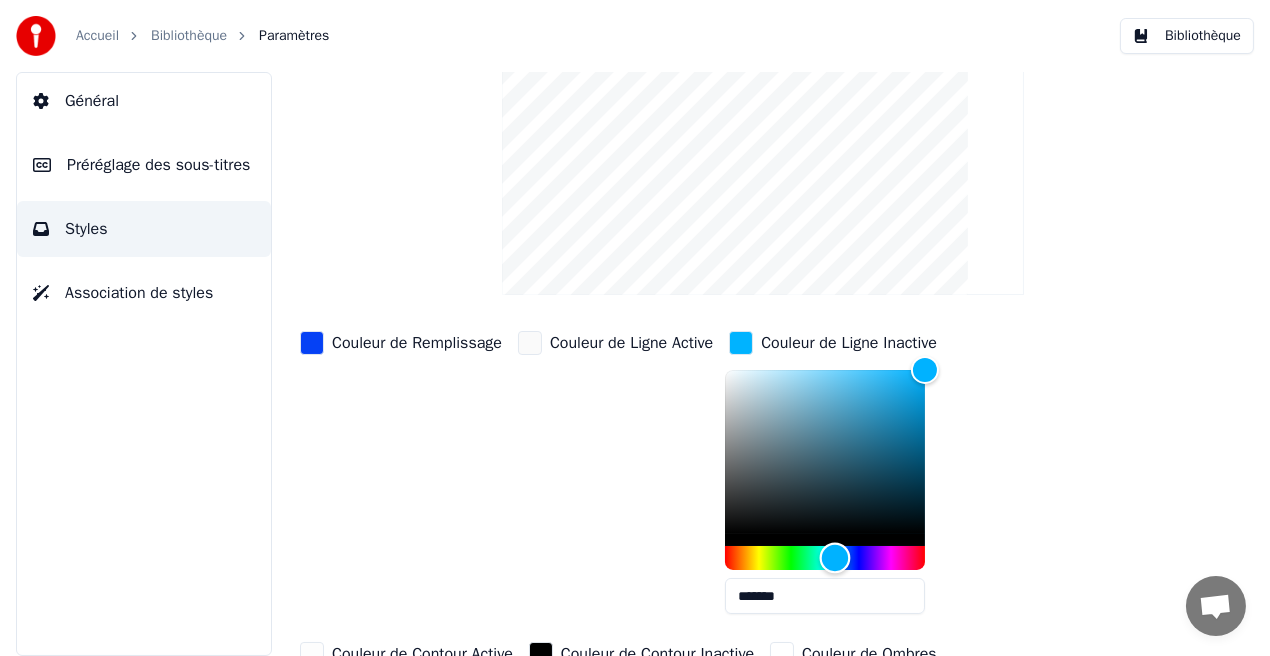 drag, startPoint x: 847, startPoint y: 550, endPoint x: 839, endPoint y: 565, distance: 17 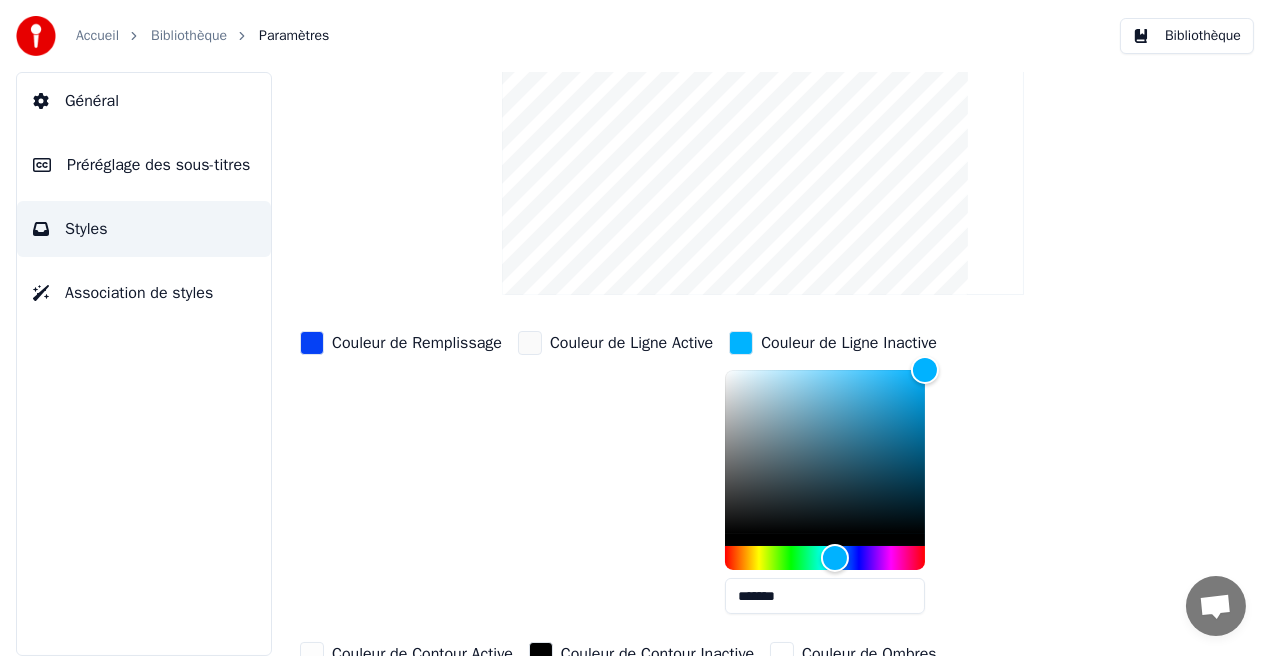 click on "Couleur de Remplissage" at bounding box center (417, 343) 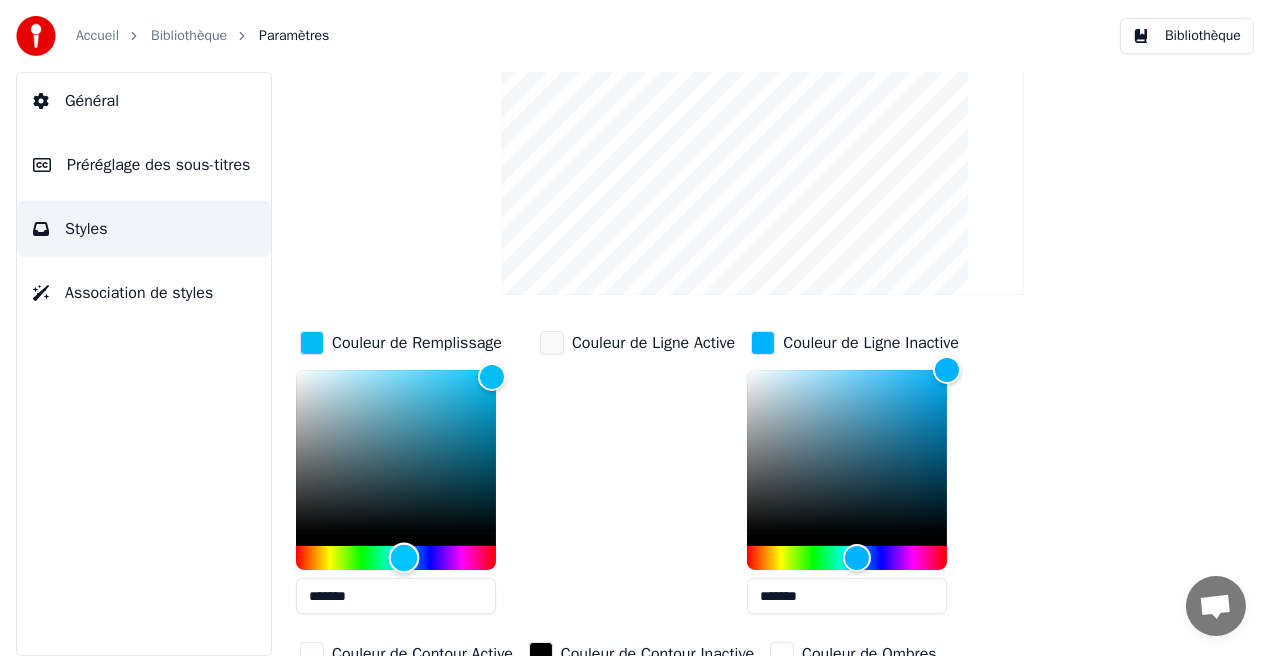 type on "*******" 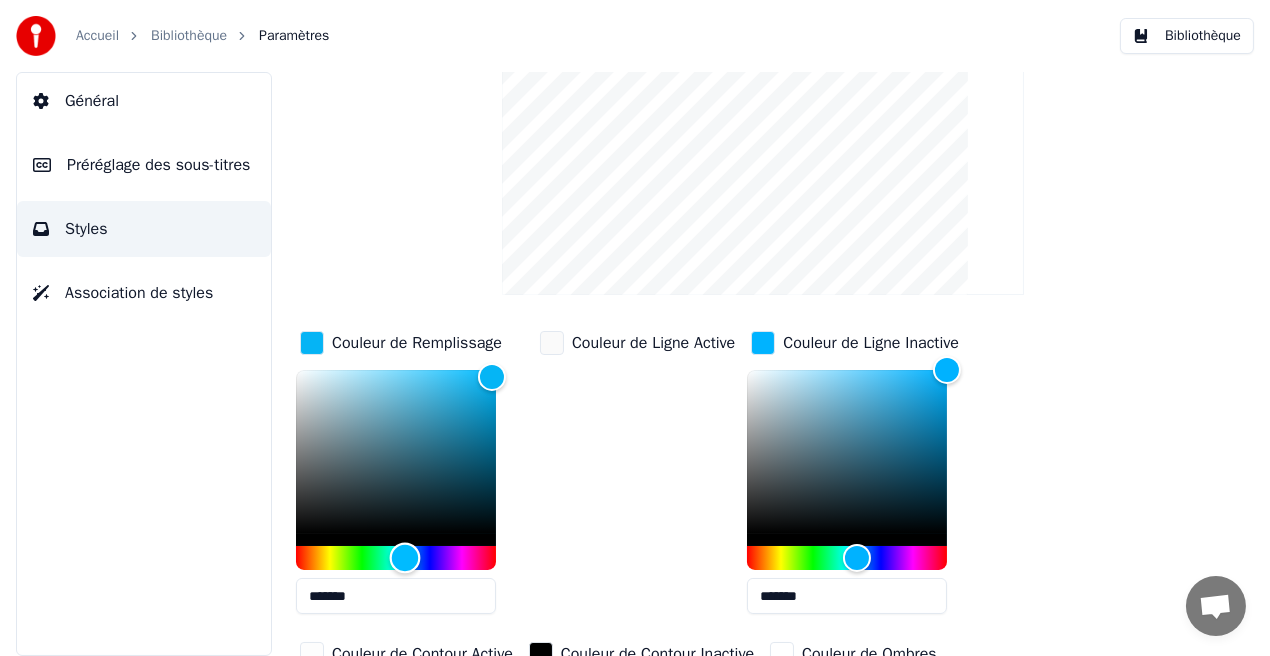 drag, startPoint x: 420, startPoint y: 550, endPoint x: 405, endPoint y: 559, distance: 17.492855 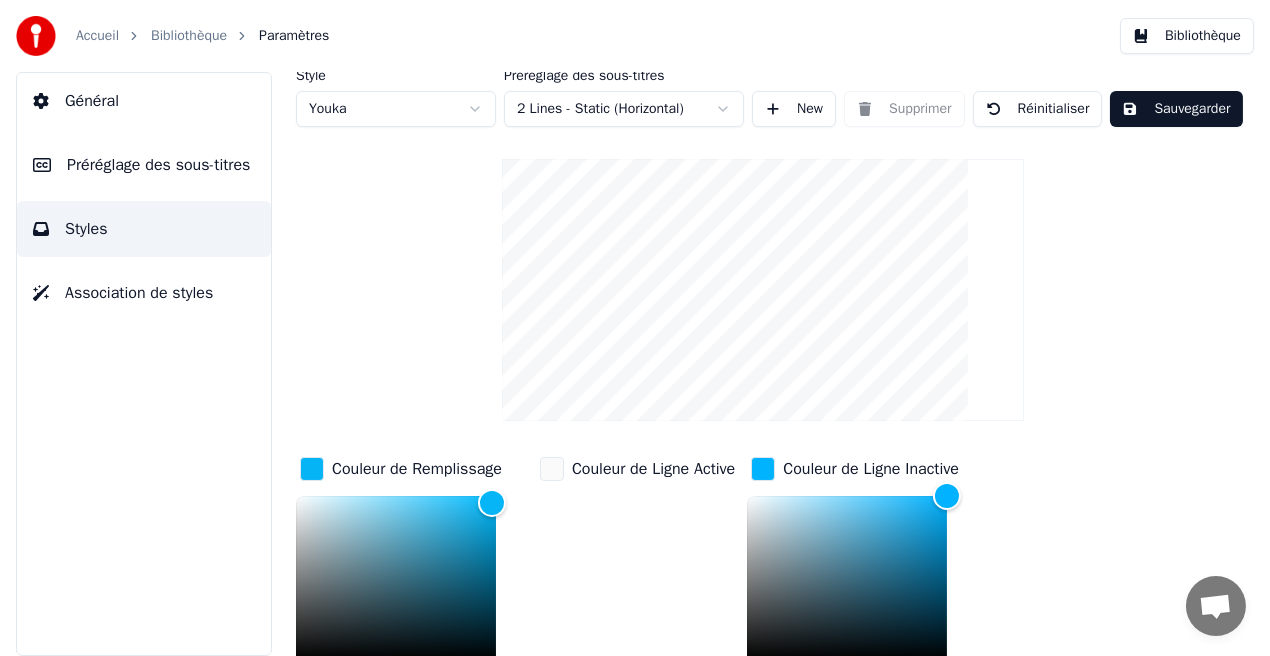 scroll, scrollTop: 0, scrollLeft: 0, axis: both 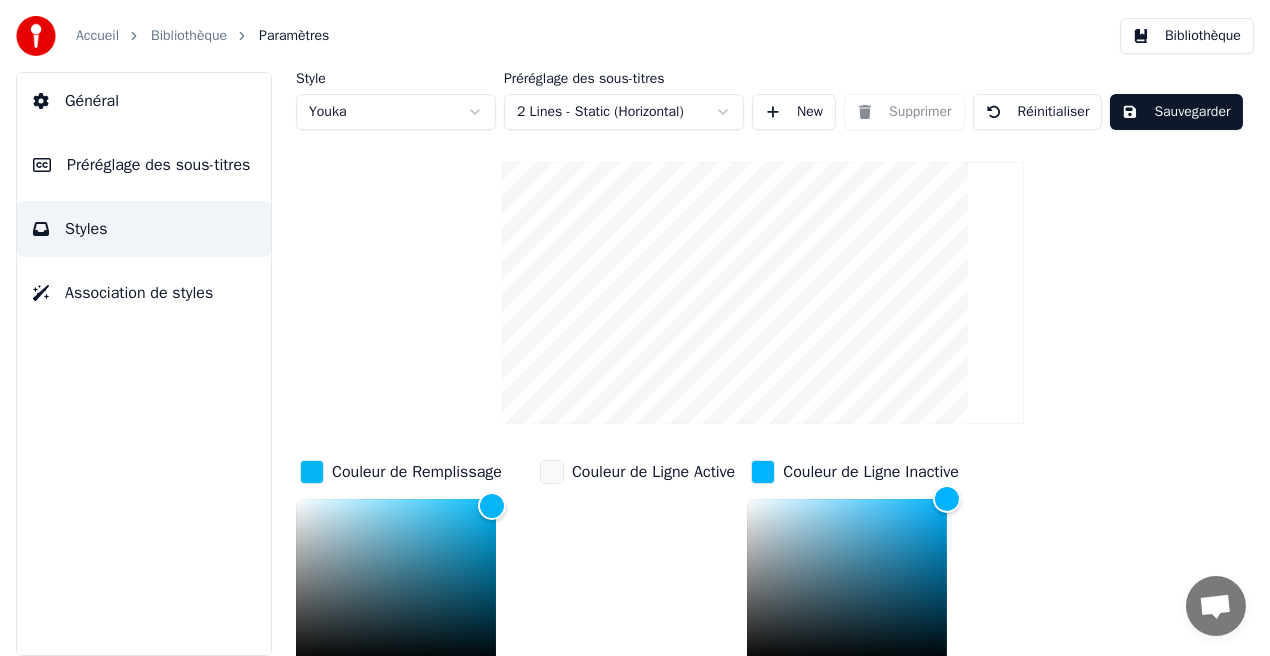click on "Sauvegarder" at bounding box center (1176, 112) 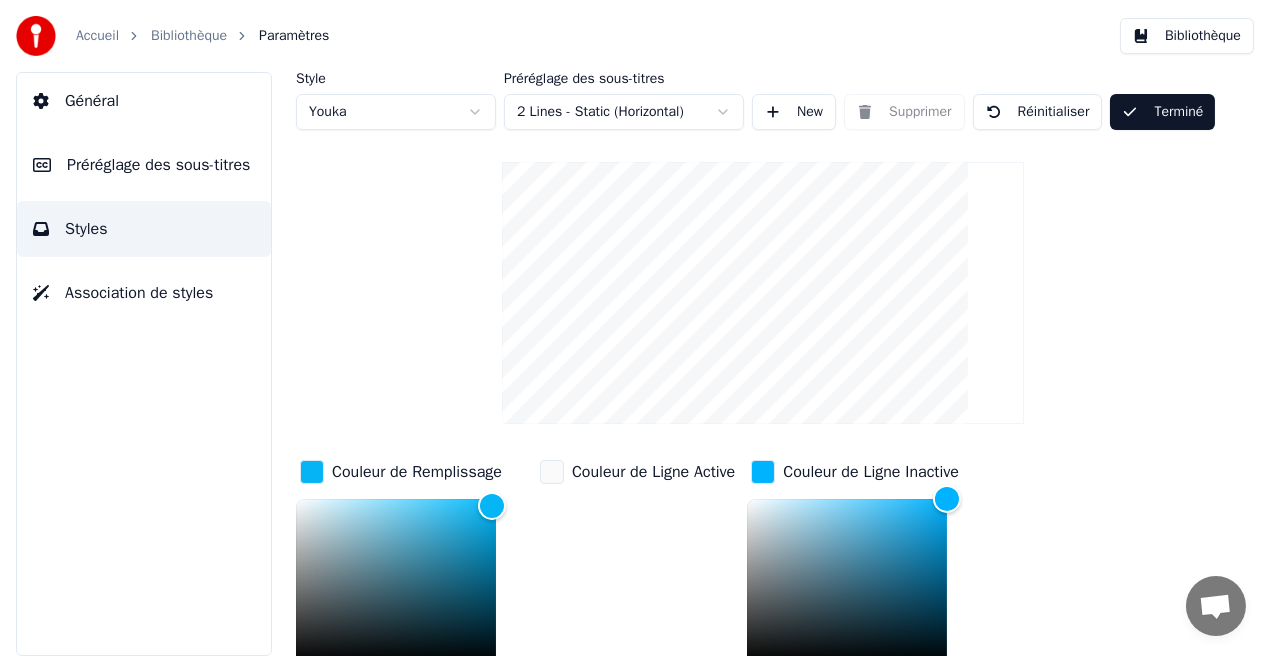 click on "Bibliothèque" at bounding box center (1187, 36) 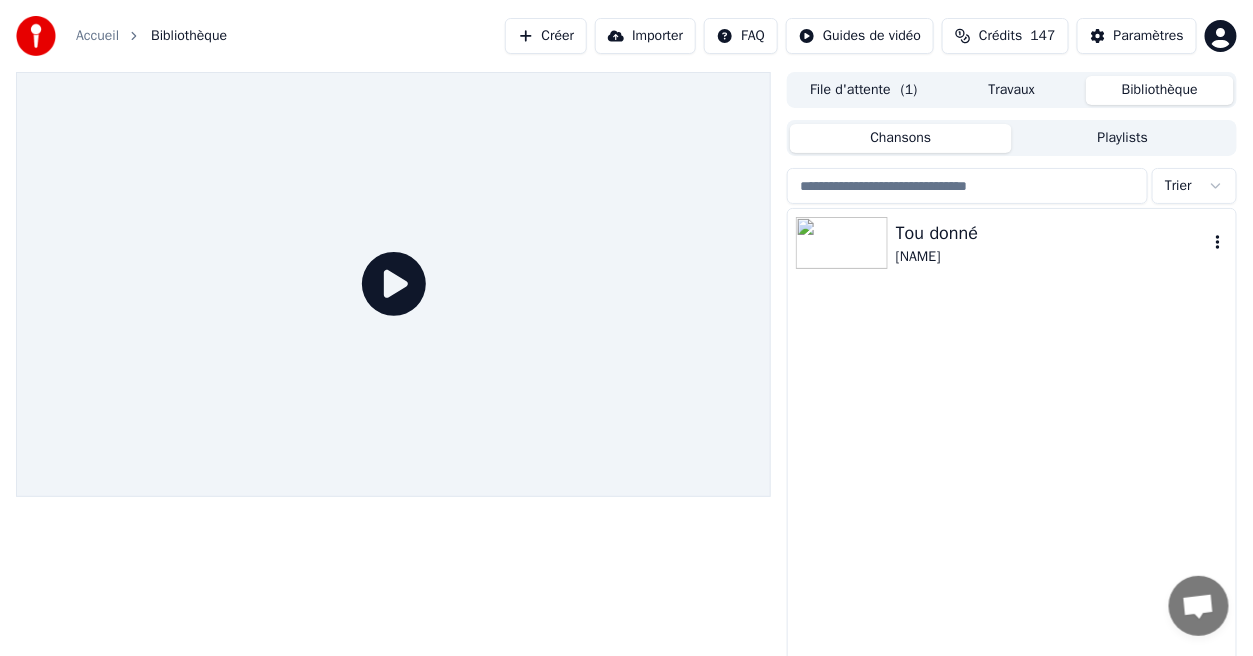 click on "Tou donné" at bounding box center (1052, 233) 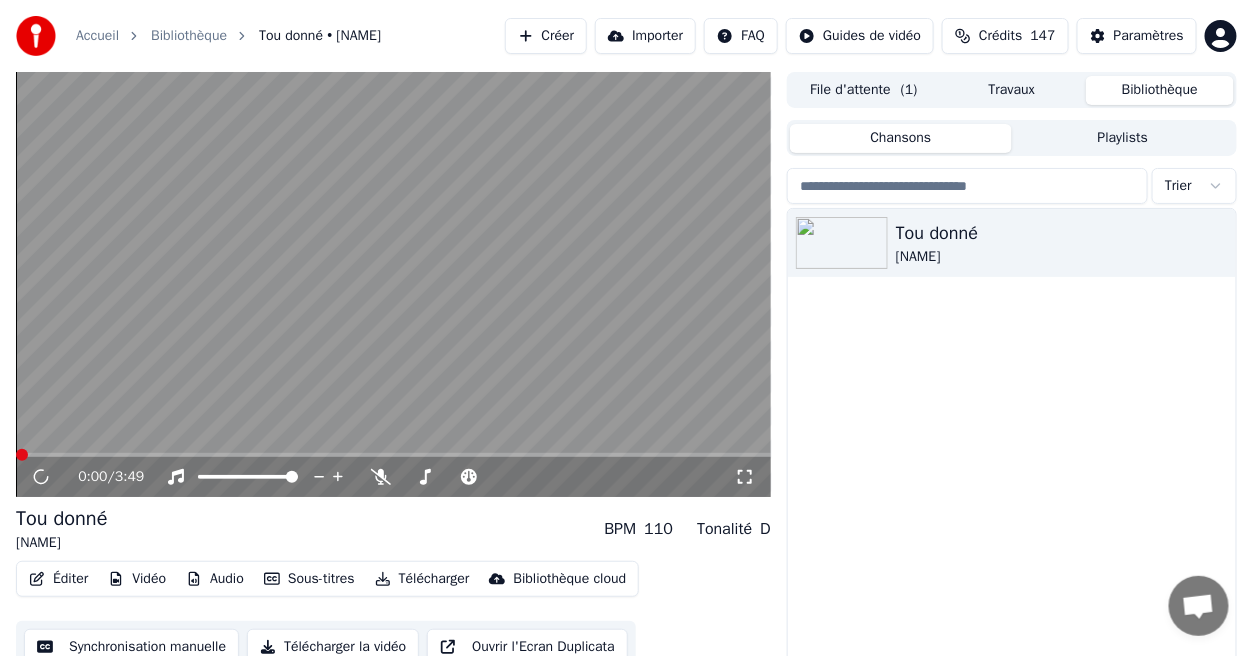 click 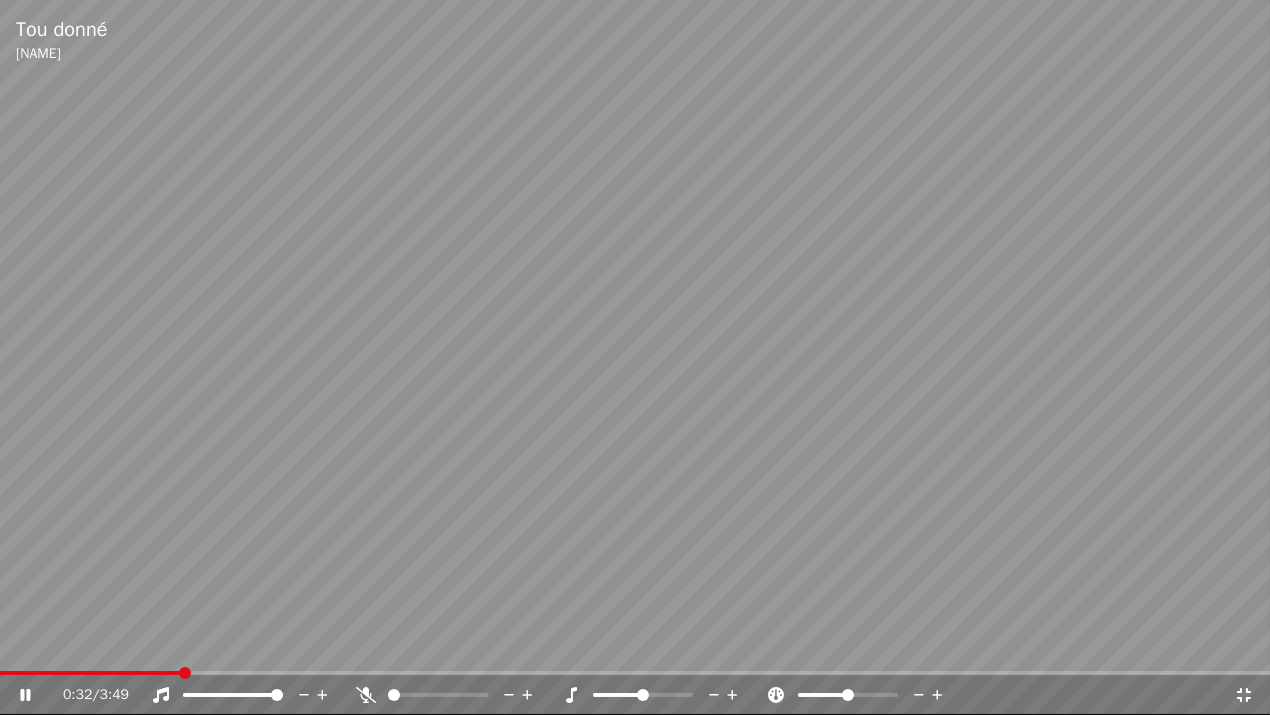 click 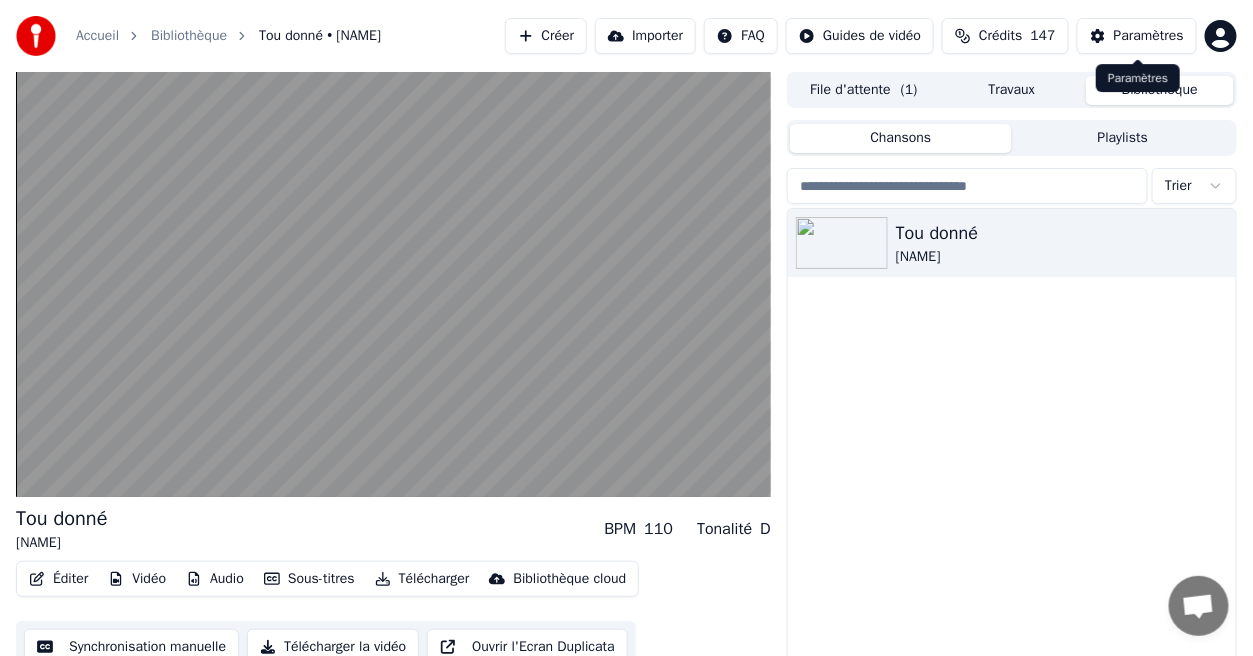 click on "Paramètres" at bounding box center (1149, 36) 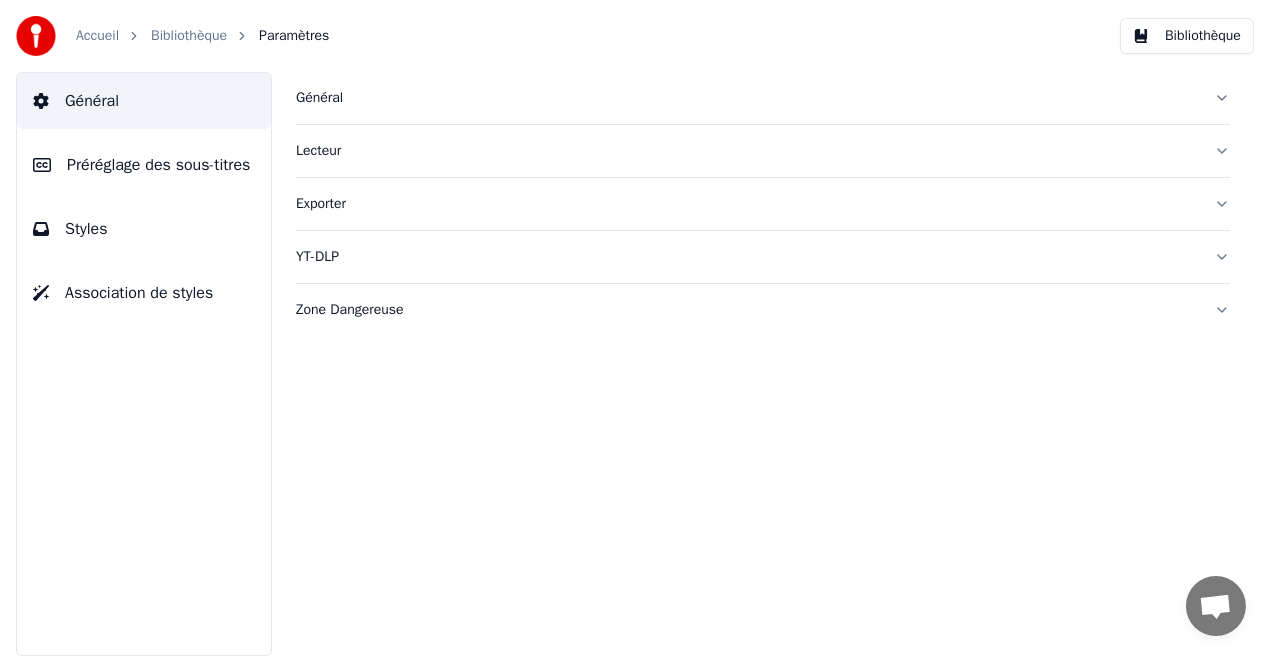 click on "Styles" at bounding box center (144, 229) 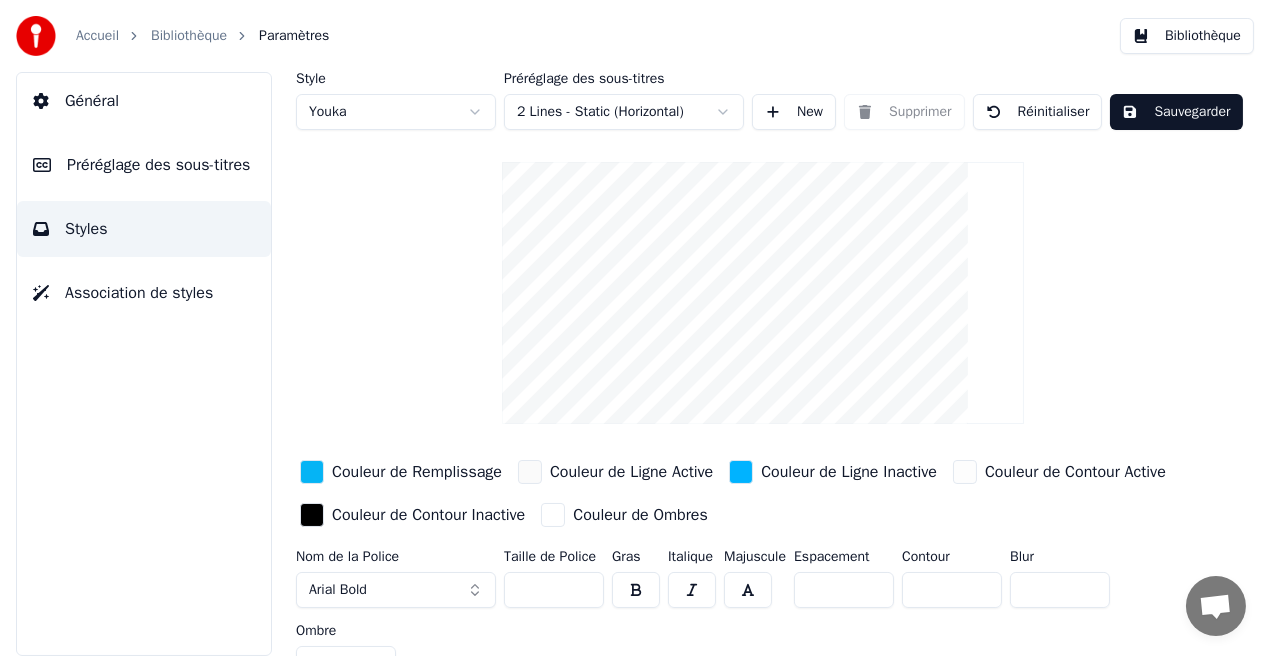 click on "Couleur de Remplissage" at bounding box center [417, 472] 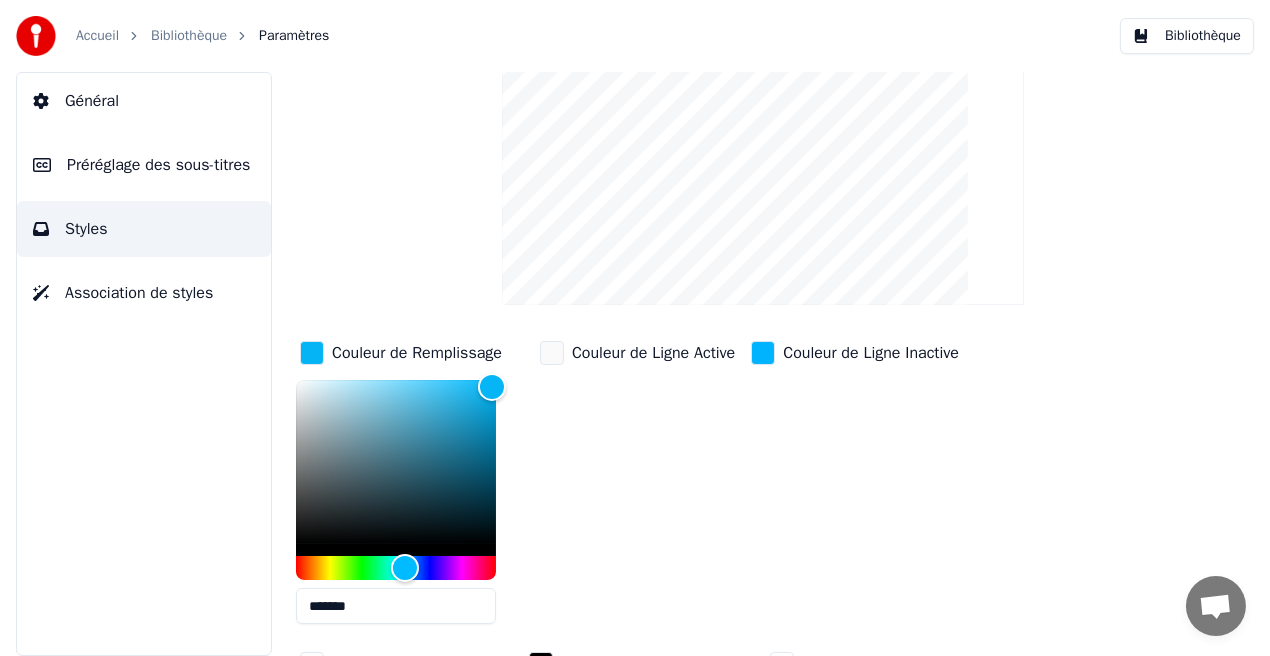 scroll, scrollTop: 120, scrollLeft: 0, axis: vertical 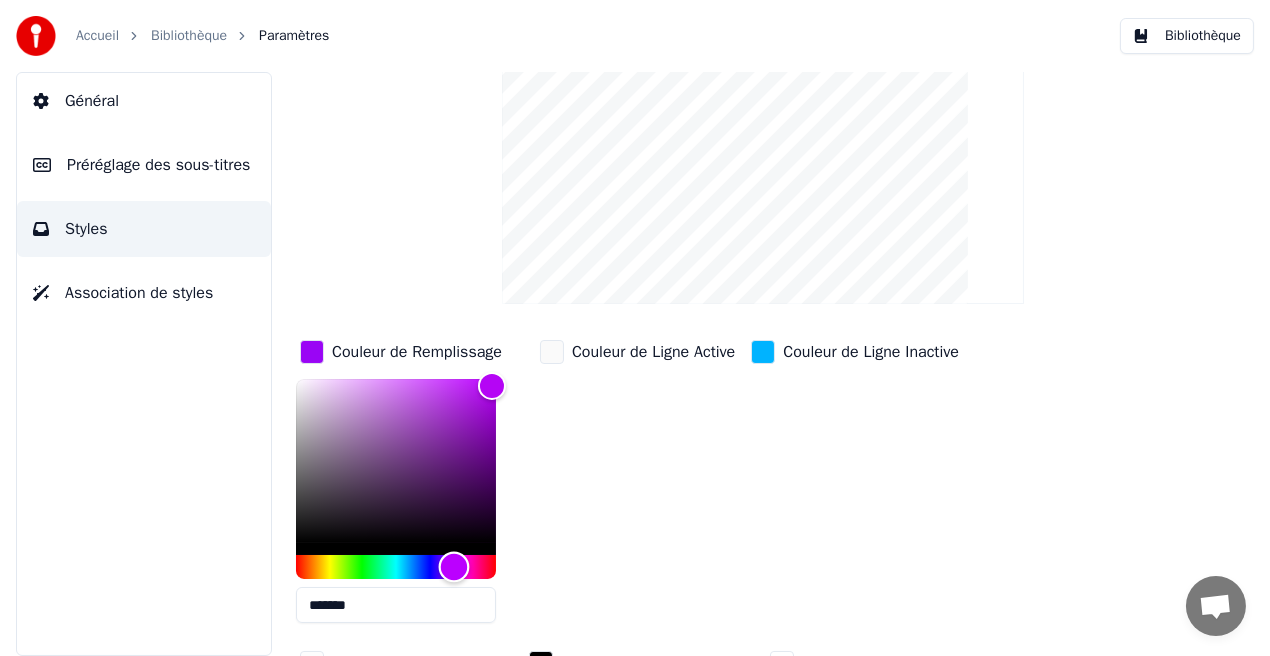 type on "*******" 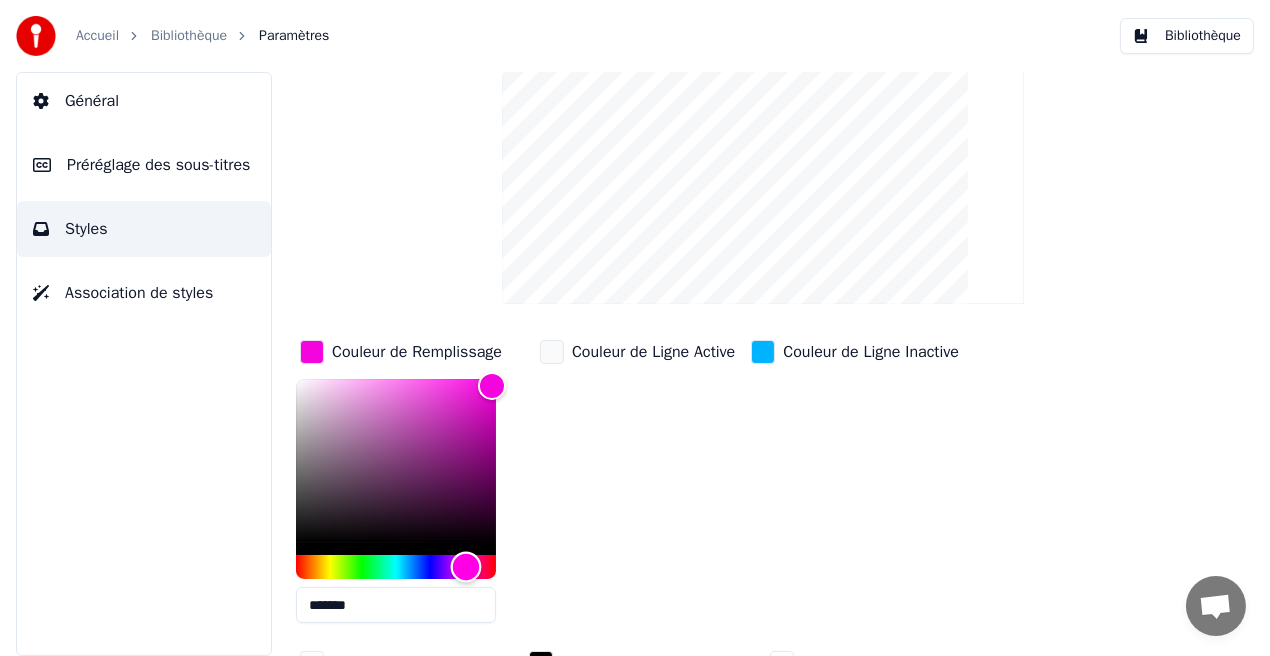 drag, startPoint x: 403, startPoint y: 568, endPoint x: 466, endPoint y: 581, distance: 64.327286 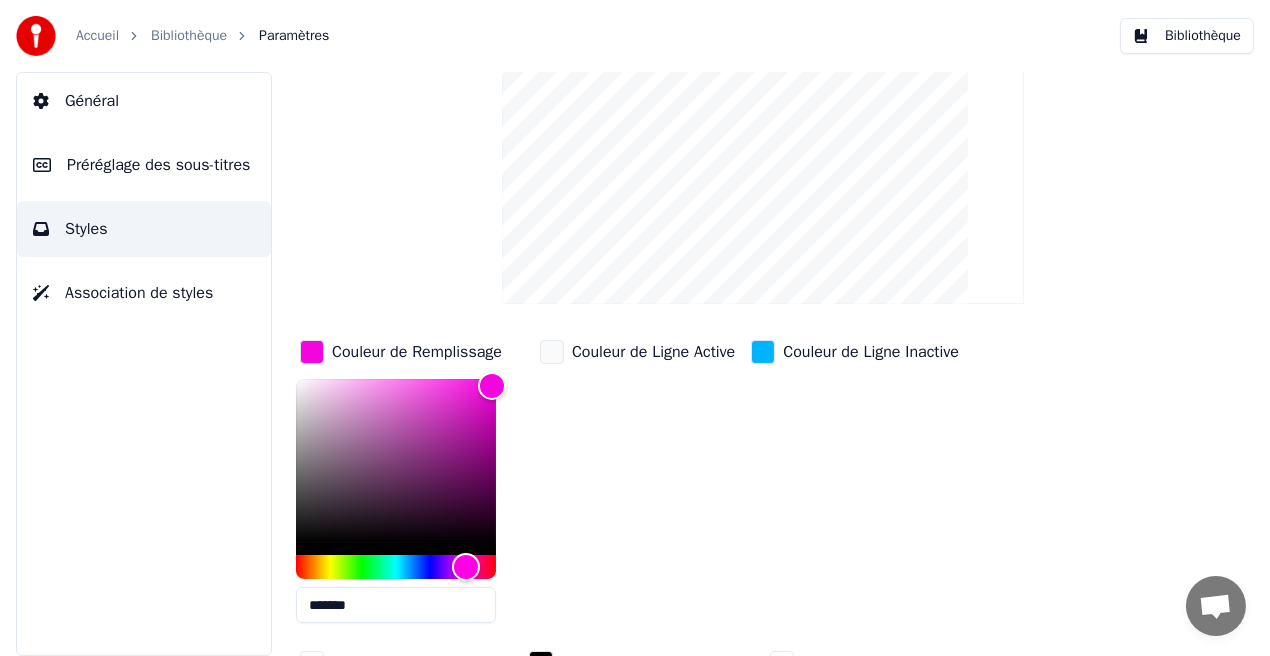 click on "Couleur de Ligne Inactive" at bounding box center (871, 352) 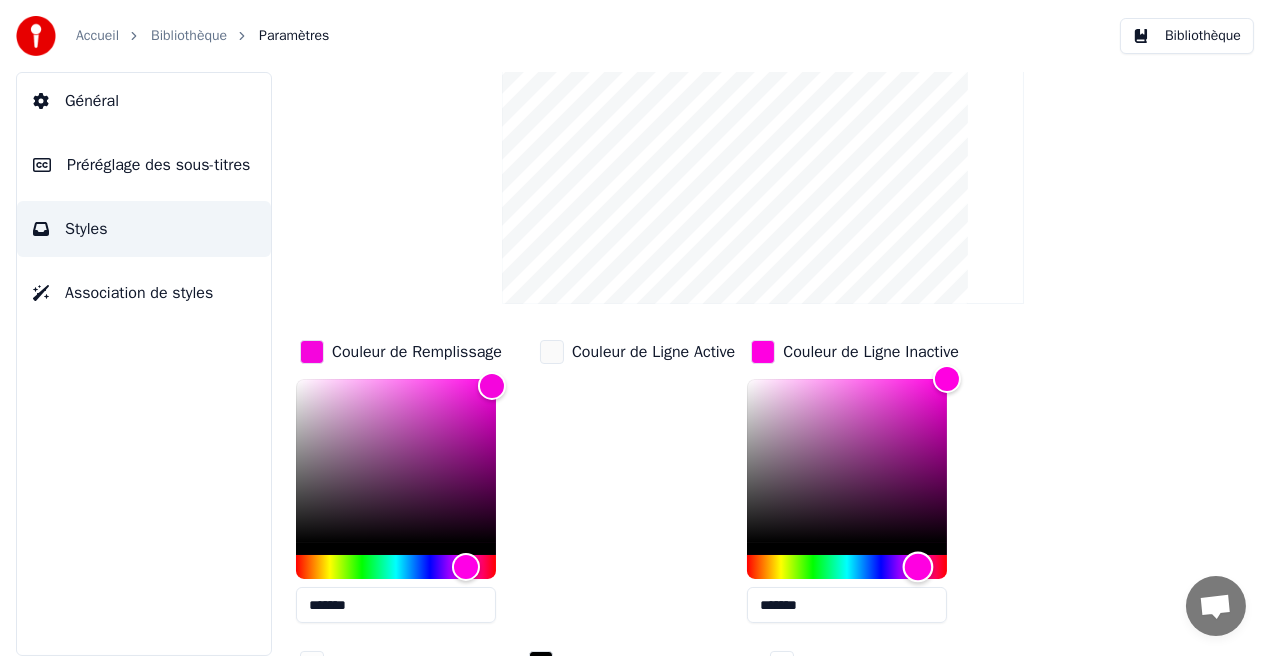 type on "*******" 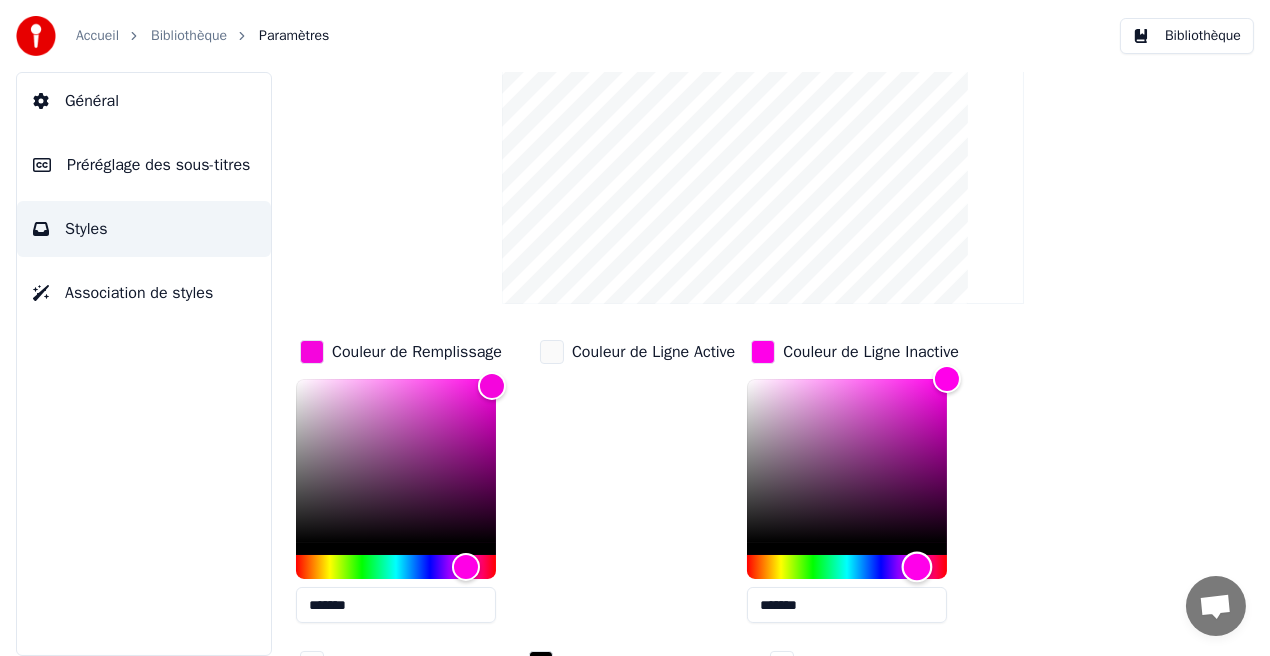 drag, startPoint x: 864, startPoint y: 567, endPoint x: 921, endPoint y: 570, distance: 57.07889 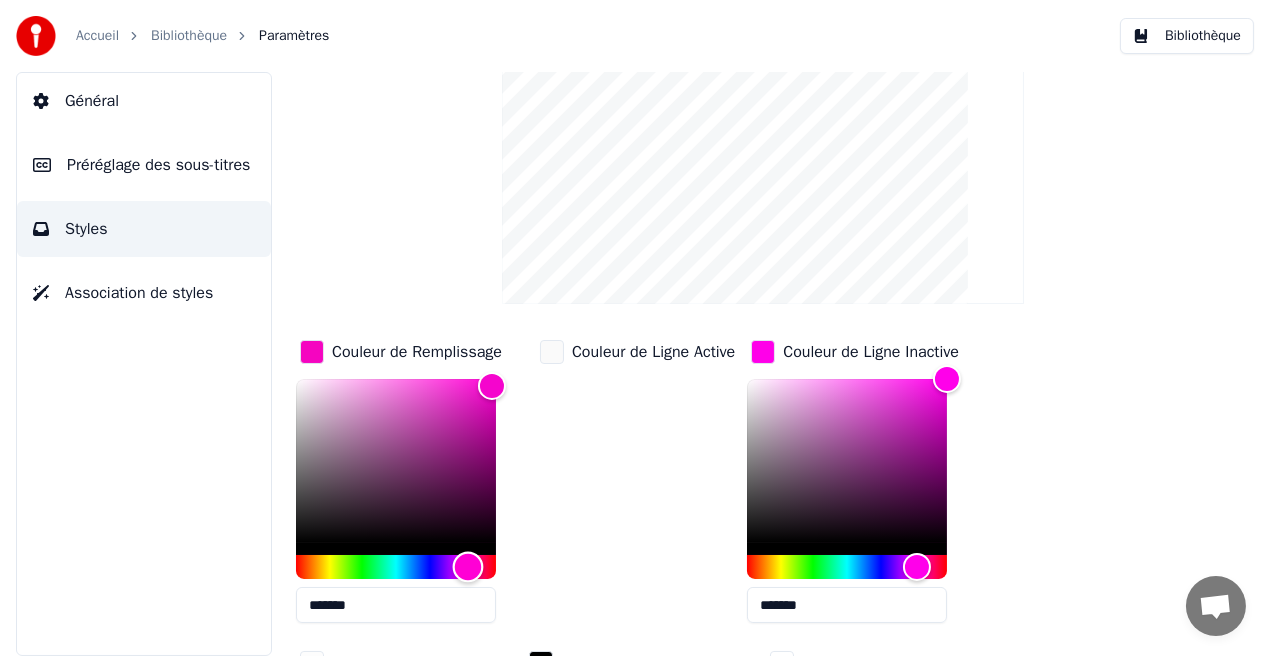 type on "*******" 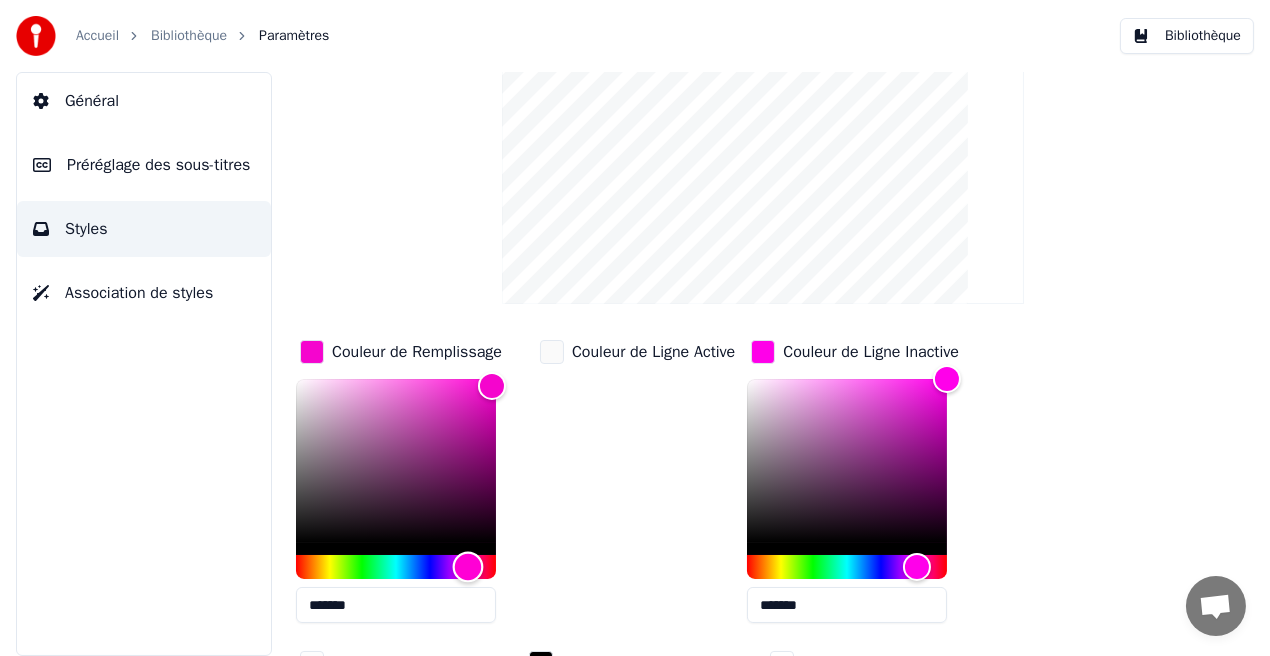 click at bounding box center [468, 567] 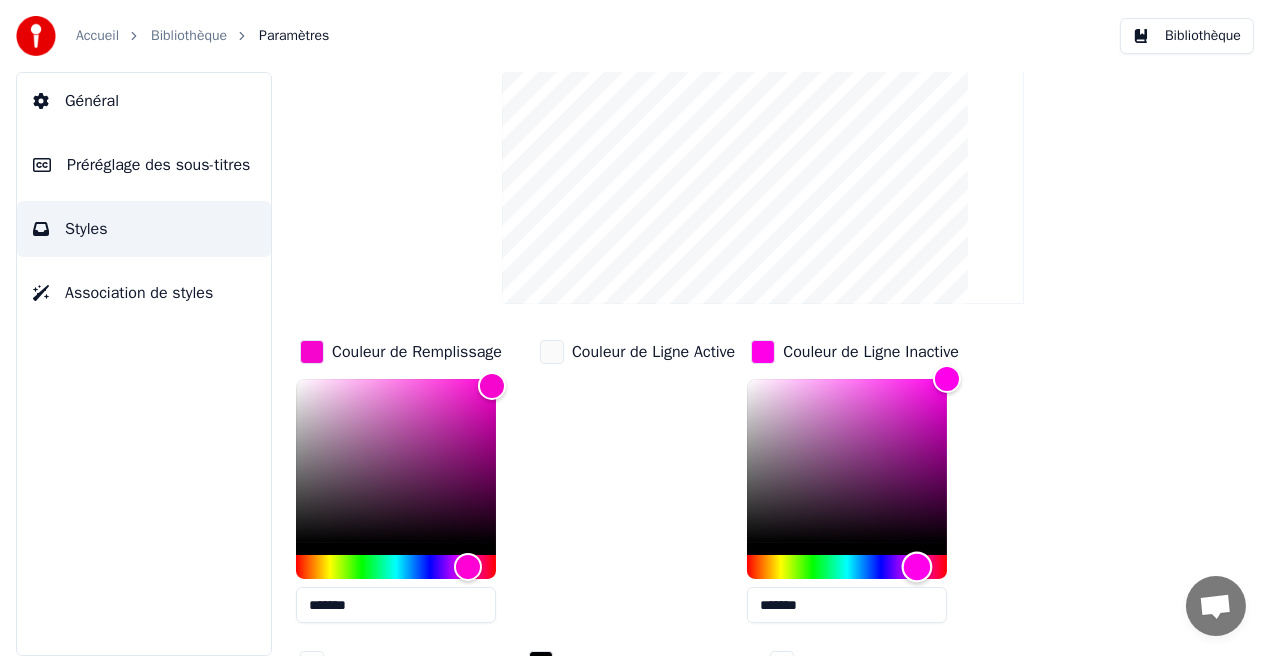 type on "*******" 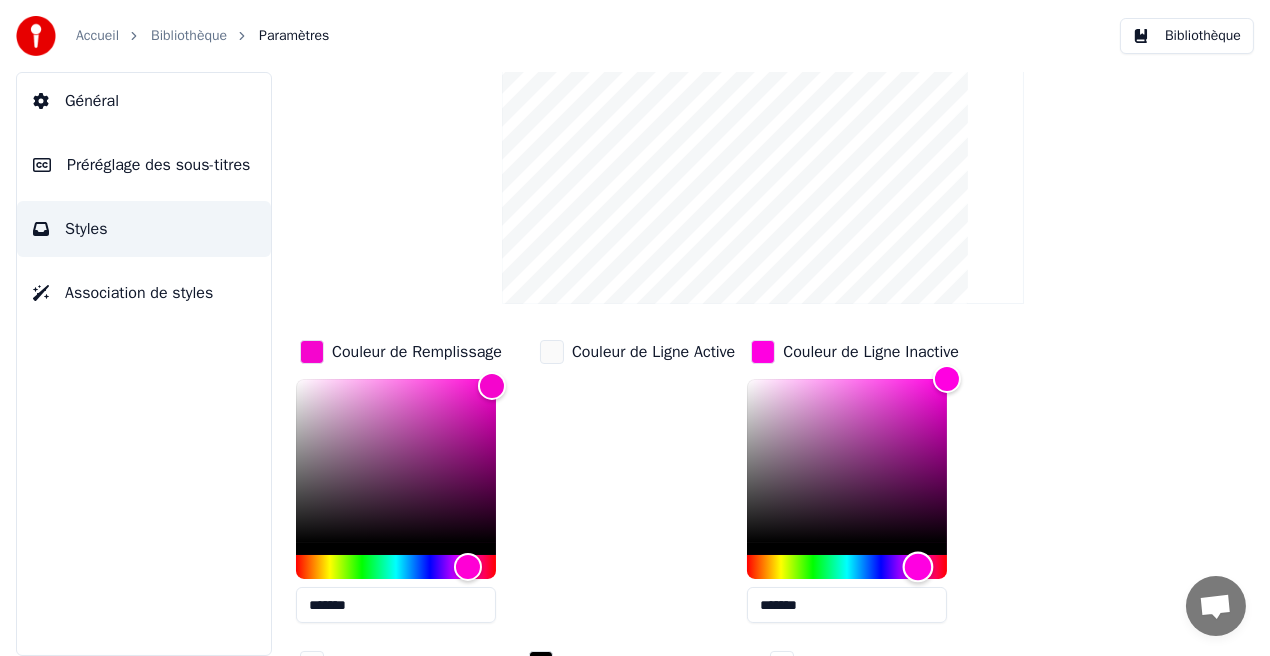 click at bounding box center (917, 567) 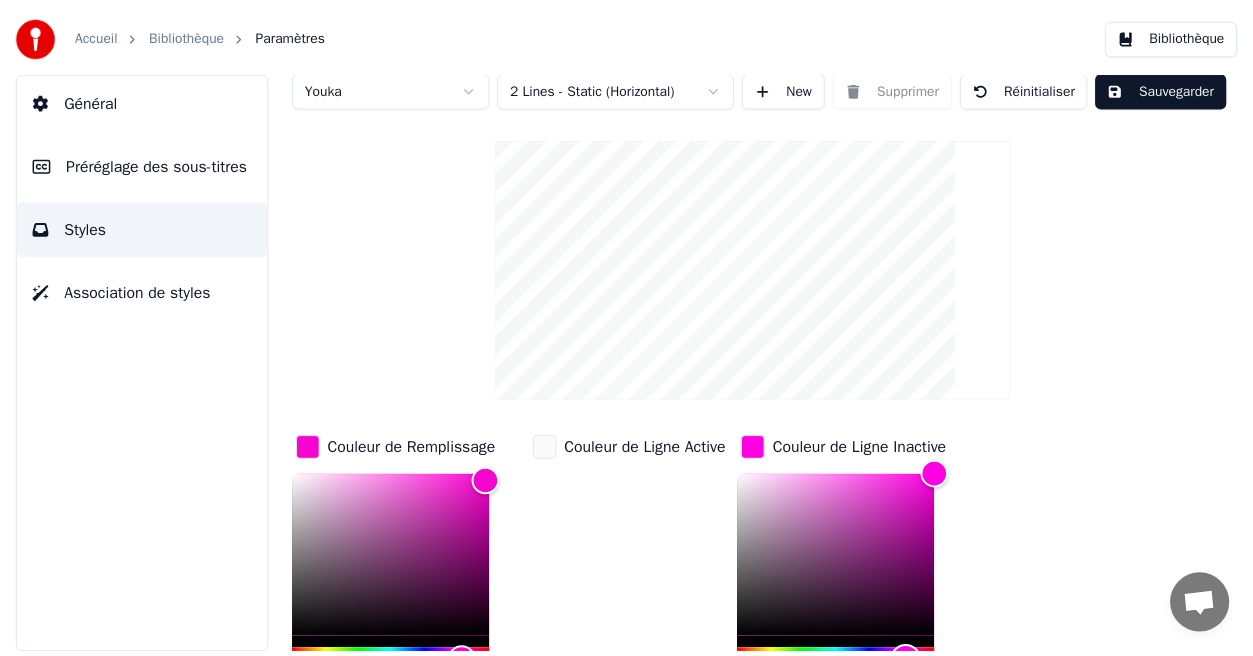 scroll, scrollTop: 15, scrollLeft: 0, axis: vertical 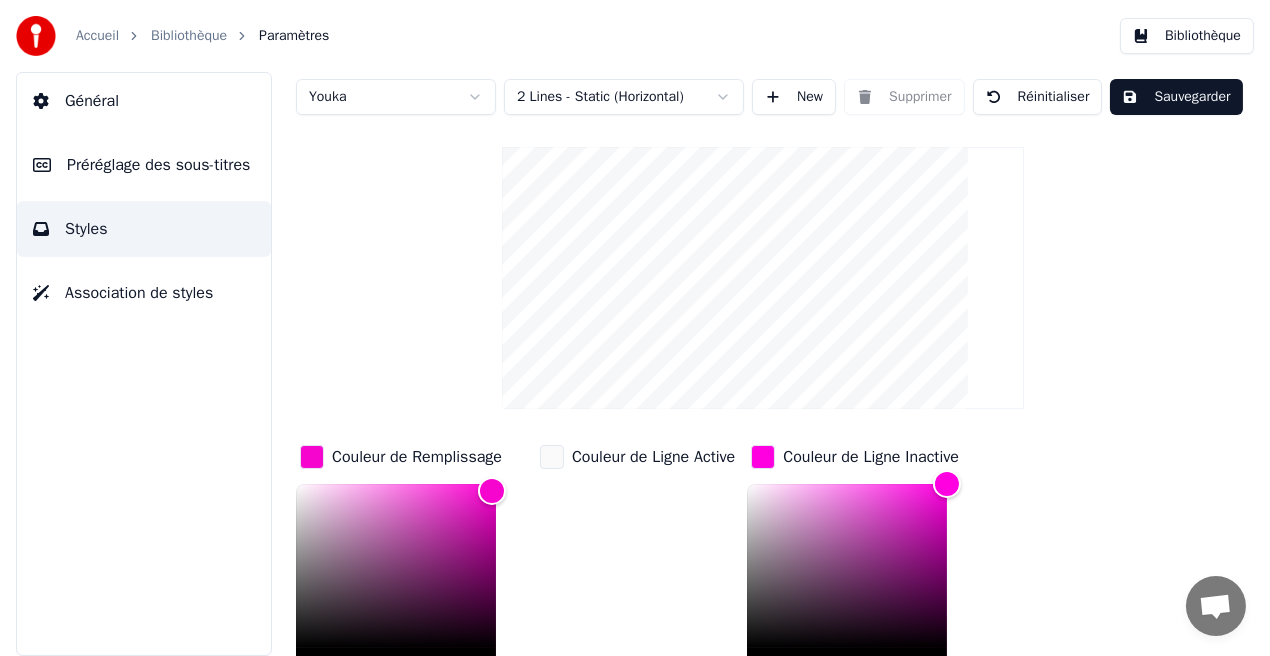 click on "Sauvegarder" at bounding box center (1176, 97) 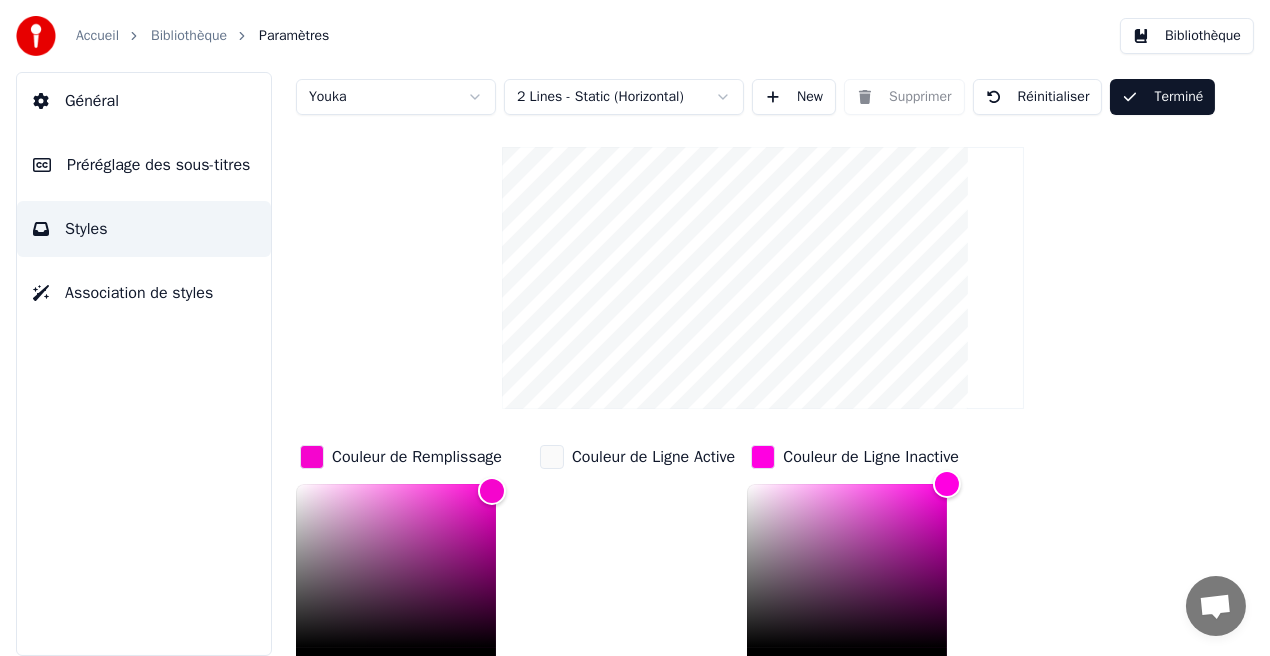 click on "Bibliothèque" at bounding box center [1187, 36] 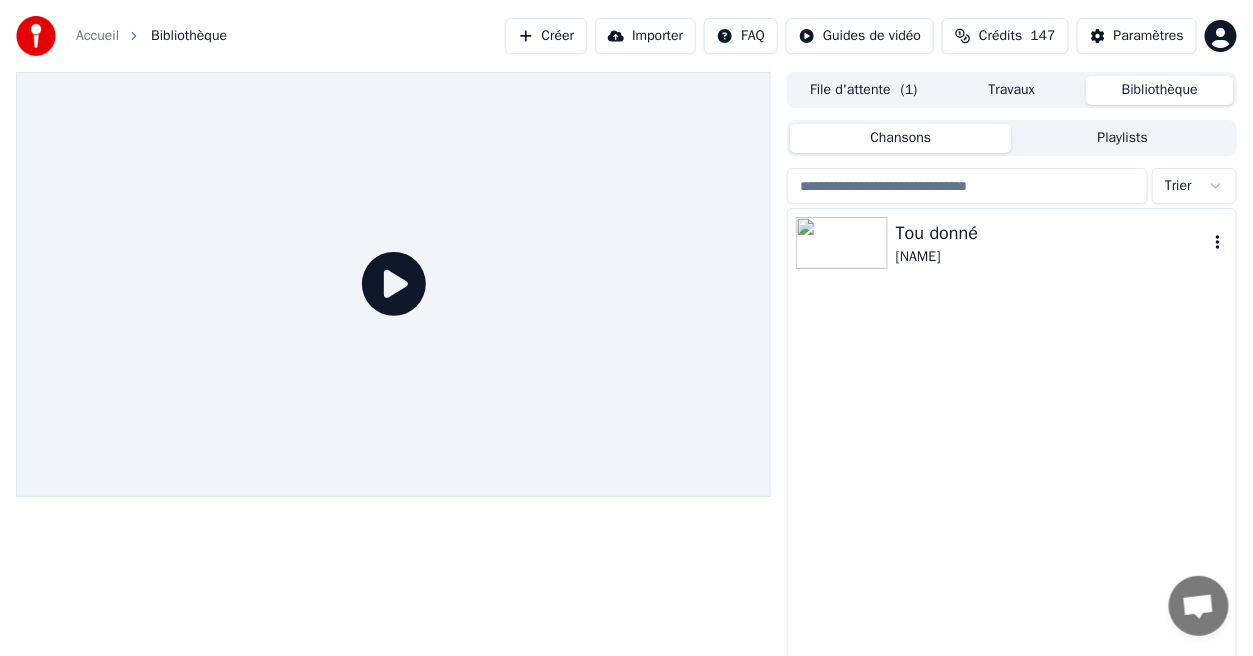 click on "[NAME]" at bounding box center (1052, 257) 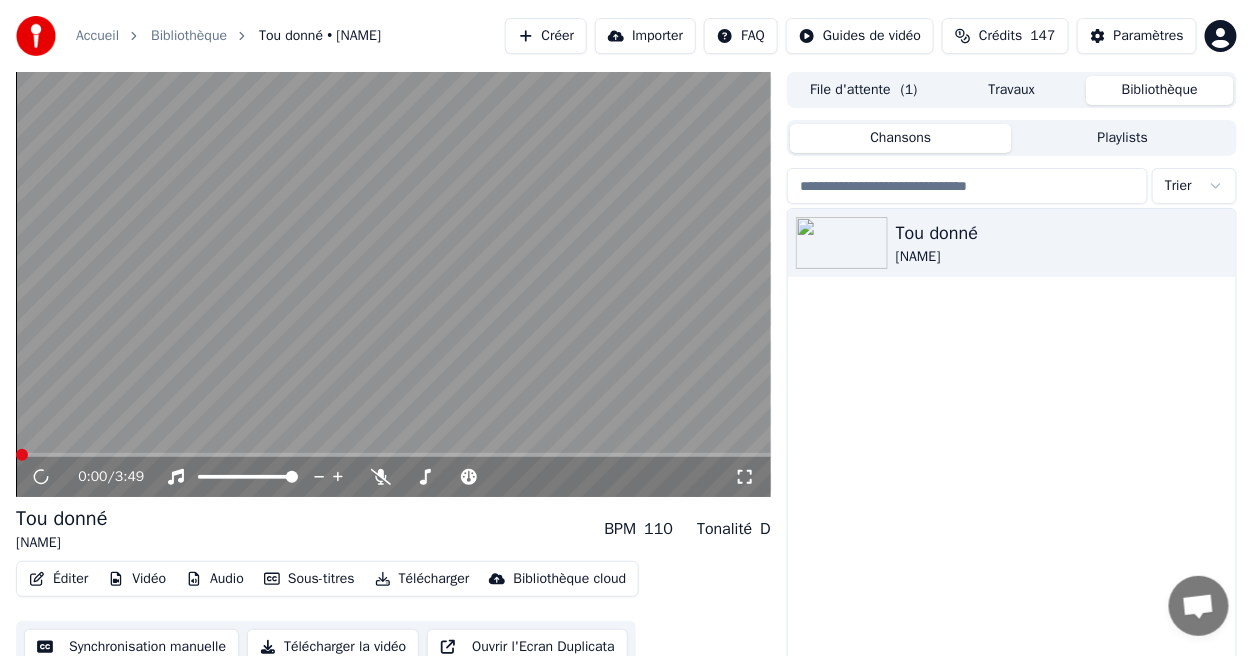 click 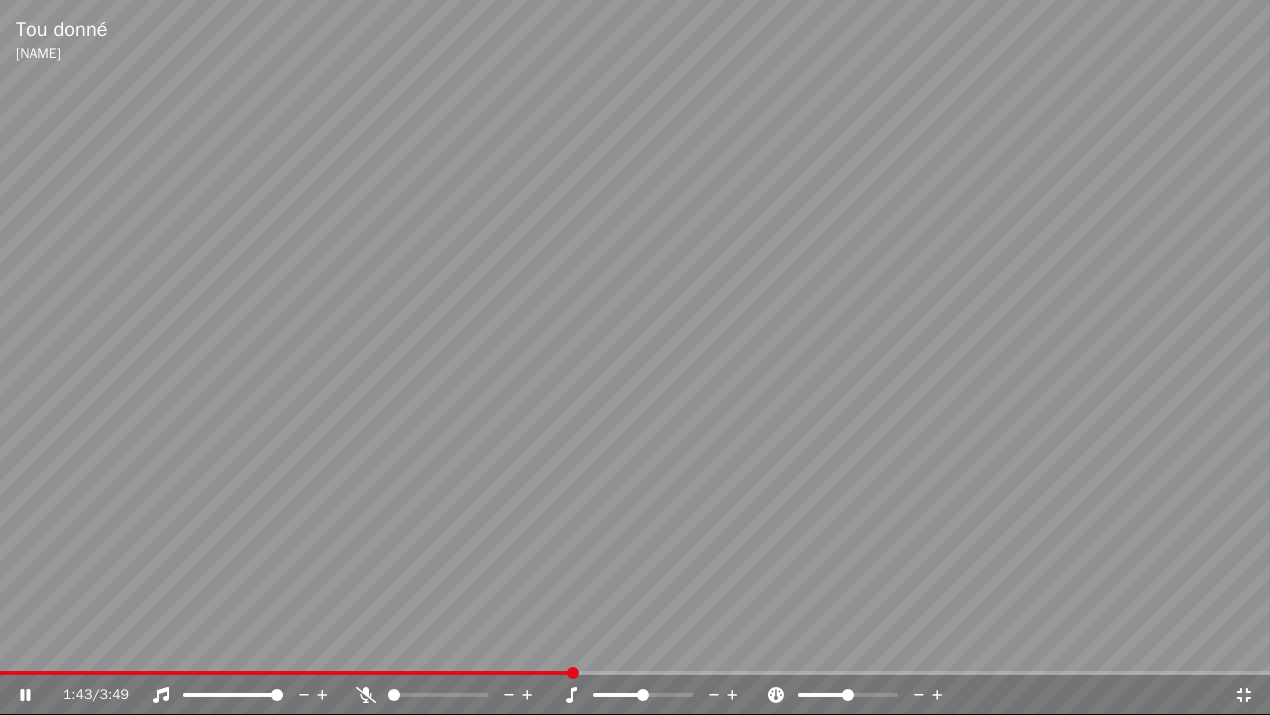 click at bounding box center [635, 673] 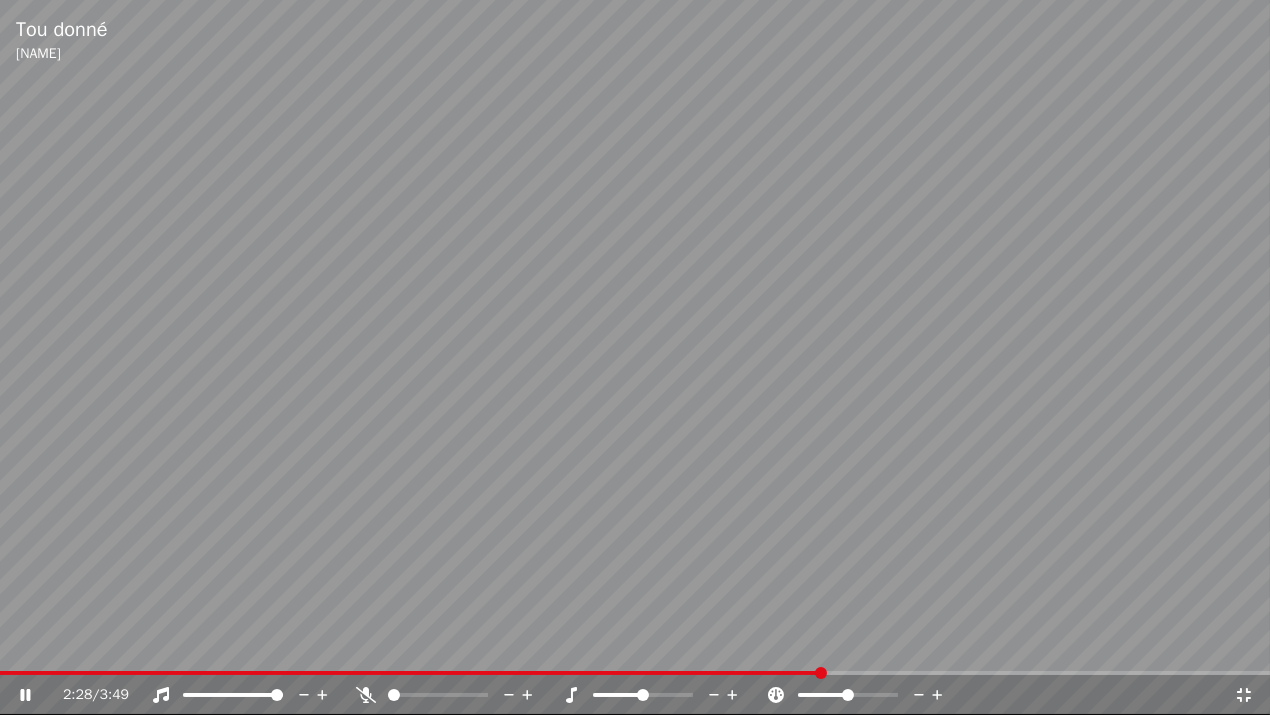 click 